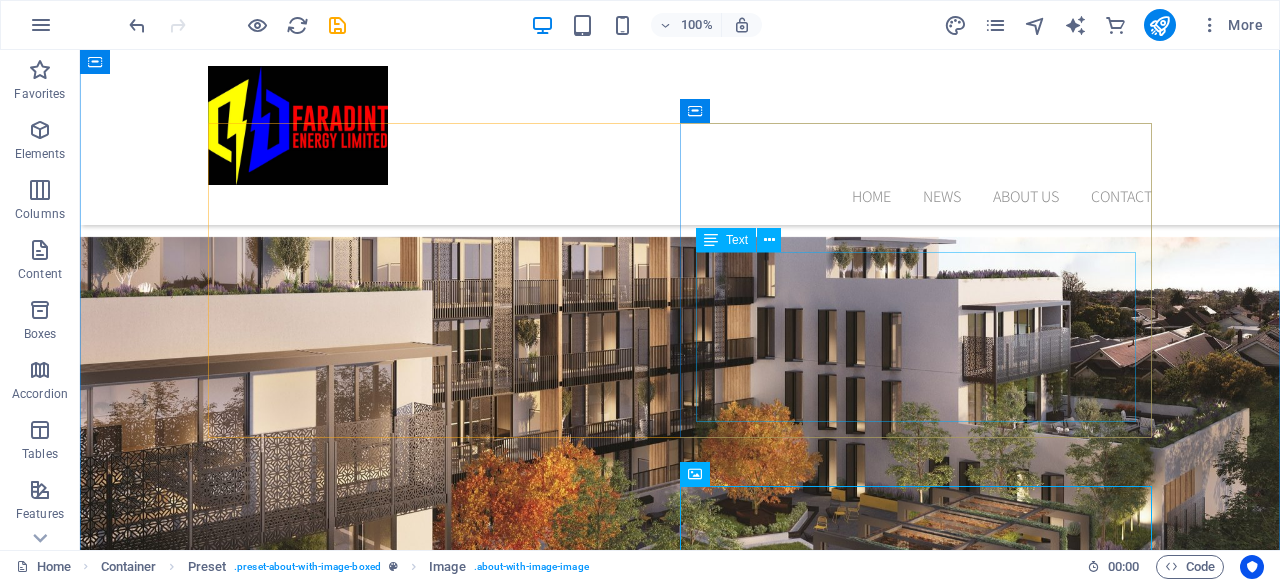 scroll, scrollTop: 2207, scrollLeft: 0, axis: vertical 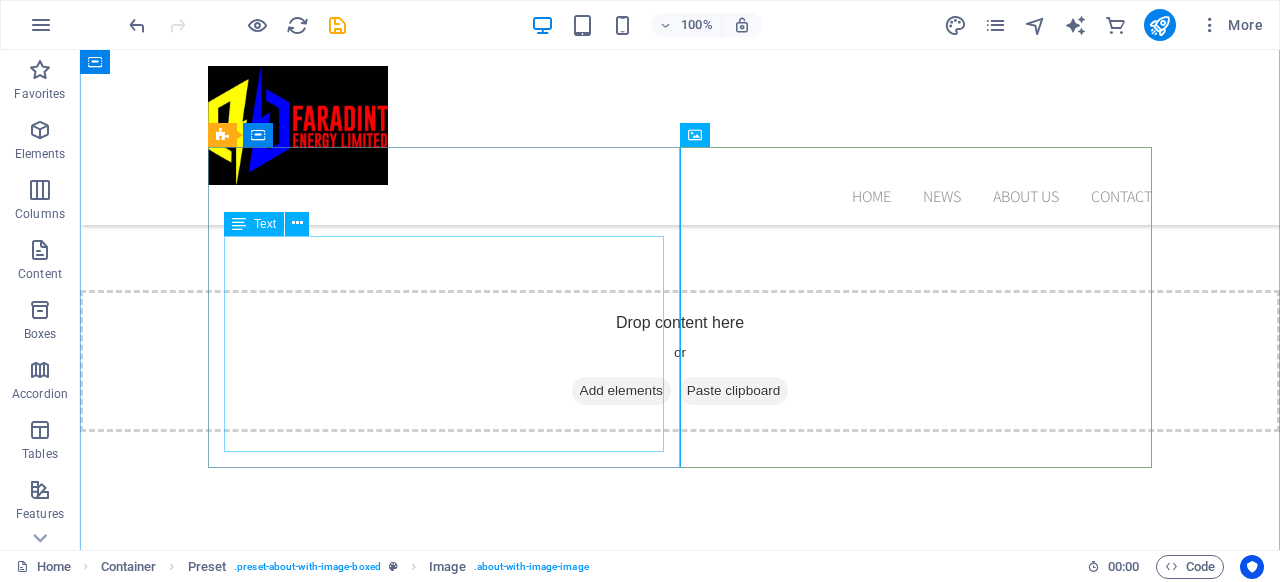 click on "Lorem ipsum dolor sit amet, consetetur sadipscing elitr, sed diam nonumy eirmod tempor invidunt ut labore et dolore magna aliquyam erat, sed diam voluptua. At vero eos et accusam et justo duo dolores et ea rebum. Stet clita kasd gubergren, no sea takimata sanctus est Lorem ipsum dolor sit amet.  Lorem ipsum dolor sit amet, consetetur sadipscing elitr, sed diam nonumy eirmod tempor invidunt ut labore et dolore magna aliquyam erat, sed diam voluptua." at bounding box center (680, 1611) 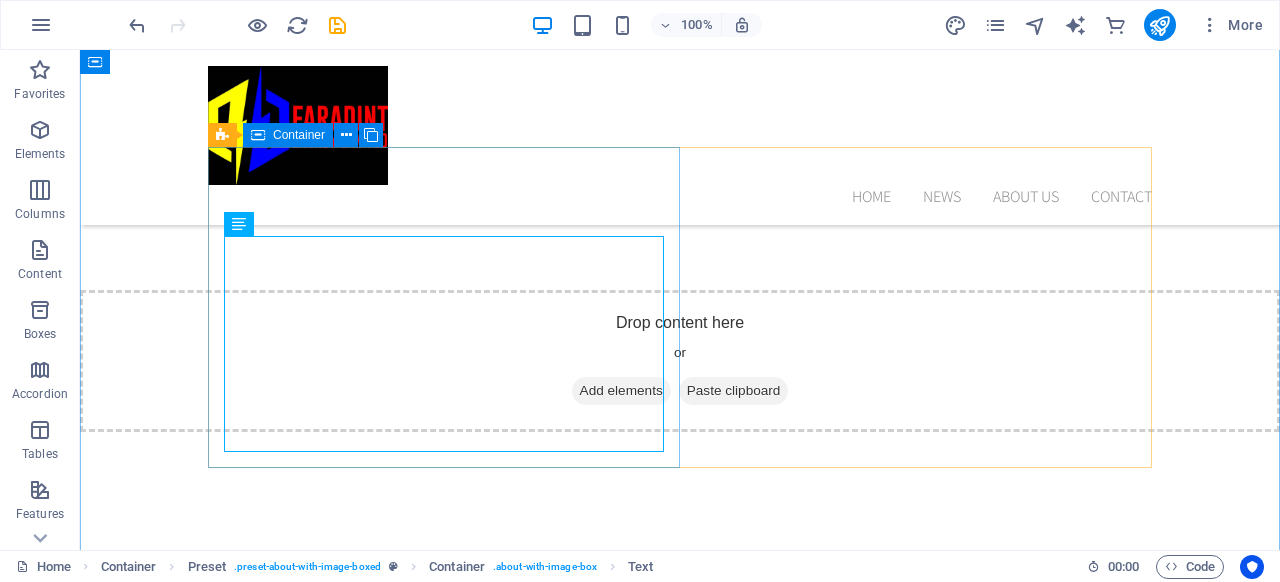 click on "15.09.2017 Lorem ipsum dolor sit Lorem ipsum dolor sit amet, consetetur sadipscing elitr, sed diam nonumy eirmod tempor invidunt ut labore et dolore magna aliquyam erat, sed diam voluptua. At vero eos et accusam et justo duo dolores et ea rebum. Stet clita kasd gubergren, no sea takimata sanctus est Lorem ipsum dolor sit amet.  Lorem ipsum dolor sit amet, consetetur sadipscing elitr, sed diam nonumy eirmod tempor invidunt ut labore et dolore magna aliquyam erat, sed diam voluptua." at bounding box center (680, 1574) 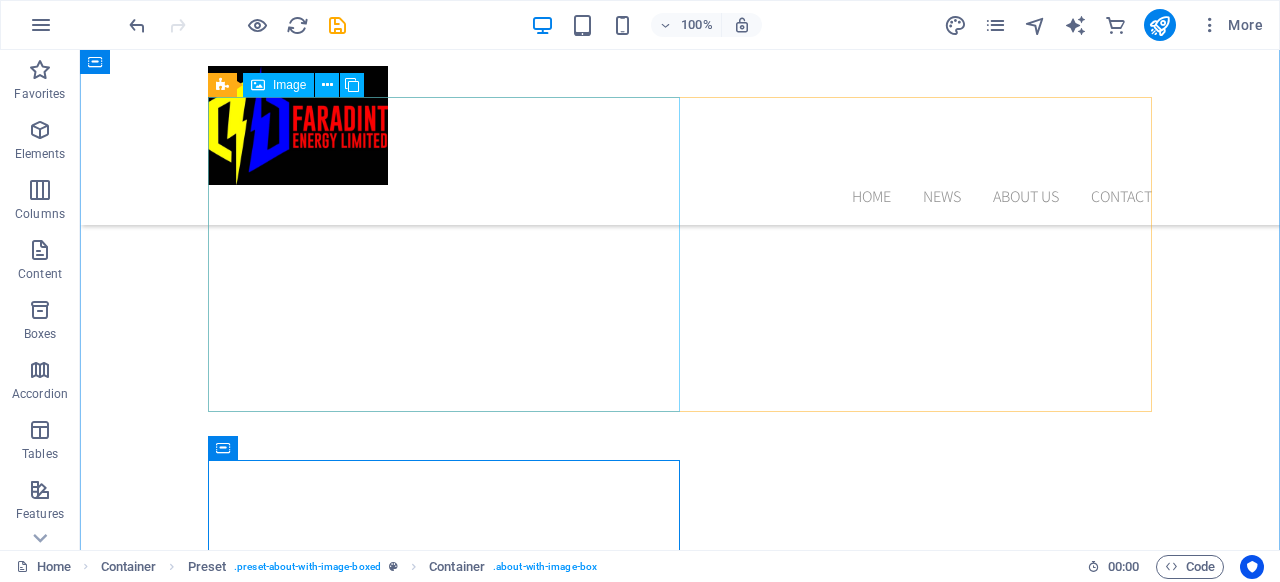 scroll, scrollTop: 2261, scrollLeft: 0, axis: vertical 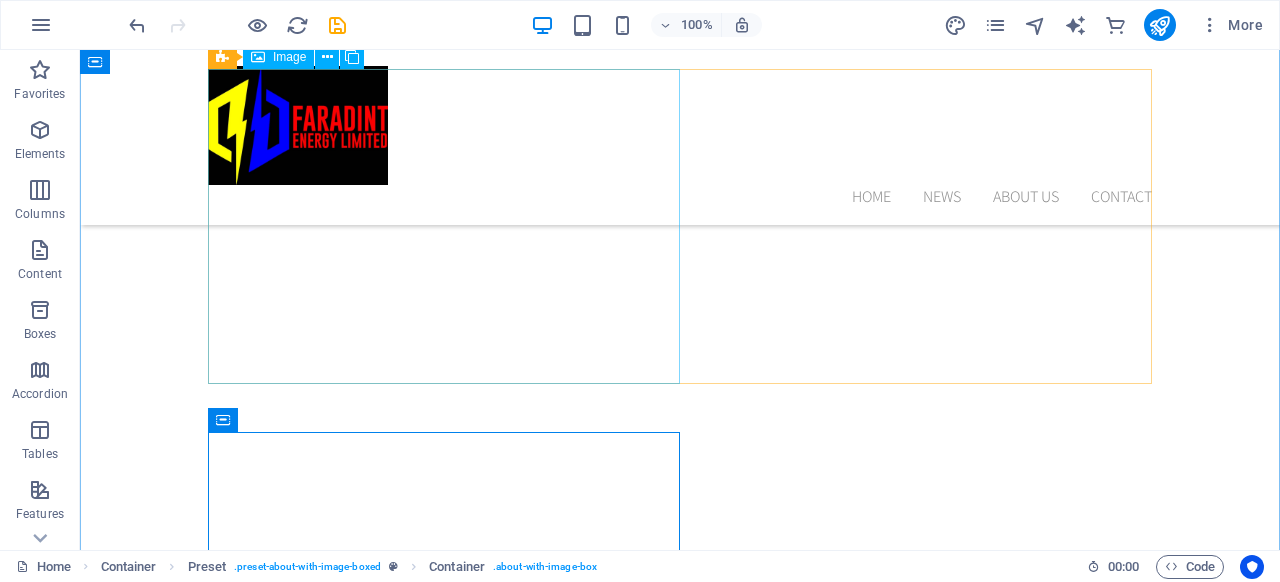 click at bounding box center [349, 1372] 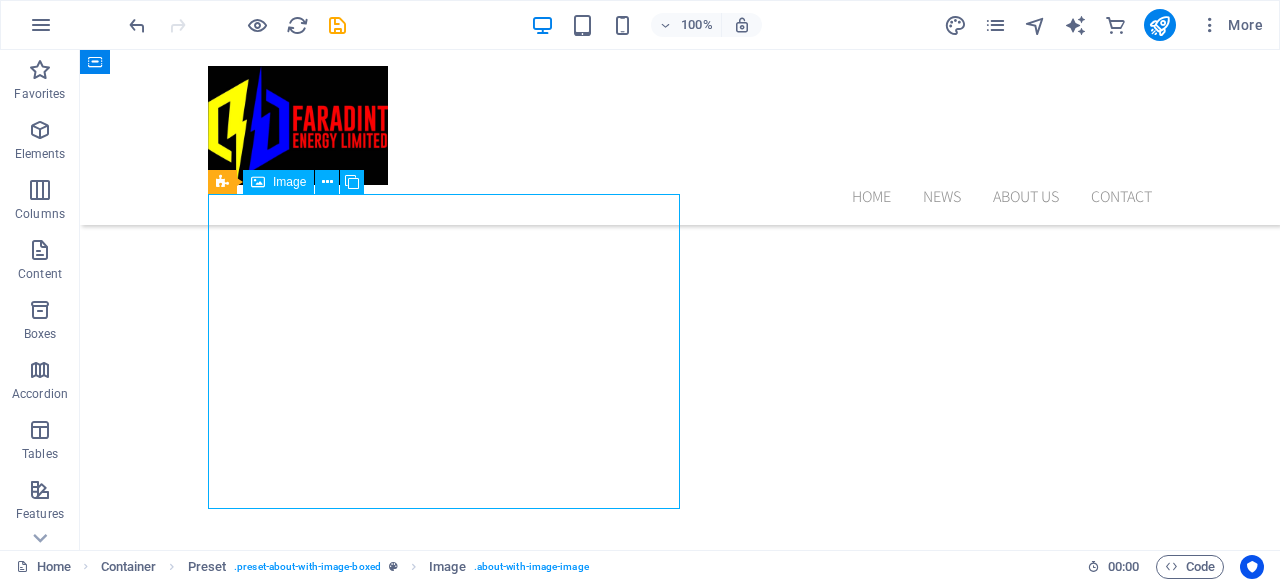 scroll, scrollTop: 2130, scrollLeft: 0, axis: vertical 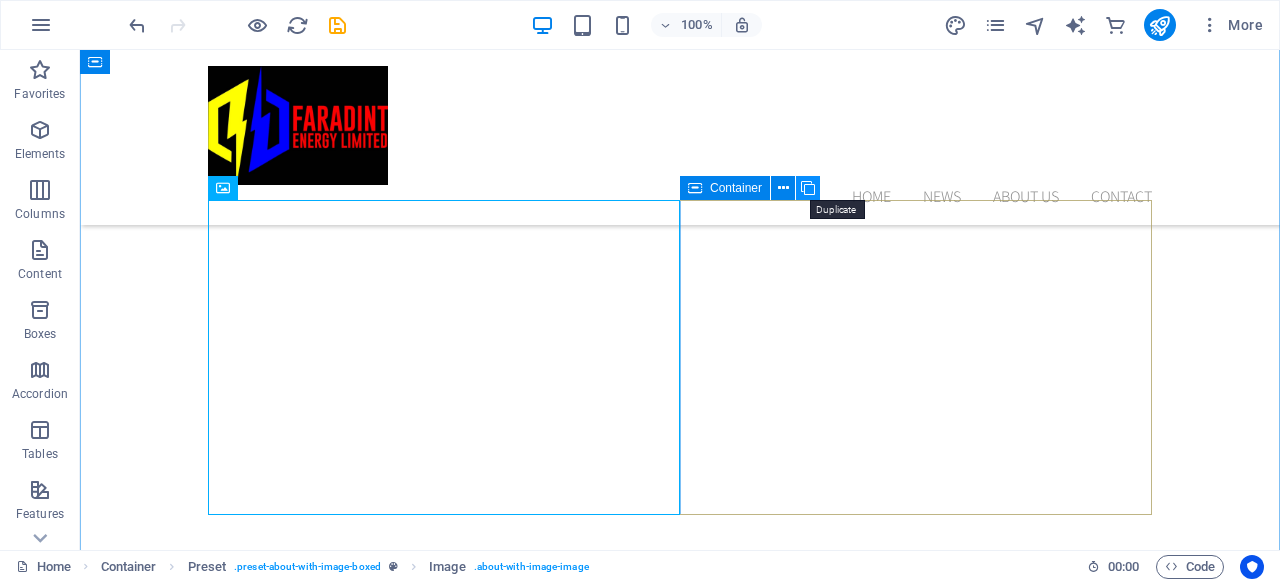 click at bounding box center [808, 188] 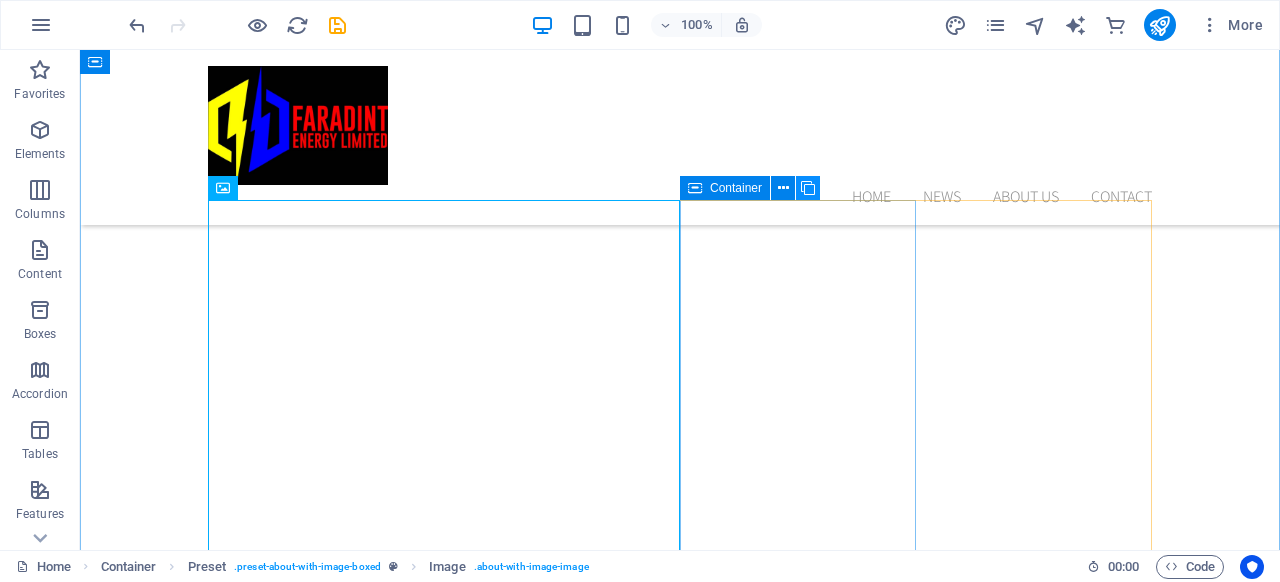 type 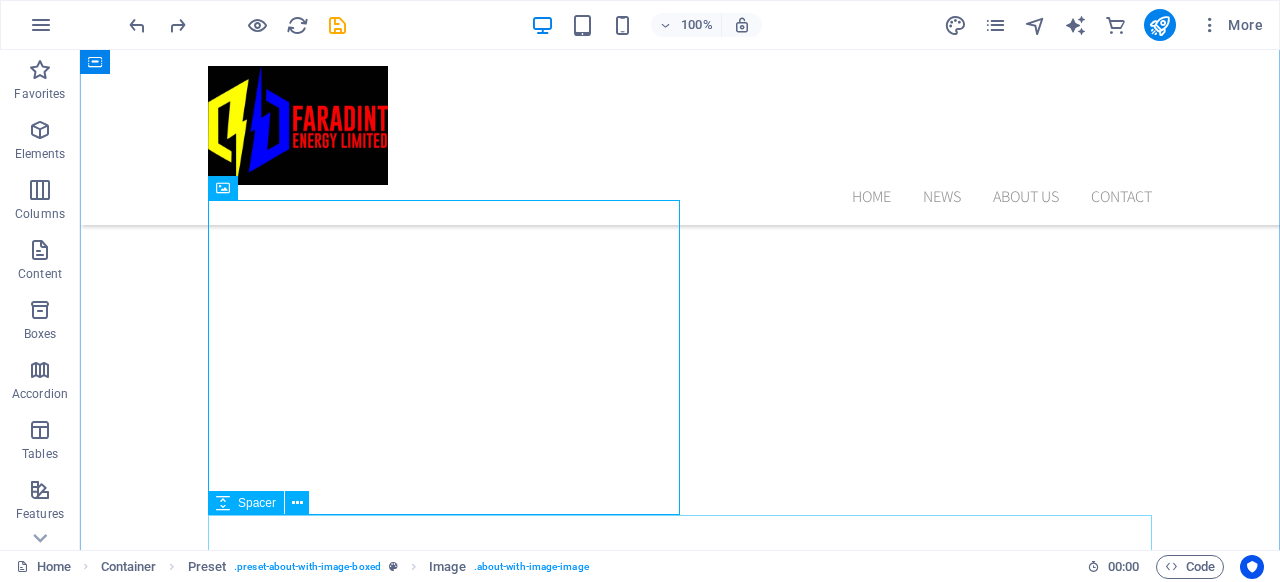 click at bounding box center [680, 1842] 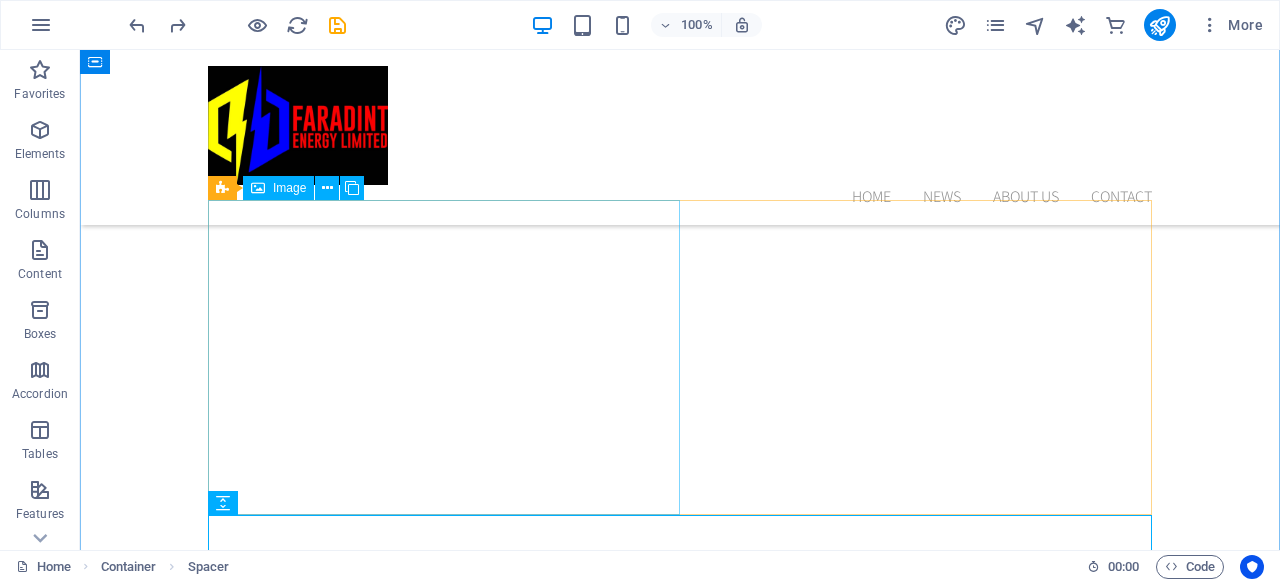 click at bounding box center [349, 1503] 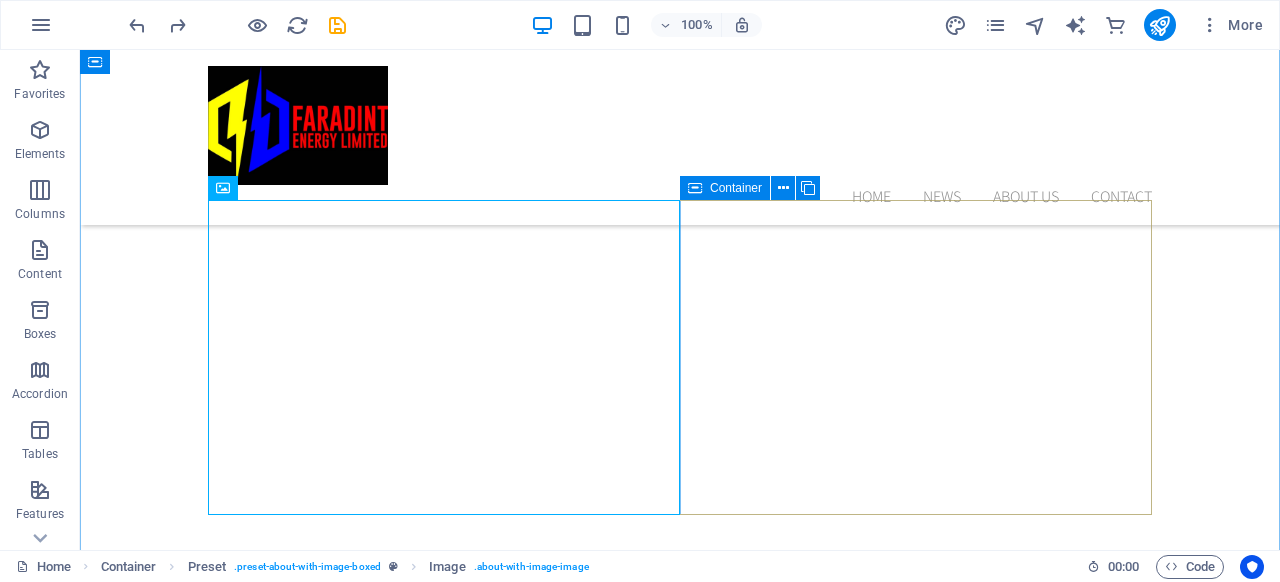 click on "Energy Storage Solutions Ensure uninterrupted power with our lithium-ion and deep-cycle battery storage systems designed for both standalone and hybrid applications. Solutions include: Home & Office Backup Systems Solar Battery Integration Commercial Energy Storage Units Modular Containerized Battery Packs Our storage options are scalable and monitored with intelligent battery management systems (BMS)." at bounding box center (680, 1685) 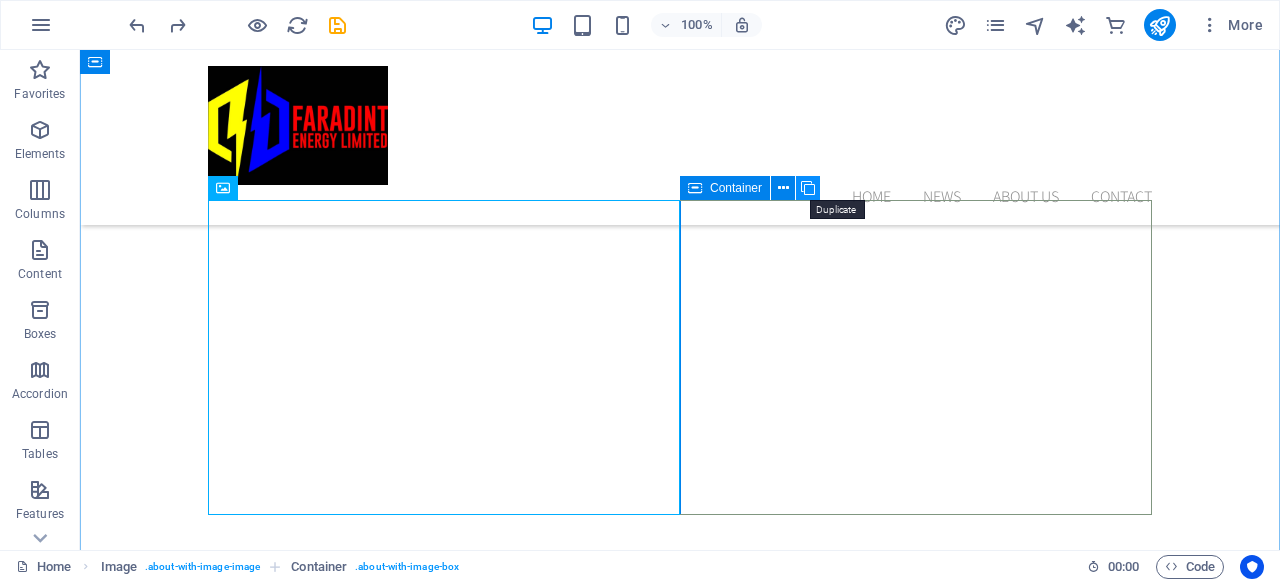 click at bounding box center [808, 188] 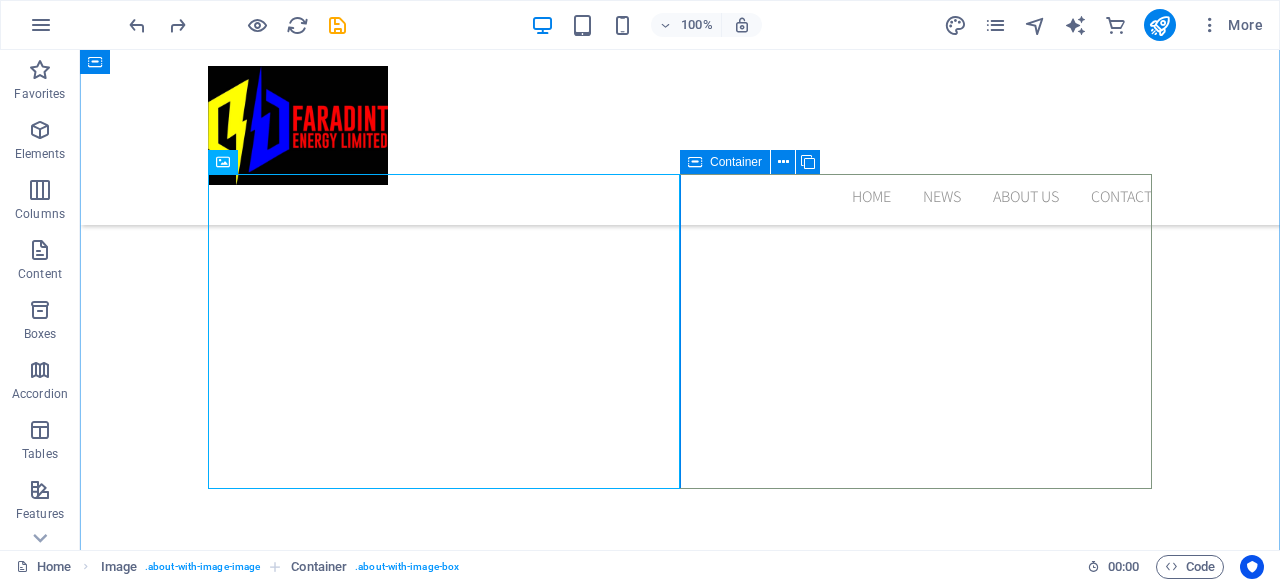 scroll, scrollTop: 2128, scrollLeft: 0, axis: vertical 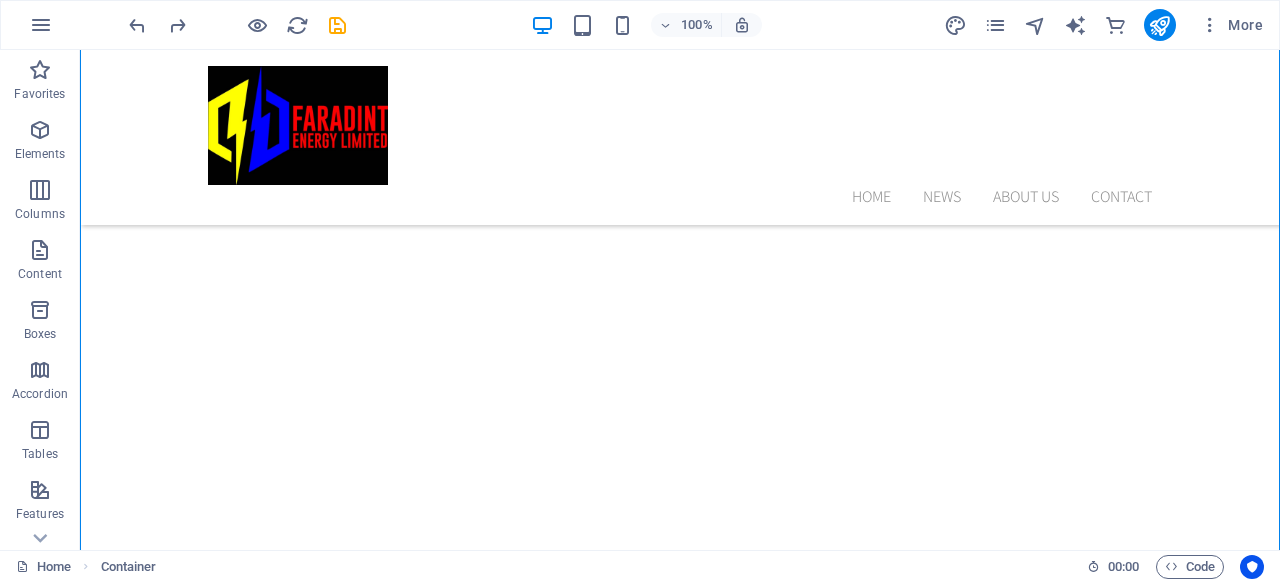 drag, startPoint x: 189, startPoint y: 187, endPoint x: 492, endPoint y: 313, distance: 328.15393 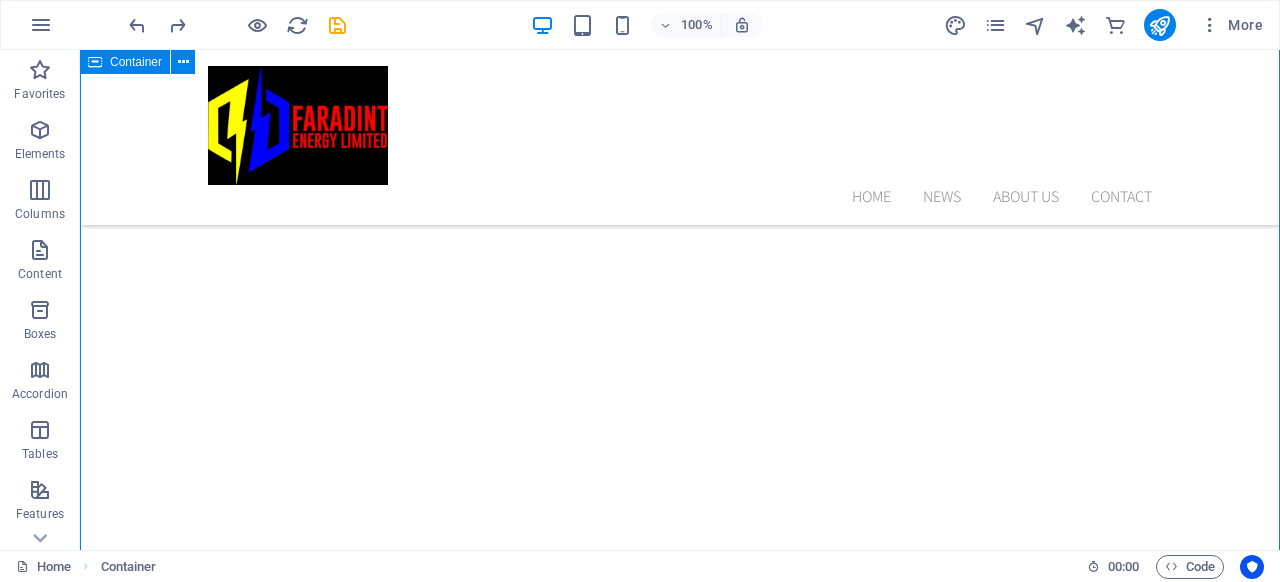 drag, startPoint x: 1227, startPoint y: 472, endPoint x: 838, endPoint y: 335, distance: 412.41968 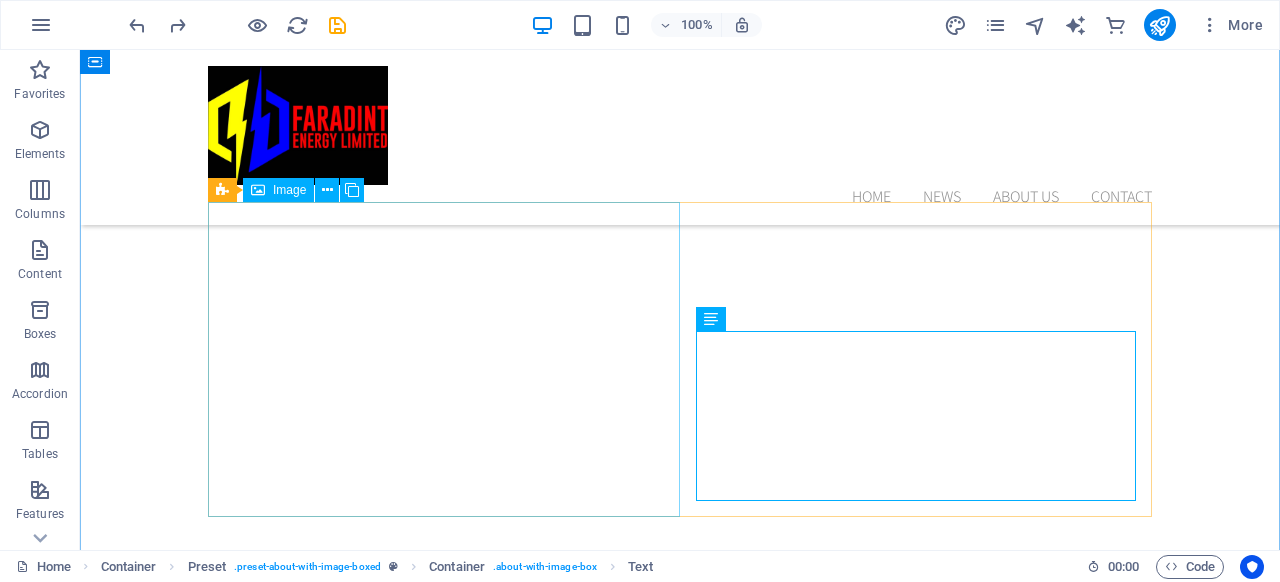click at bounding box center [349, 1505] 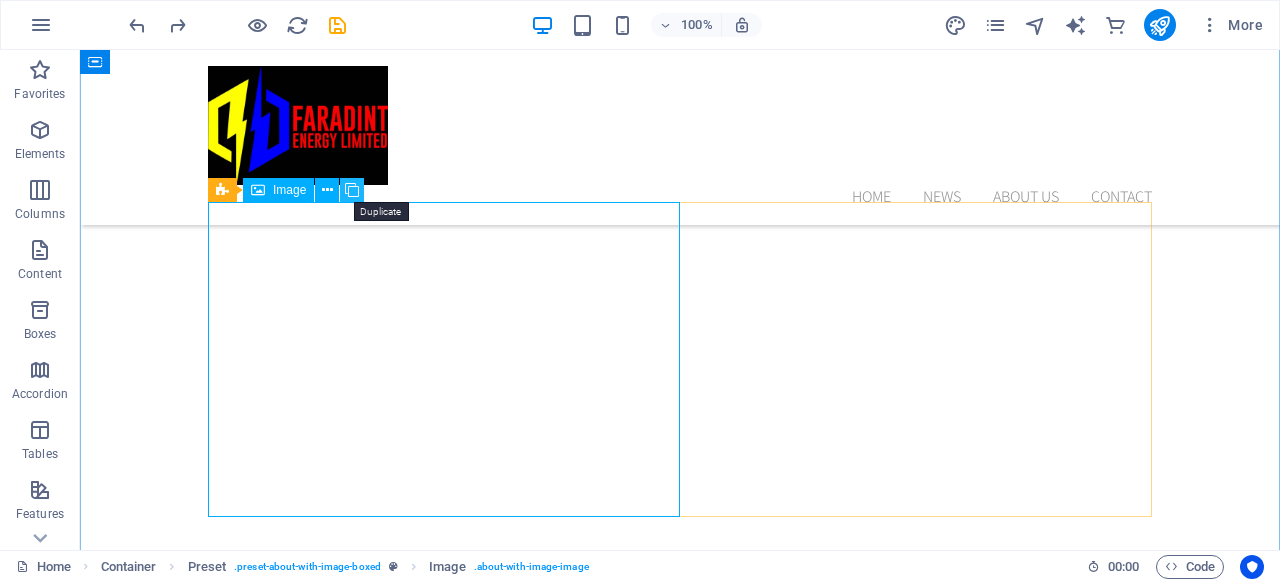 click at bounding box center (352, 190) 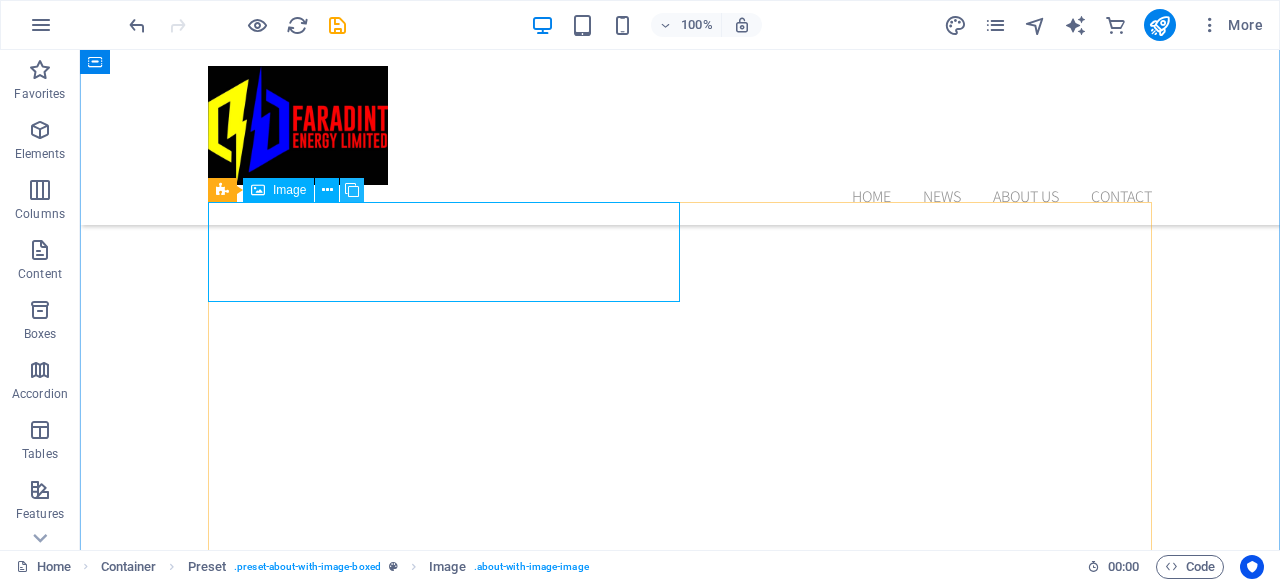 type 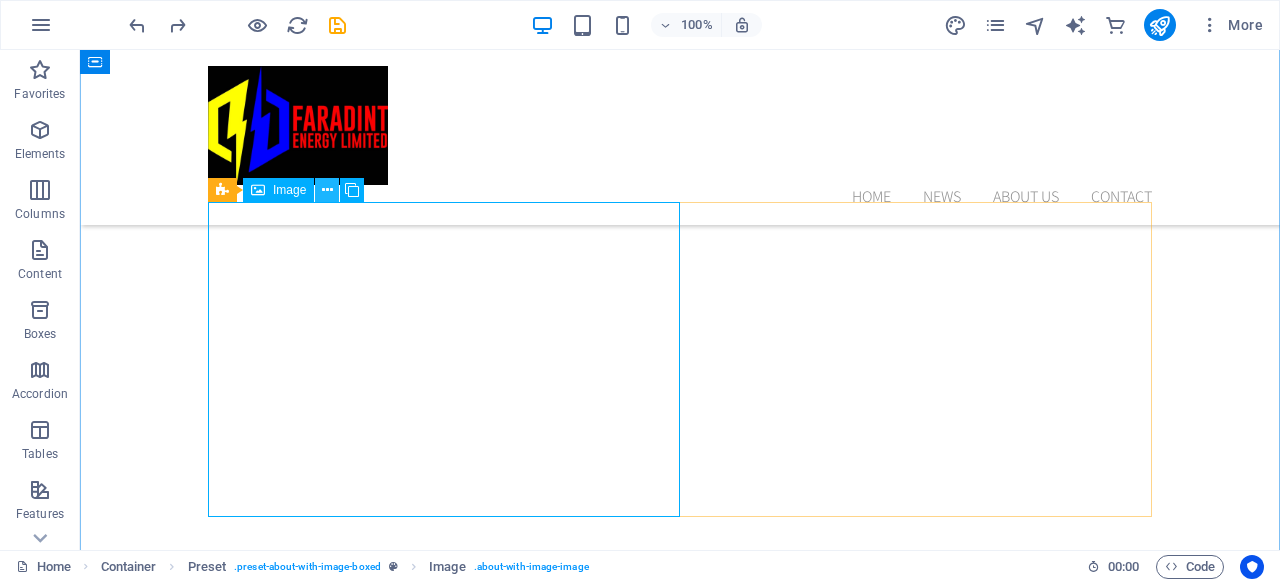 click at bounding box center (327, 190) 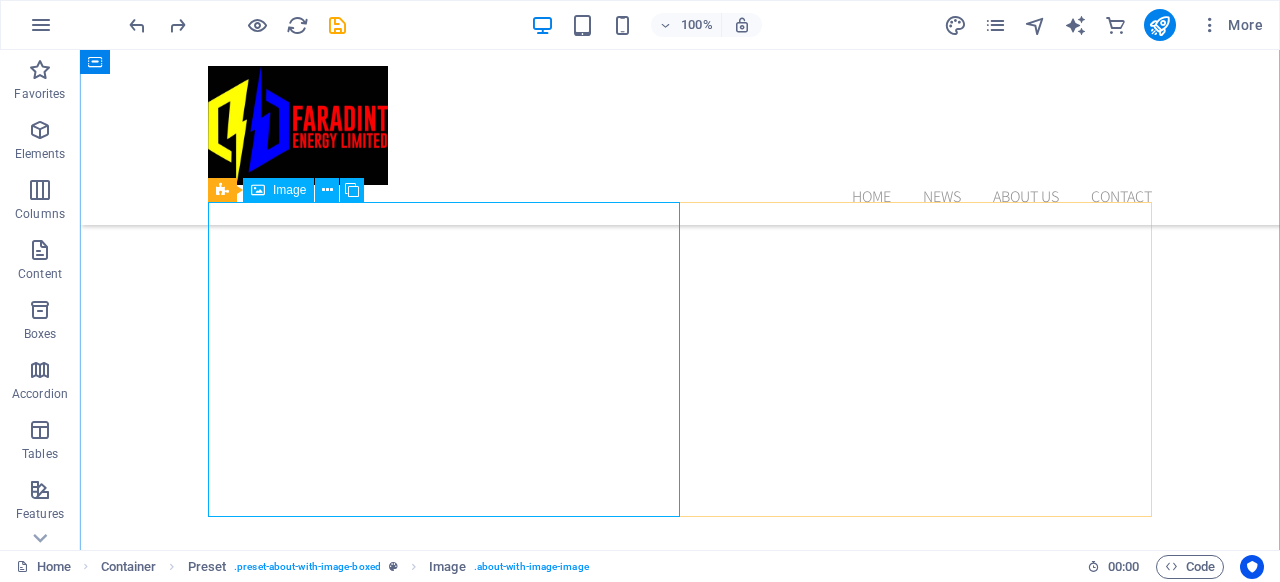 click at bounding box center [349, 1505] 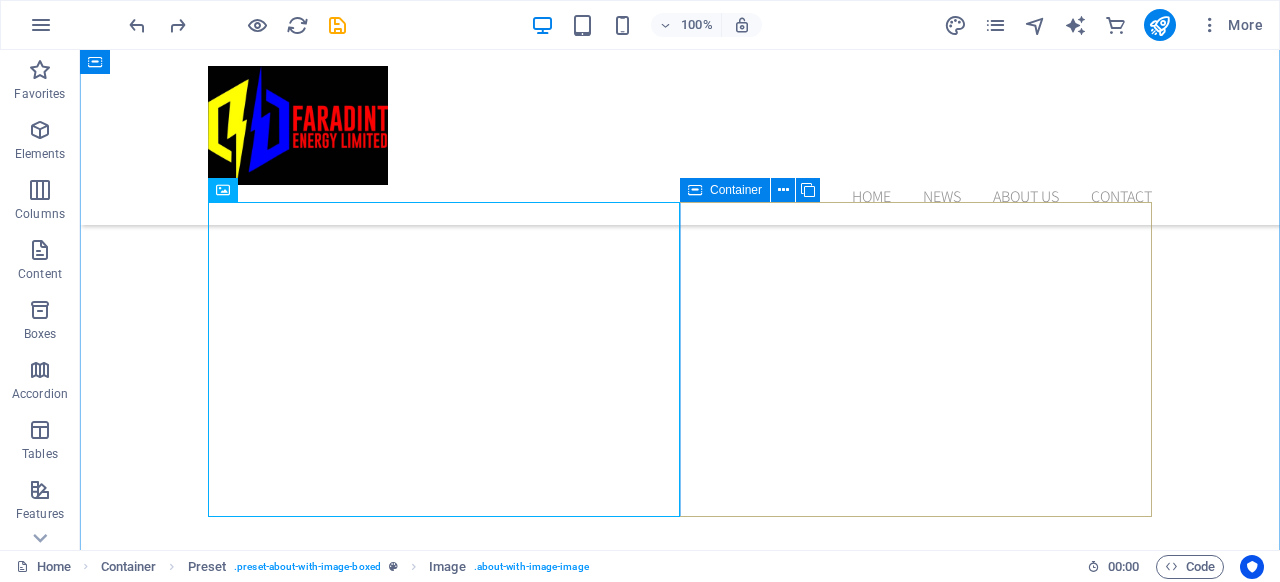 click on "Energy Storage Solutions Ensure uninterrupted power with our lithium-ion and deep-cycle battery storage systems designed for both standalone and hybrid applications. Solutions include: Home & Office Backup Systems Solar Battery Integration Commercial Energy Storage Units Modular Containerized Battery Packs Our storage options are scalable and monitored with intelligent battery management systems (BMS)." at bounding box center (680, 1687) 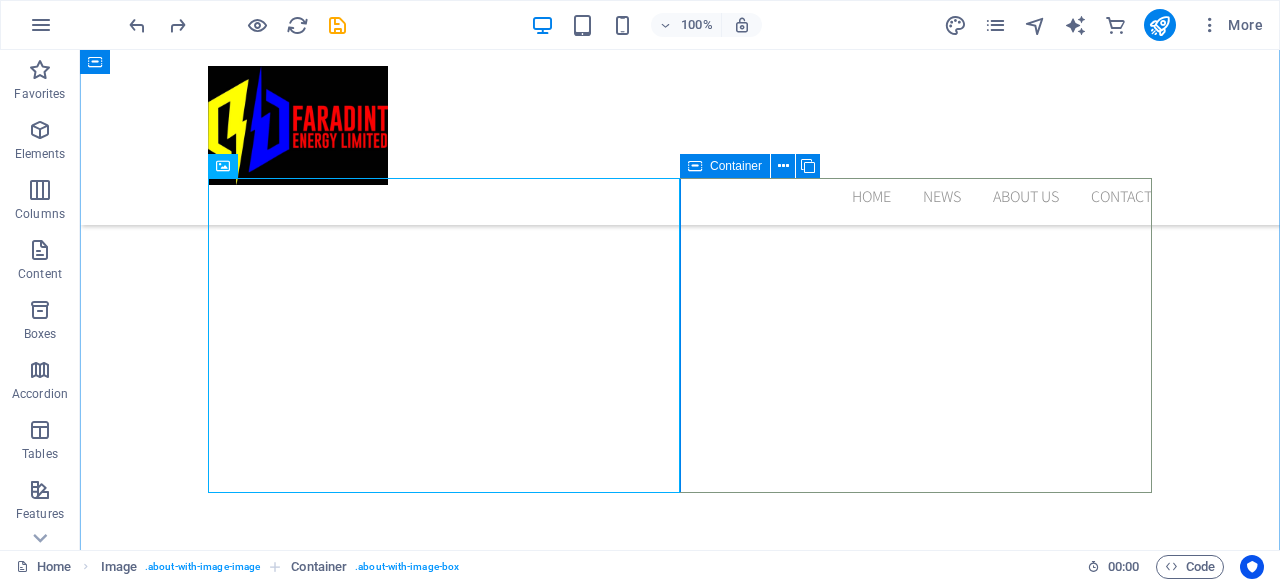 scroll, scrollTop: 2159, scrollLeft: 0, axis: vertical 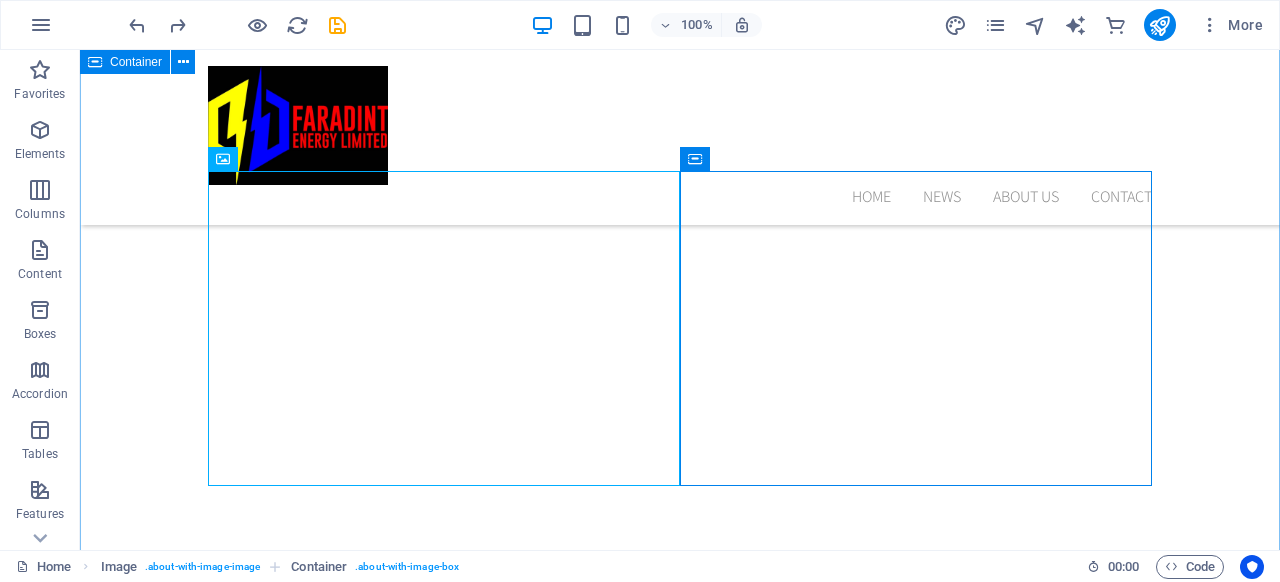 click on "our products and services Solar PV Systems Harness the power of the sun with our expertly designed and installed solar photovoltaic (PV) systems. Our offerings include: Residential & Commercial Rooftop Systems Ground-mounted PV Arrays Mini-grid & Off-grid Installations Solar Home Systems (SHS) Solar-powered Boreholes and Streetlights We source high-performance PV modules, inverters, and balance-of-system components from trusted global manufacturers. Energy Storage Solutions Ensure uninterrupted power with our lithium-ion and deep-cycle battery storage systems designed for both standalone and hybrid applications. Solutions include: Home & Office Backup Systems Solar Battery Integration Commercial Energy Storage Units Modular Containerized Battery Packs Our storage options are scalable and monitored with intelligent battery management systems (BMS). 15.09.2017 Lorem ipsum dolor sit" at bounding box center (680, 1566) 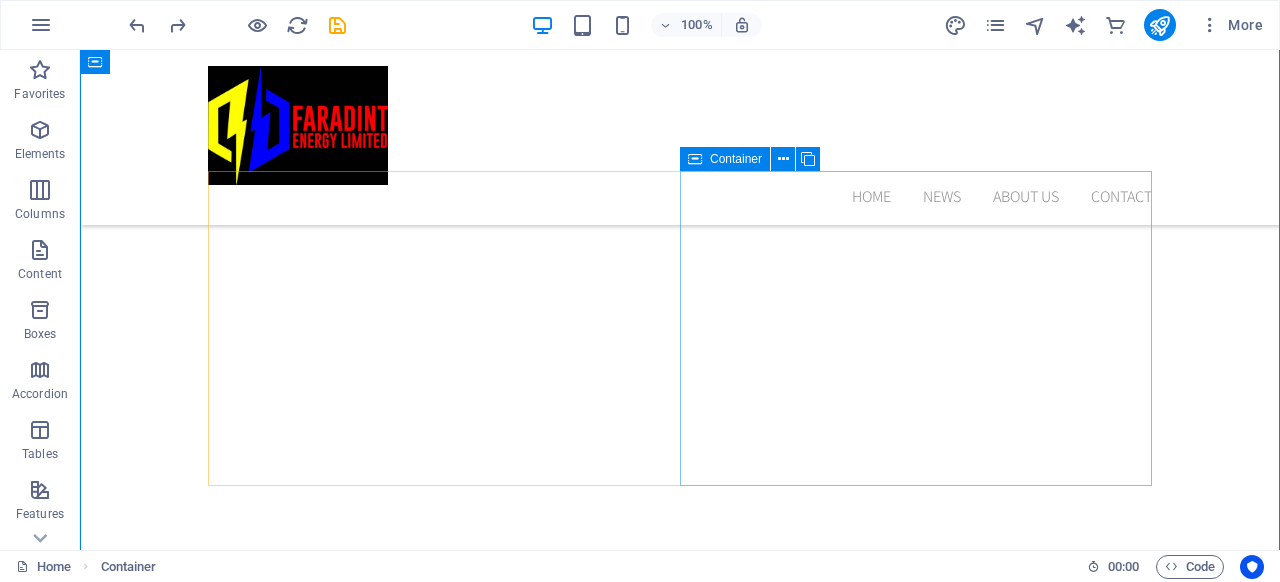 click on "Energy Storage Solutions Ensure uninterrupted power with our lithium-ion and deep-cycle battery storage systems designed for both standalone and hybrid applications. Solutions include: Home & Office Backup Systems Solar Battery Integration Commercial Energy Storage Units Modular Containerized Battery Packs Our storage options are scalable and monitored with intelligent battery management systems (BMS)." at bounding box center (680, 1656) 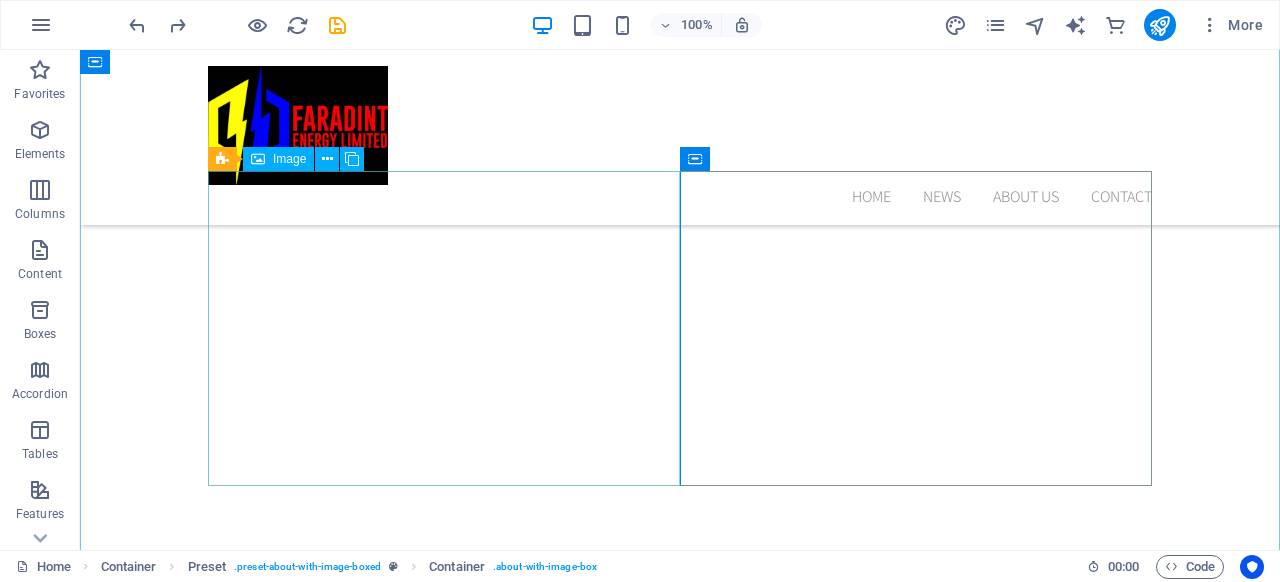 click at bounding box center [349, 1474] 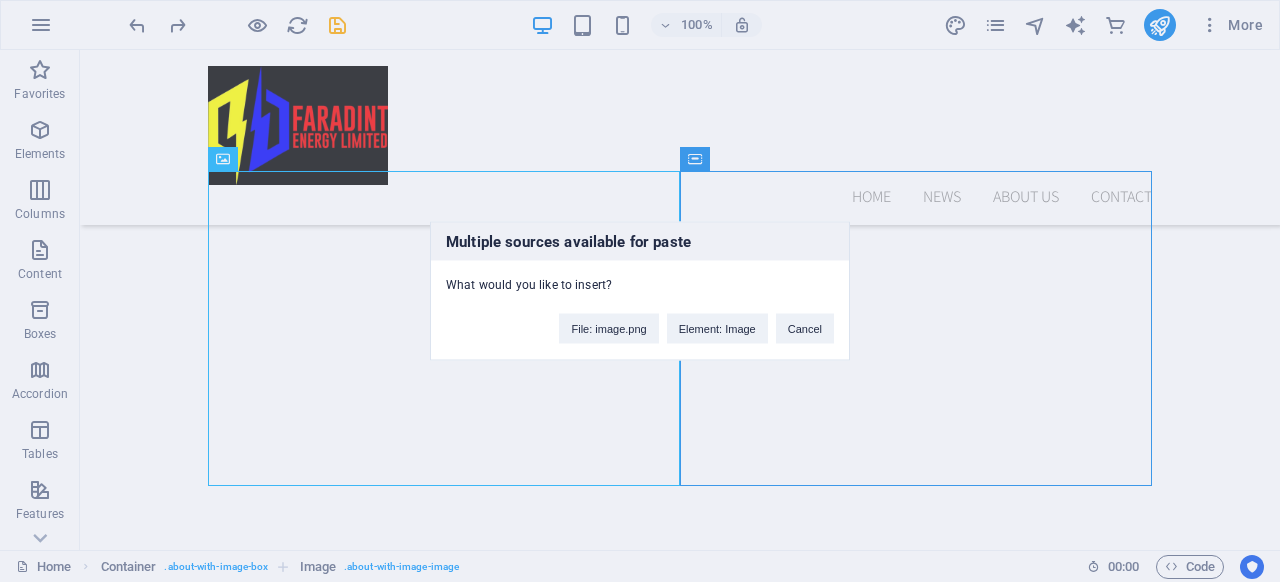 type 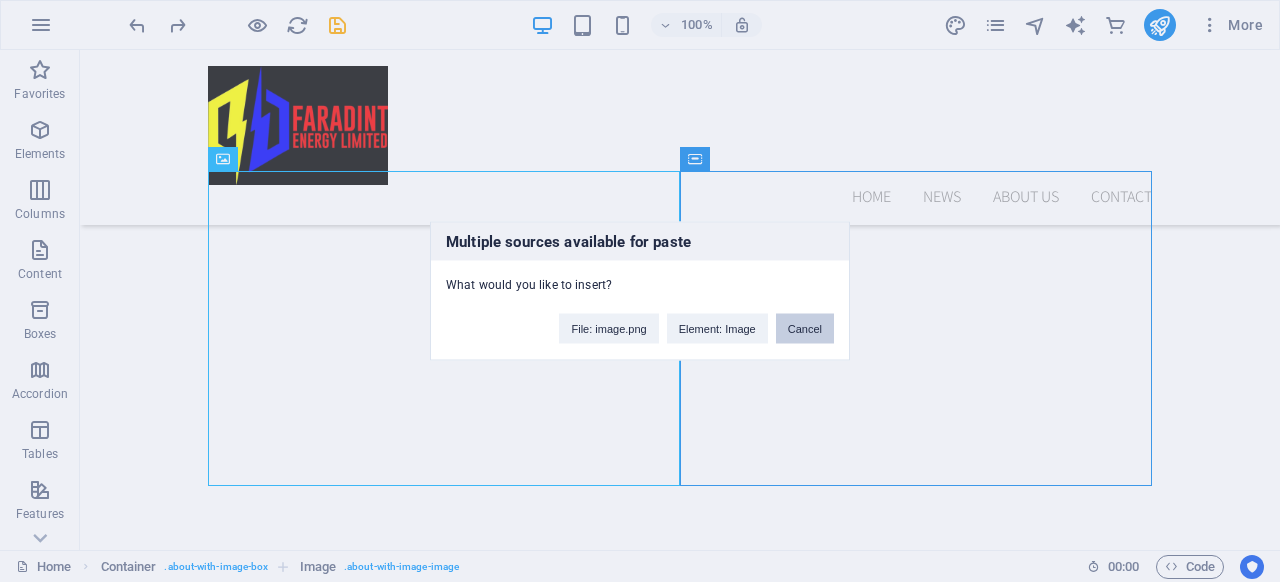 click on "Cancel" at bounding box center (805, 329) 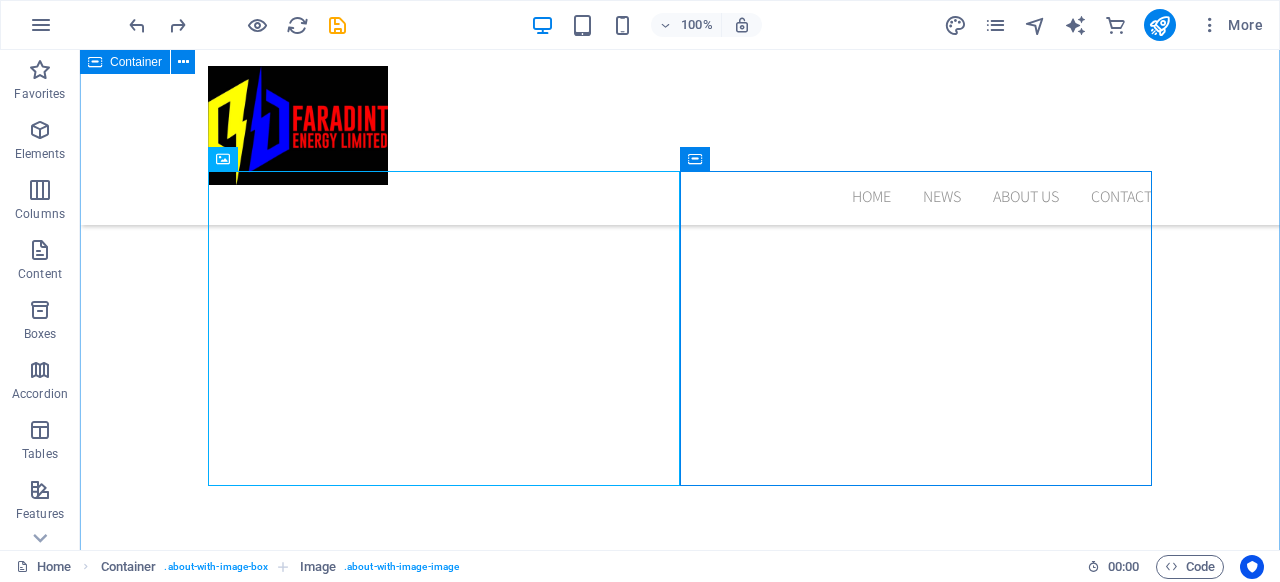 click on "our products and services Solar PV Systems Harness the power of the sun with our expertly designed and installed solar photovoltaic (PV) systems. Our offerings include: Residential & Commercial Rooftop Systems Ground-mounted PV Arrays Mini-grid & Off-grid Installations Solar Home Systems (SHS) Solar-powered Boreholes and Streetlights We source high-performance PV modules, inverters, and balance-of-system components from trusted global manufacturers. Energy Storage Solutions Ensure uninterrupted power with our lithium-ion and deep-cycle battery storage systems designed for both standalone and hybrid applications. Solutions include: Home & Office Backup Systems Solar Battery Integration Commercial Energy Storage Units Modular Containerized Battery Packs Our storage options are scalable and monitored with intelligent battery management systems (BMS). 15.09.2017 Lorem ipsum dolor sit" at bounding box center [680, 1566] 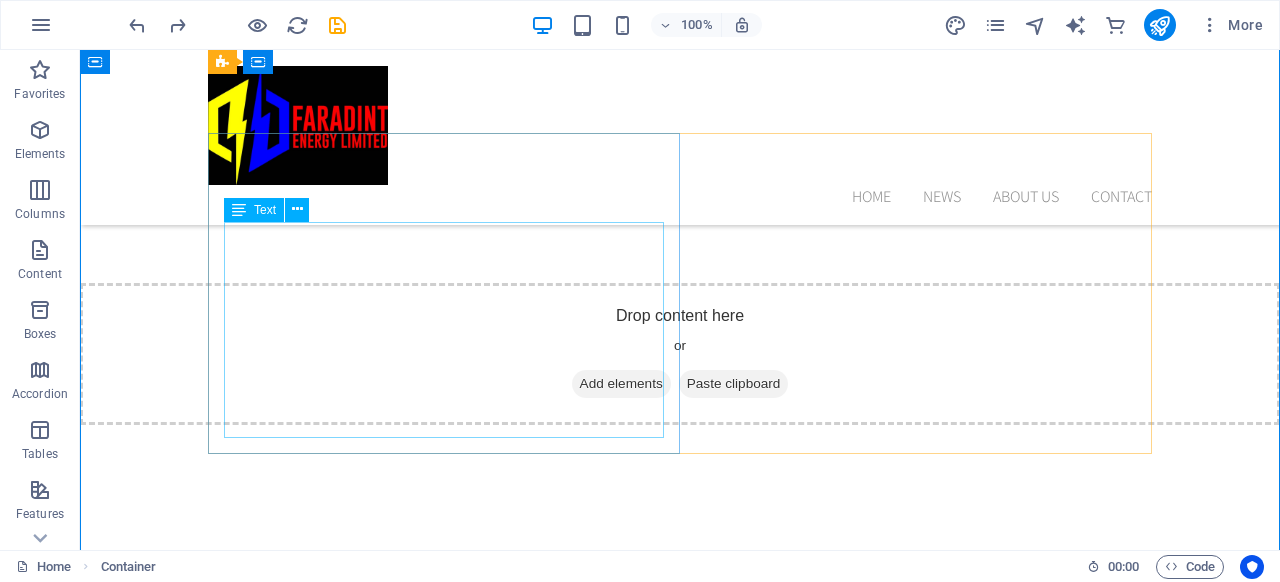scroll, scrollTop: 2550, scrollLeft: 0, axis: vertical 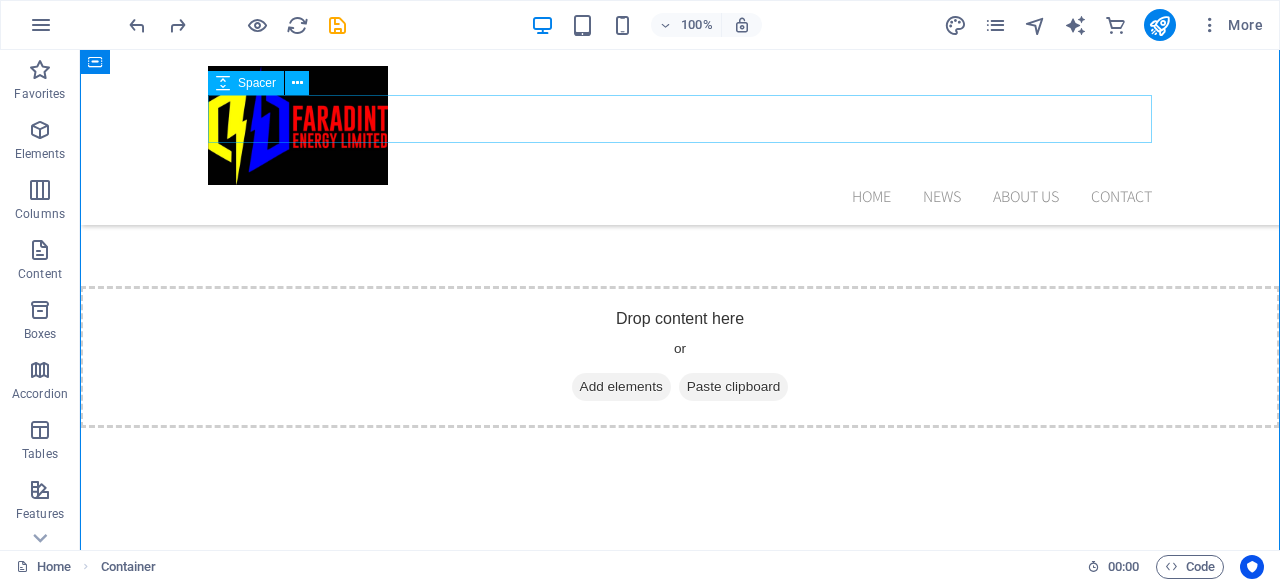 click at bounding box center (680, 1422) 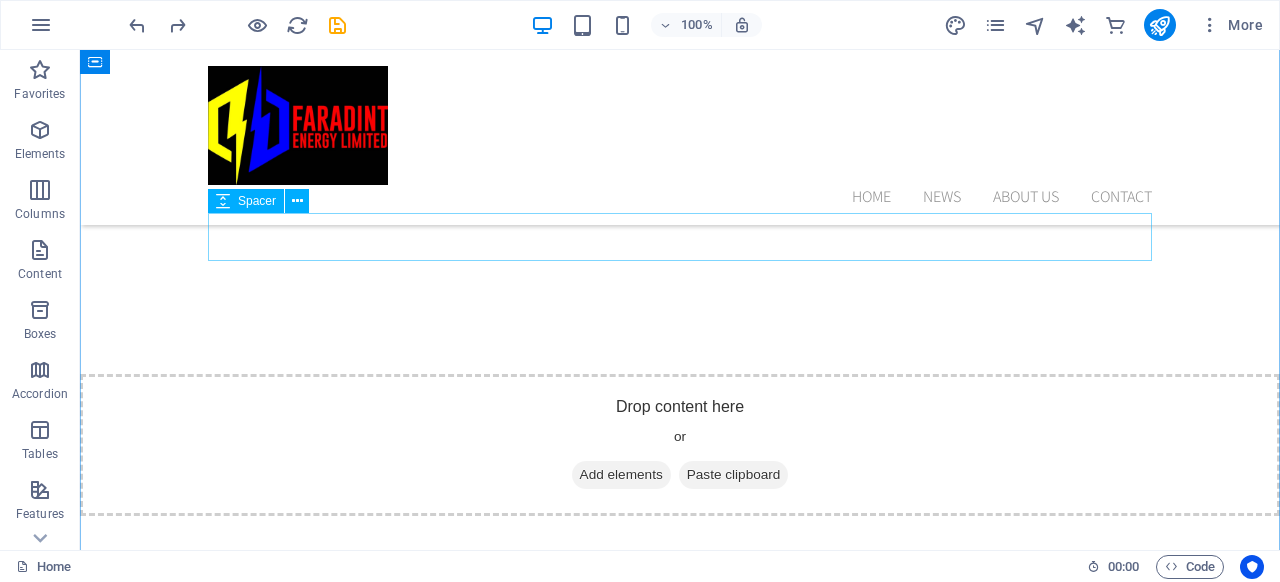 scroll, scrollTop: 2432, scrollLeft: 0, axis: vertical 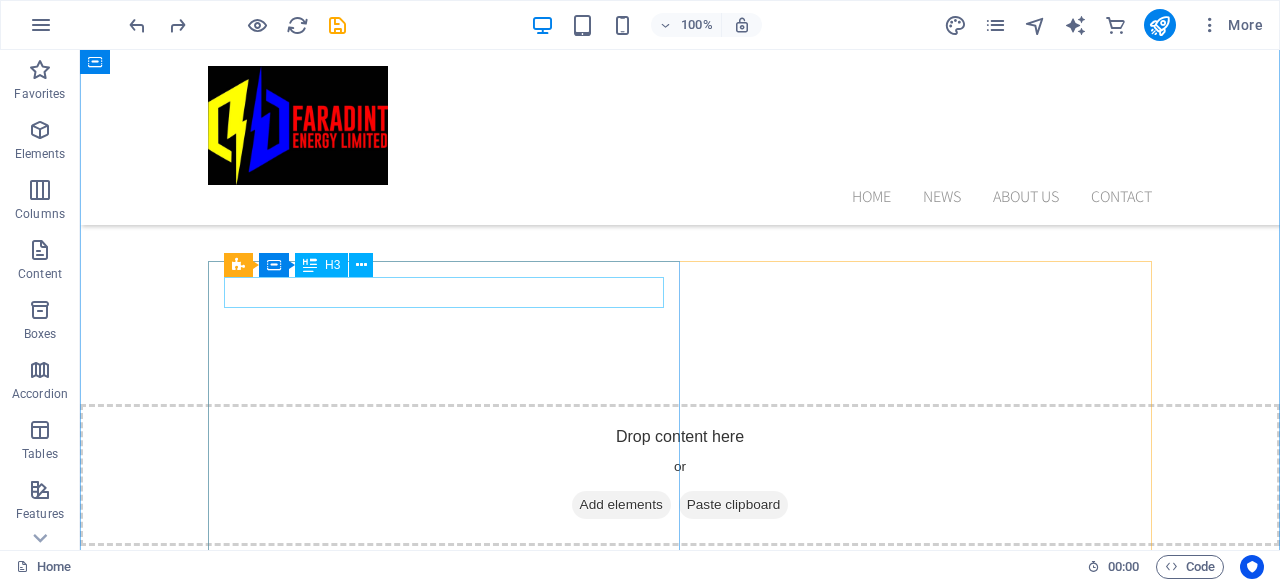 click on "15.09.2017" at bounding box center (680, 1595) 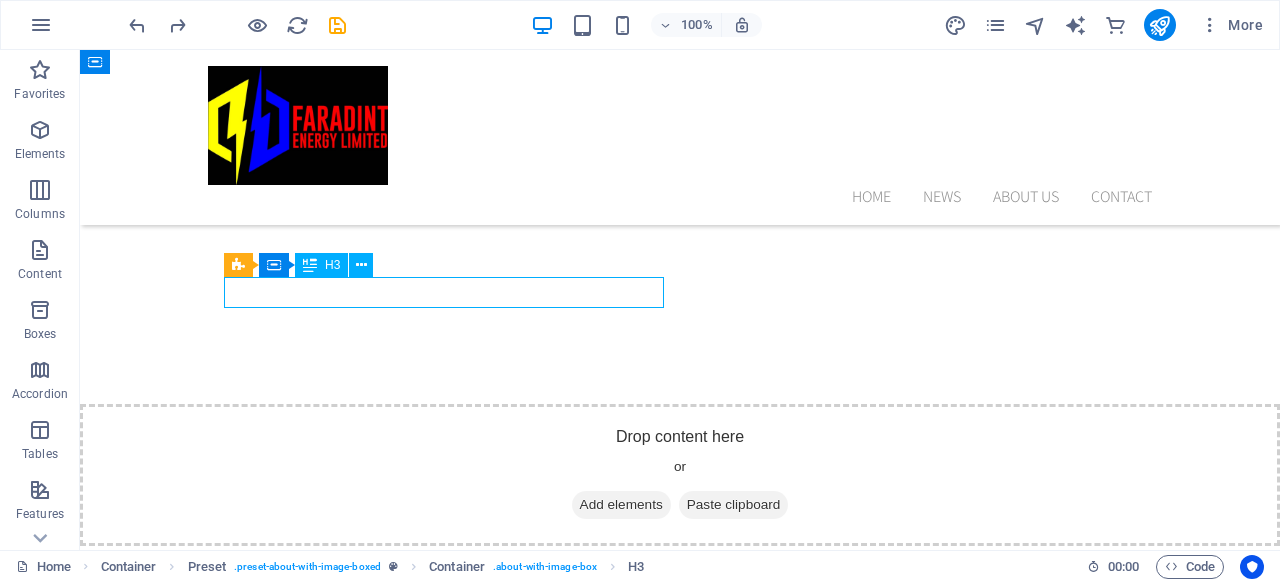 click on "15.09.2017" at bounding box center [680, 1595] 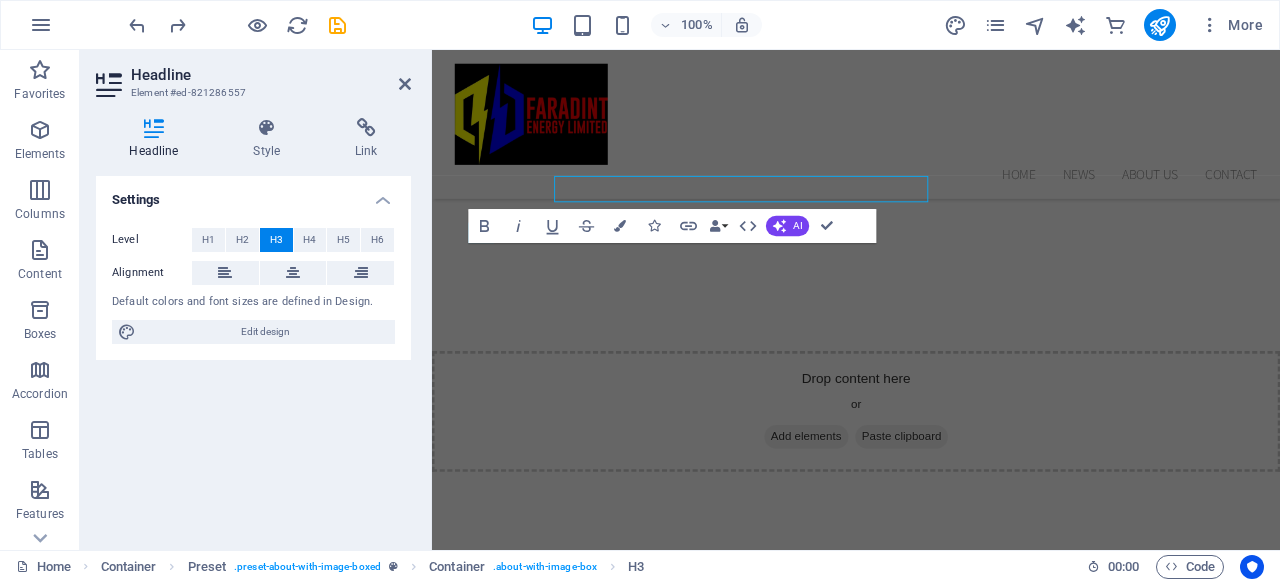 scroll, scrollTop: 2511, scrollLeft: 0, axis: vertical 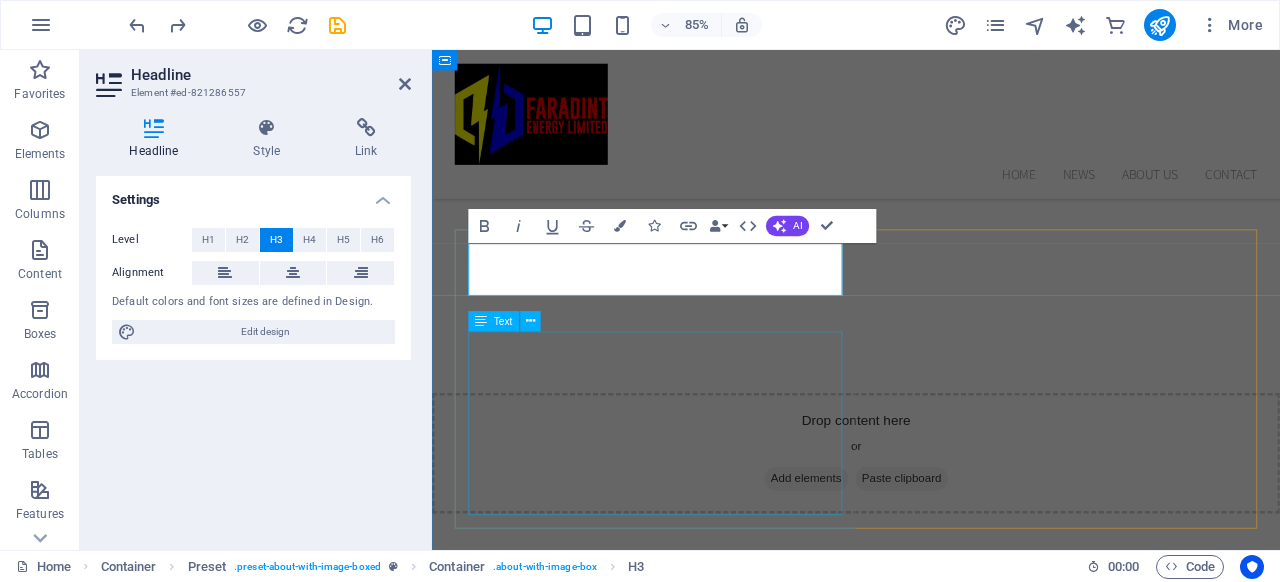 click on "Lorem ipsum dolor sit amet, consetetur sadipscing elitr, sed diam nonumy eirmod tempor invidunt ut labore et dolore magna aliquyam erat, sed diam voluptua. At vero eos et accusam et justo duo dolores et ea rebum. Stet clita kasd gubergren, no sea takimata sanctus est Lorem ipsum dolor sit amet.  Lorem ipsum dolor sit amet, consetetur sadipscing elitr, sed diam nonumy eirmod tempor invidunt ut labore et dolore magna aliquyam erat, sed diam voluptua." at bounding box center (931, 1774) 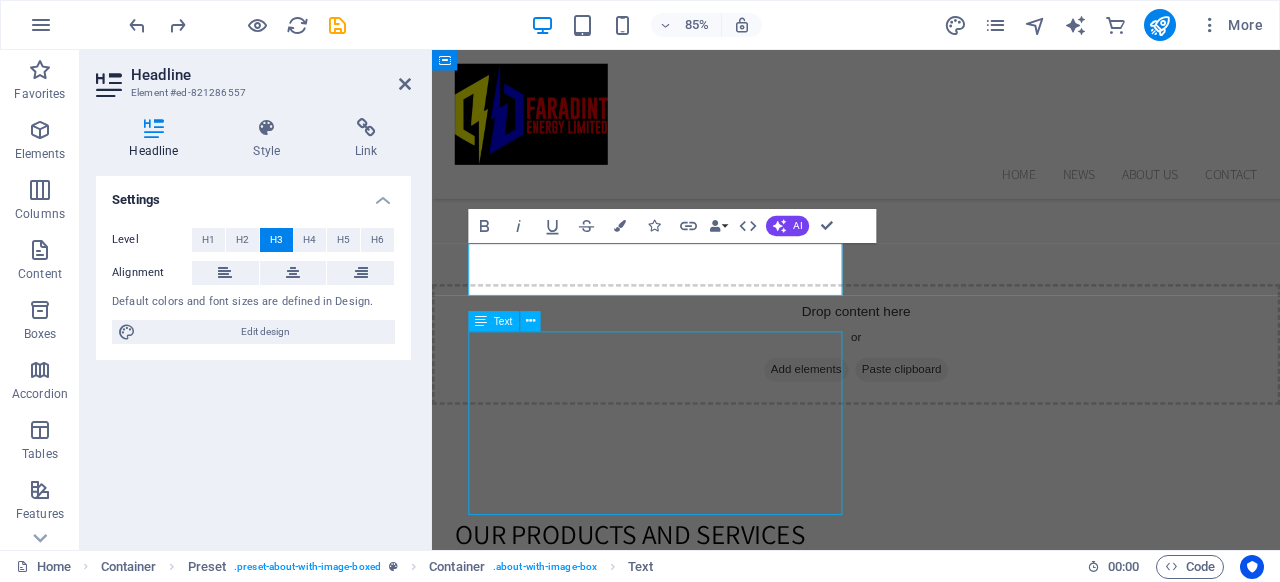 scroll, scrollTop: 2432, scrollLeft: 0, axis: vertical 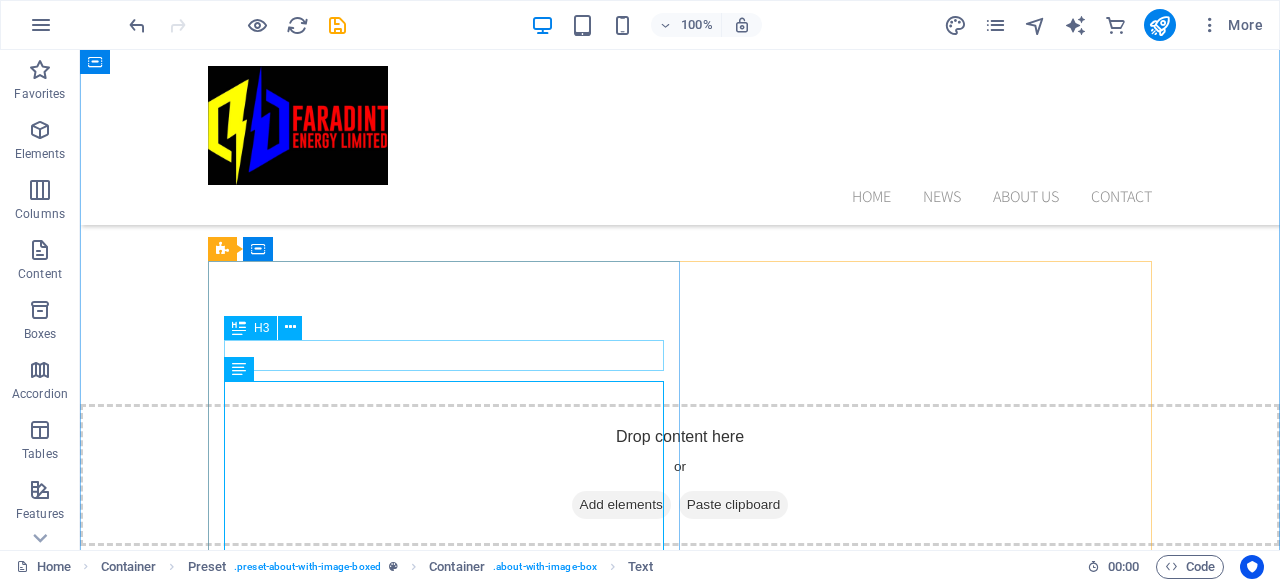 click on "Lorem ipsum dolor sit" at bounding box center [680, 1626] 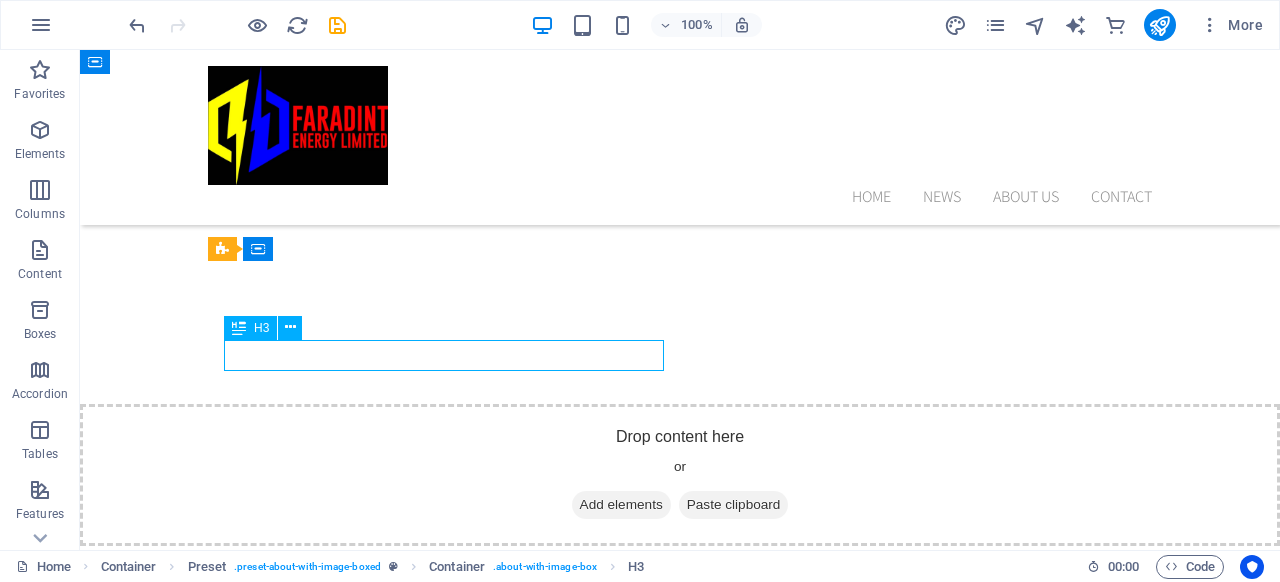 click on "Lorem ipsum dolor sit" at bounding box center [680, 1626] 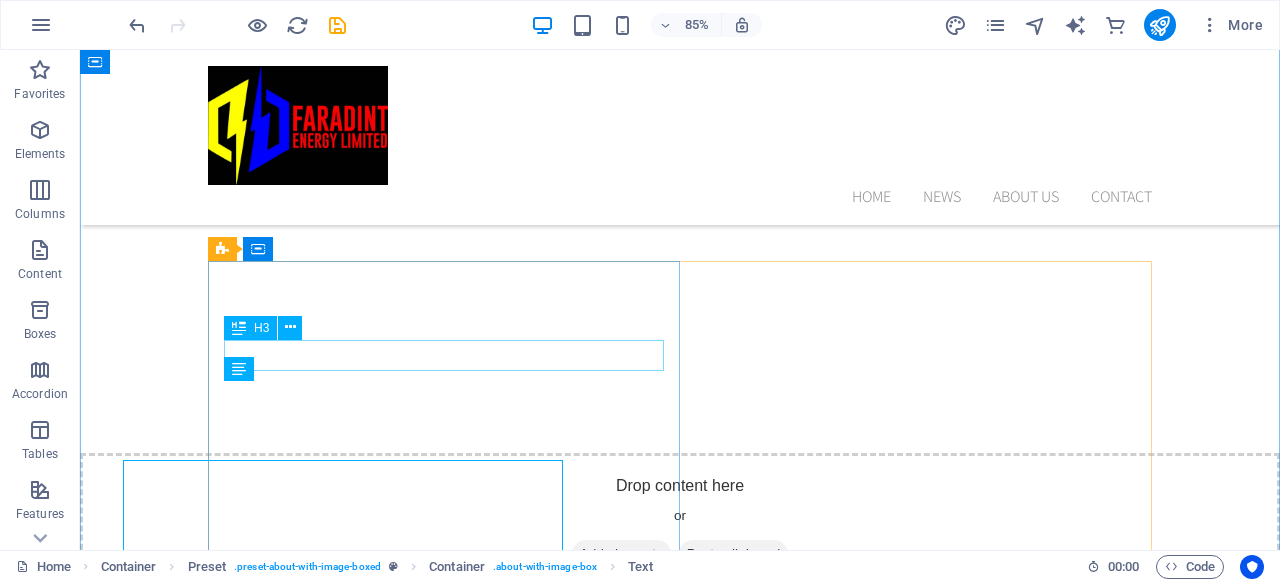 scroll, scrollTop: 2432, scrollLeft: 0, axis: vertical 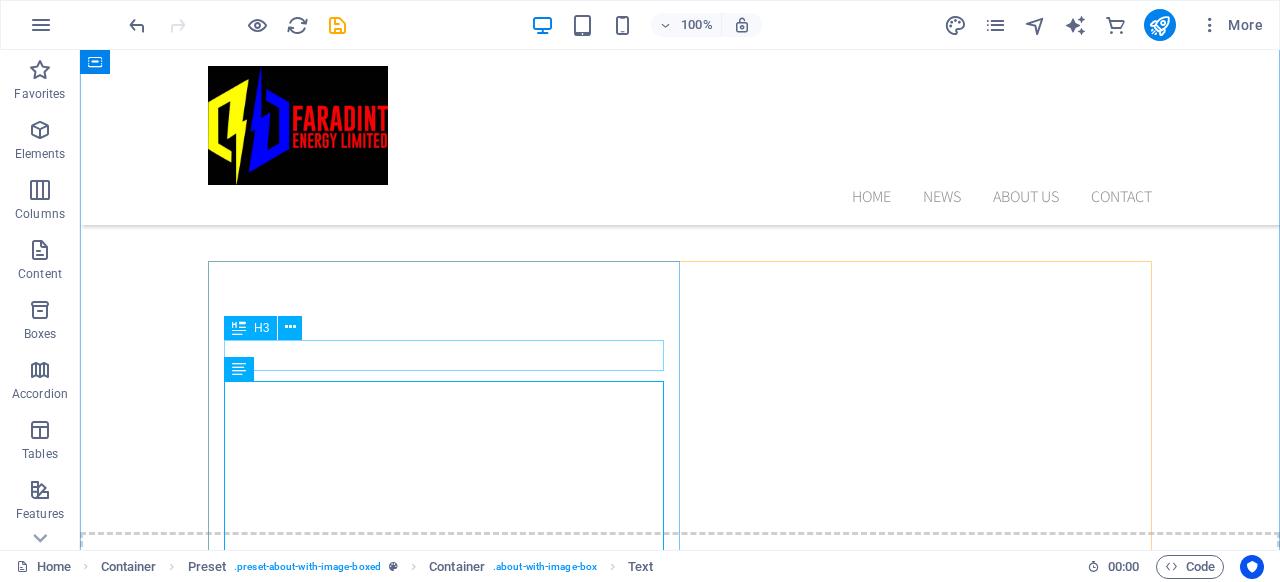 click on "Lorem ipsum dolor sit" at bounding box center (680, 1754) 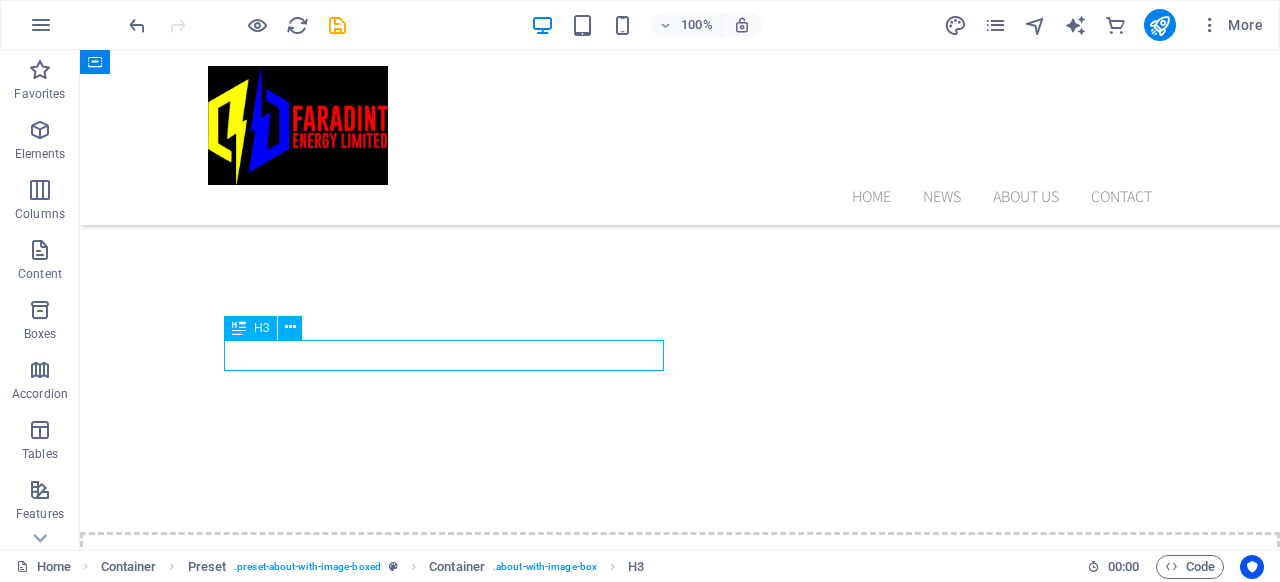 click on "Lorem ipsum dolor sit" at bounding box center (680, 1754) 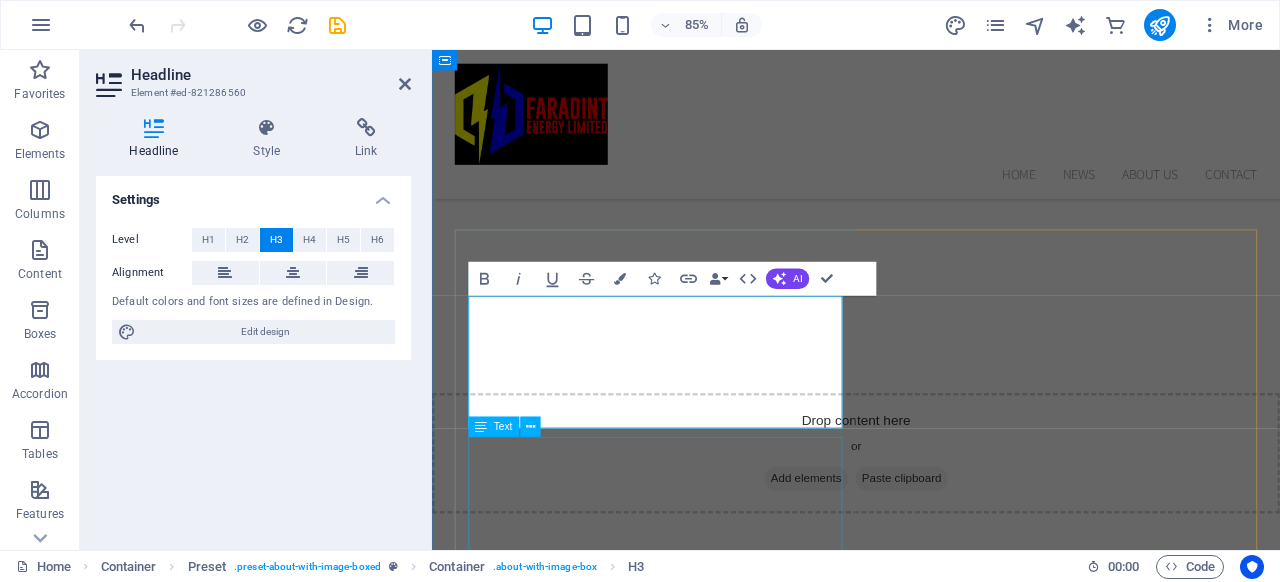 click on "Lorem ipsum dolor sit amet, consetetur sadipscing elitr, sed diam nonumy eirmod tempor invidunt ut labore et dolore magna aliquyam erat, sed diam voluptua. At vero eos et accusam et justo duo dolores et ea rebum. Stet clita kasd gubergren, no sea takimata sanctus est Lorem ipsum dolor sit amet.  Lorem ipsum dolor sit amet, consetetur sadipscing elitr, sed diam nonumy eirmod tempor invidunt ut labore et dolore magna aliquyam erat, sed diam voluptua." at bounding box center (931, 1805) 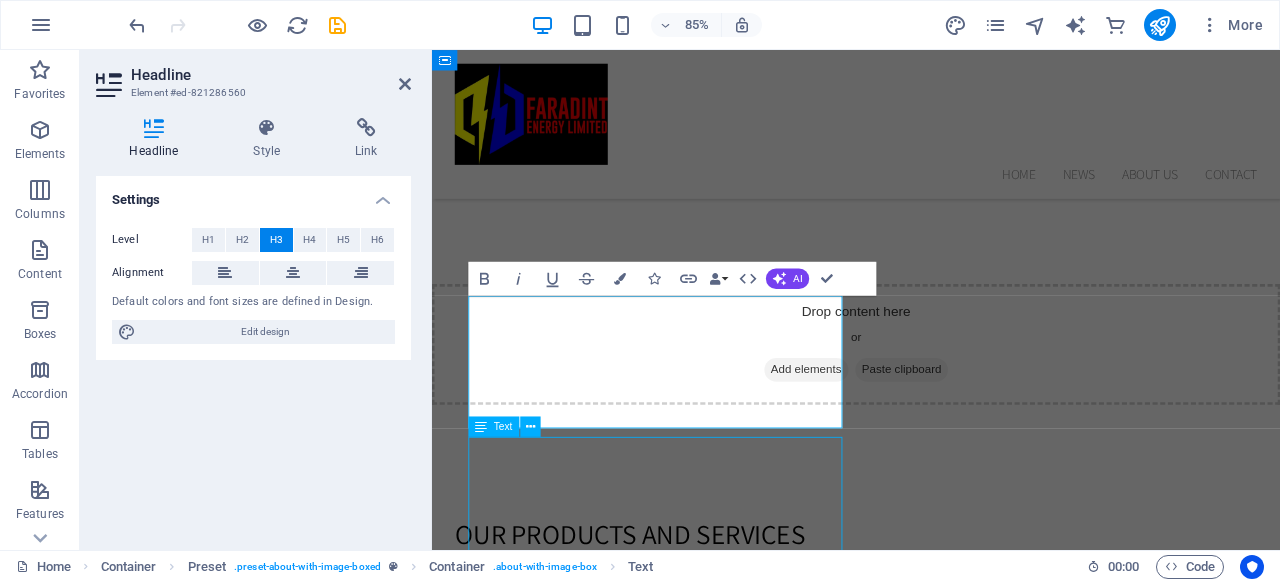 scroll, scrollTop: 2432, scrollLeft: 0, axis: vertical 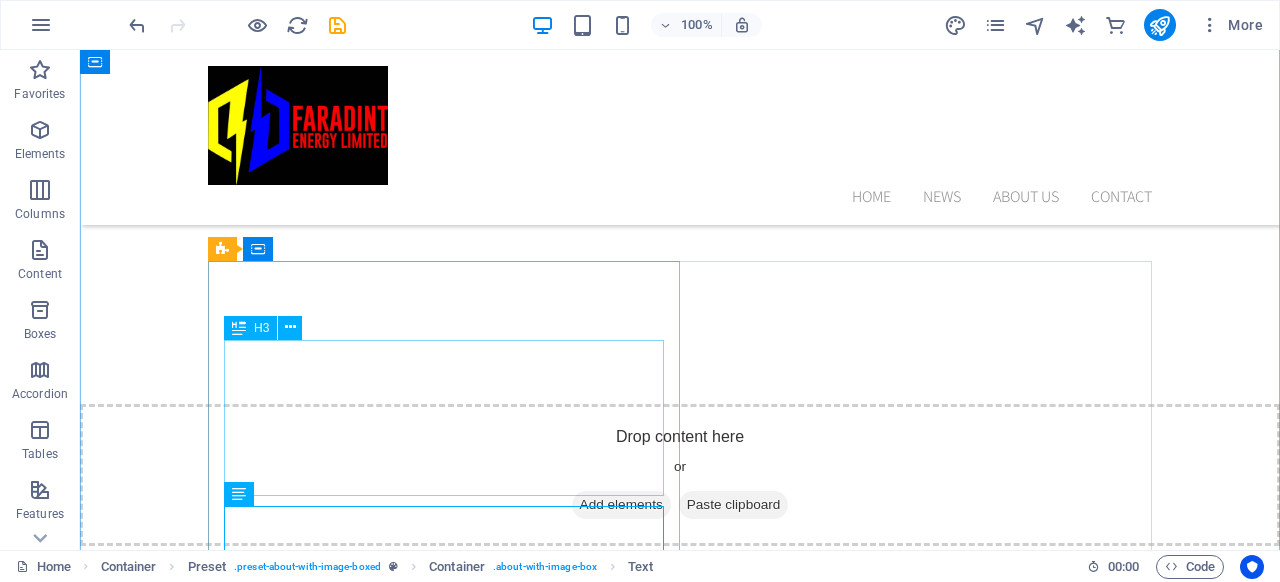 click on "From initial audit to final commissioning, our certified engineers and technicians ensure professional delivery at every stage." at bounding box center [680, 1642] 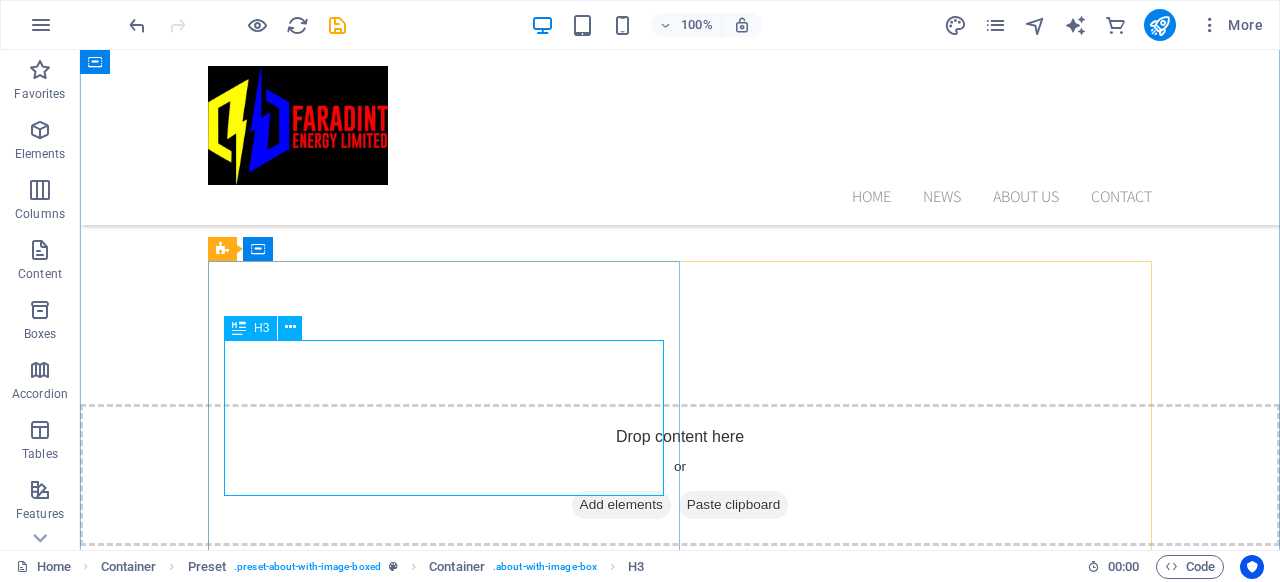 click on "H3" at bounding box center (261, 328) 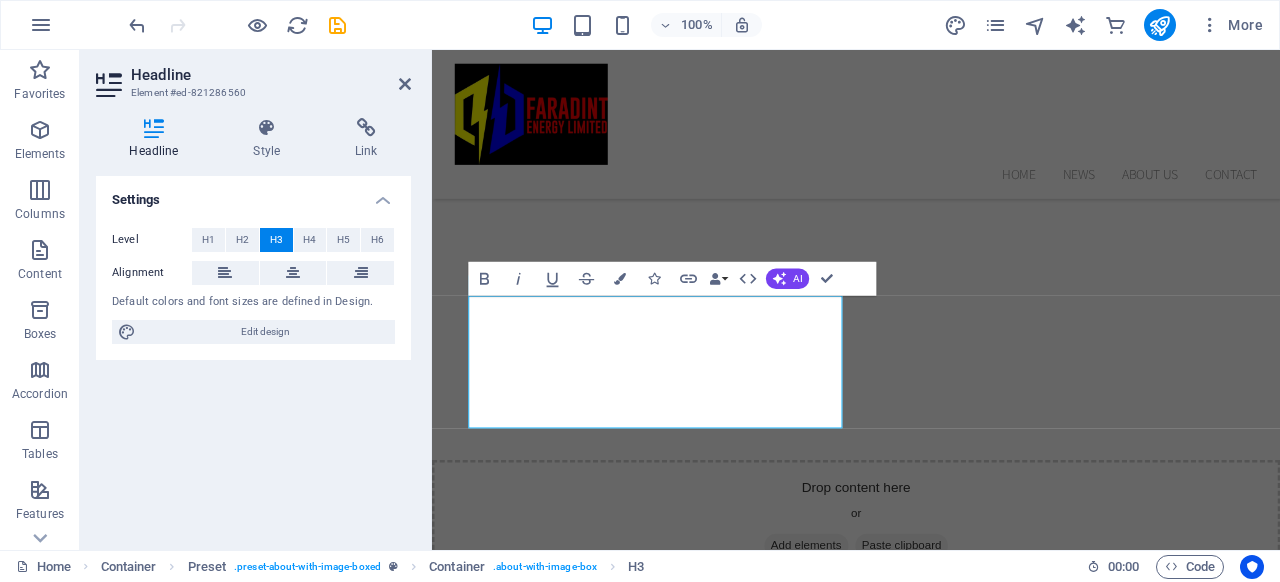 scroll, scrollTop: 2511, scrollLeft: 0, axis: vertical 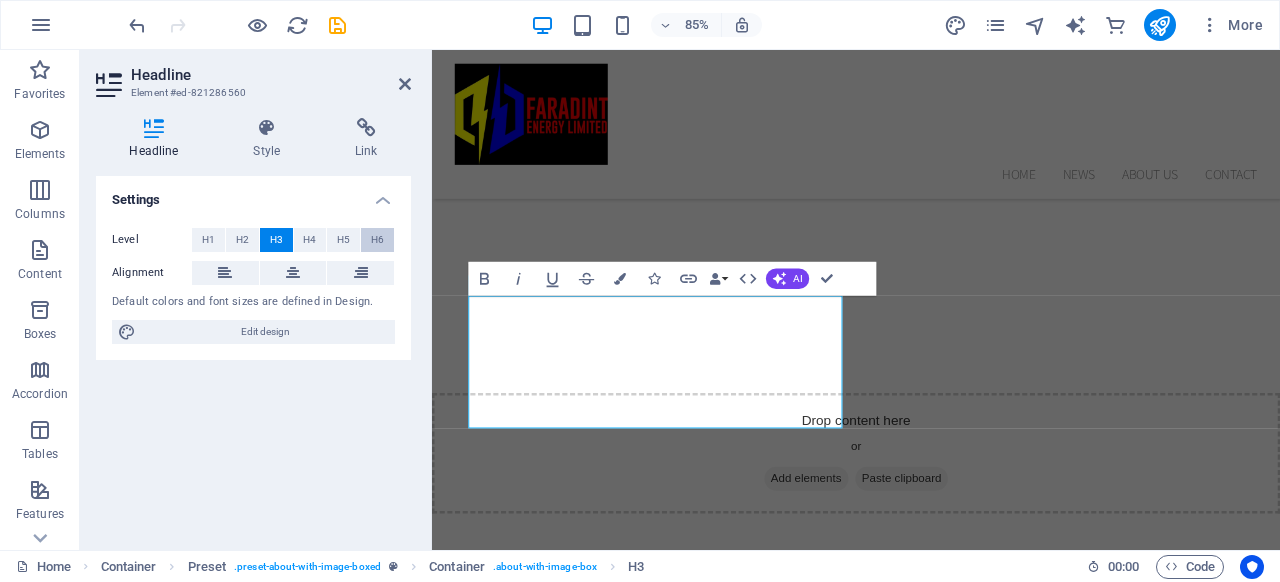 click on "H6" at bounding box center (377, 240) 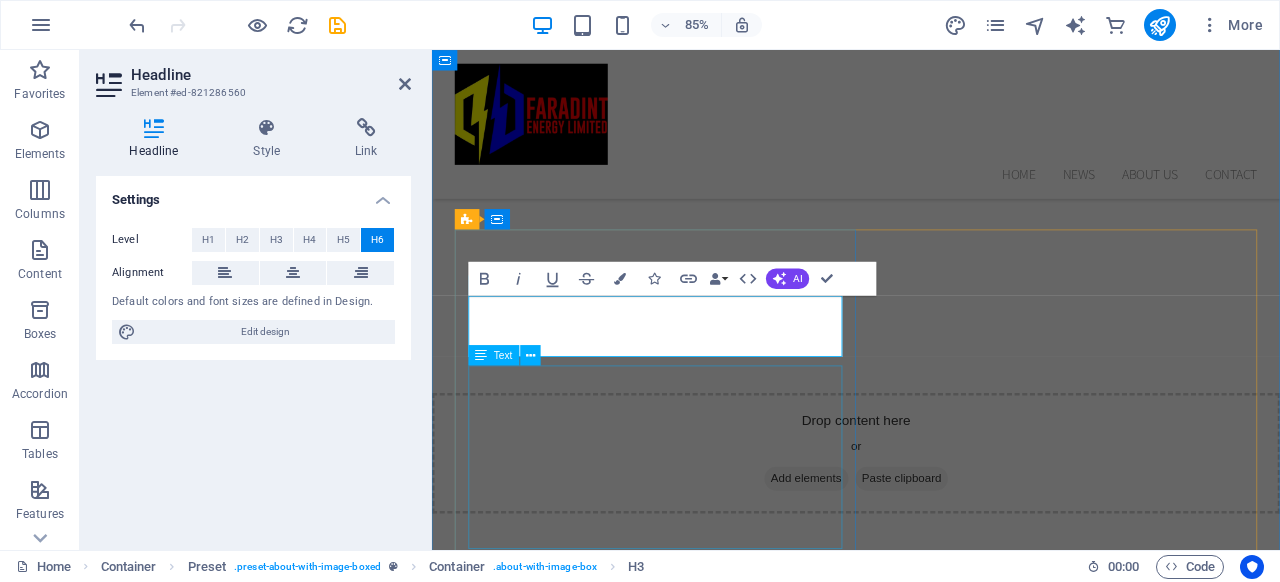 click on "Lorem ipsum dolor sit amet, consetetur sadipscing elitr, sed diam nonumy eirmod tempor invidunt ut labore et dolore magna aliquyam erat, sed diam voluptua. At vero eos et accusam et justo duo dolores et ea rebum. Stet clita kasd gubergren, no sea takimata sanctus est Lorem ipsum dolor sit amet.  Lorem ipsum dolor sit amet, consetetur sadipscing elitr, sed diam nonumy eirmod tempor invidunt ut labore et dolore magna aliquyam erat, sed diam voluptua." at bounding box center (931, 1790) 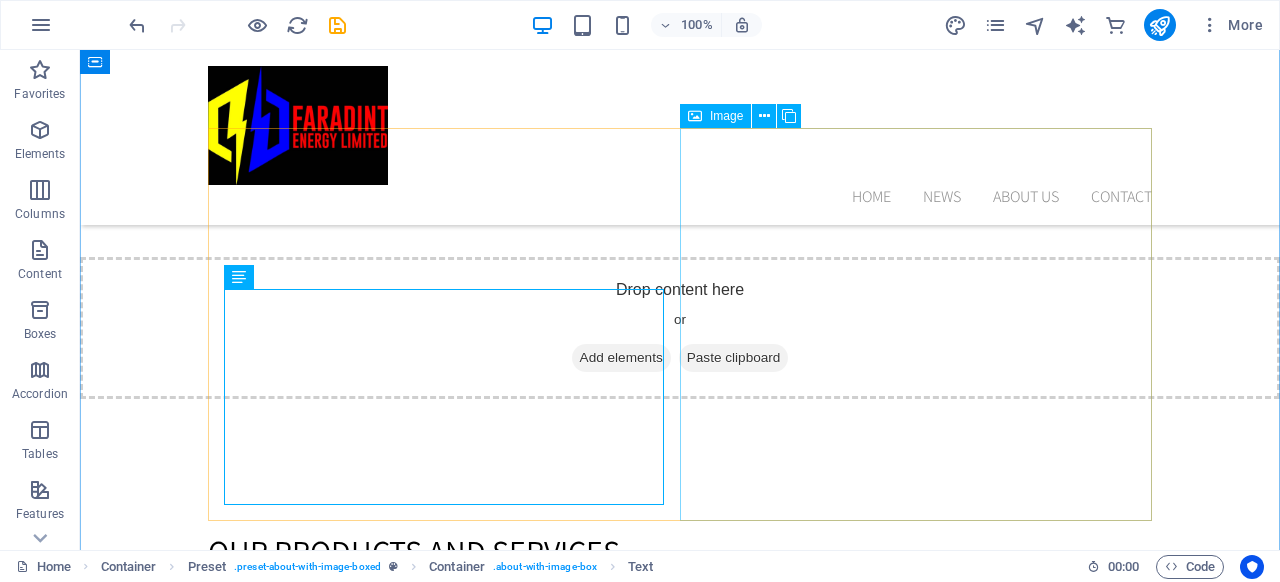 scroll, scrollTop: 2586, scrollLeft: 0, axis: vertical 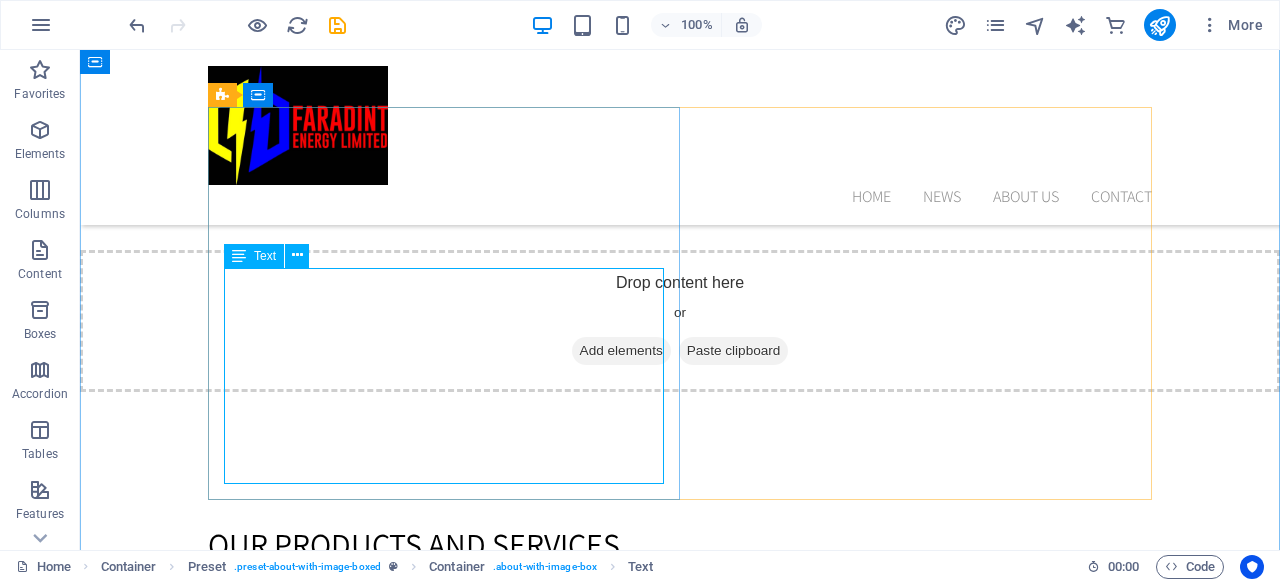 click on "Lorem ipsum dolor sit amet, consetetur sadipscing elitr, sed diam nonumy eirmod tempor invidunt ut labore et dolore magna aliquyam erat, sed diam voluptua. At vero eos et accusam et justo duo dolores et ea rebum. Stet clita kasd gubergren, no sea takimata sanctus est Lorem ipsum dolor sit amet.  Lorem ipsum dolor sit amet, consetetur sadipscing elitr, sed diam nonumy eirmod tempor invidunt ut labore et dolore magna aliquyam erat, sed diam voluptua." at bounding box center [680, 1587] 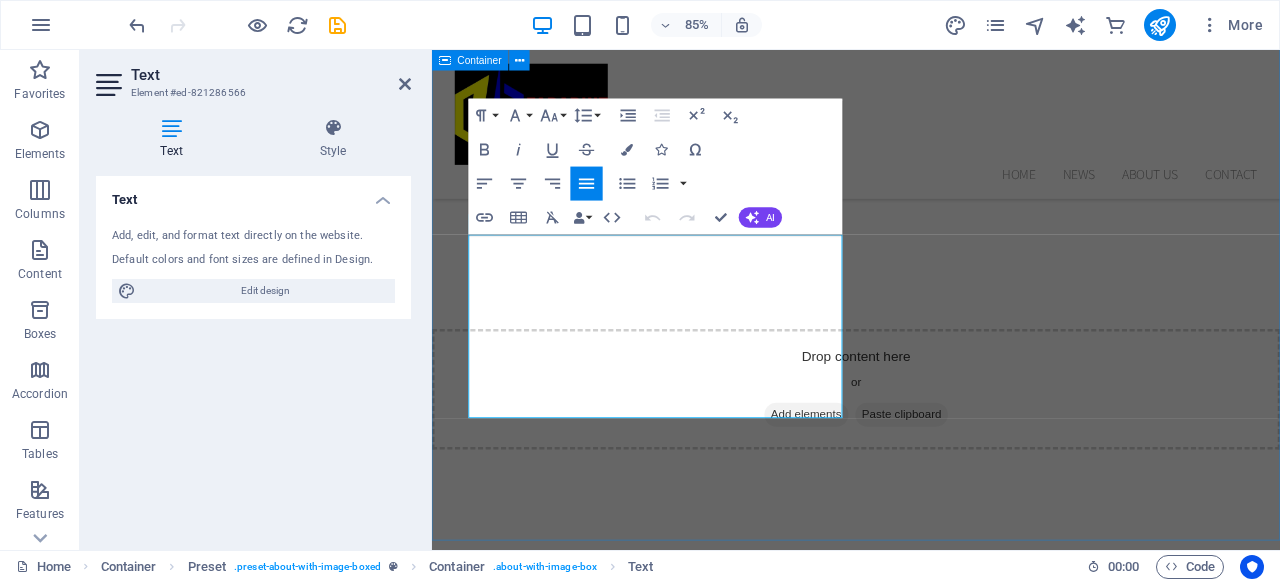 scroll, scrollTop: 2665, scrollLeft: 0, axis: vertical 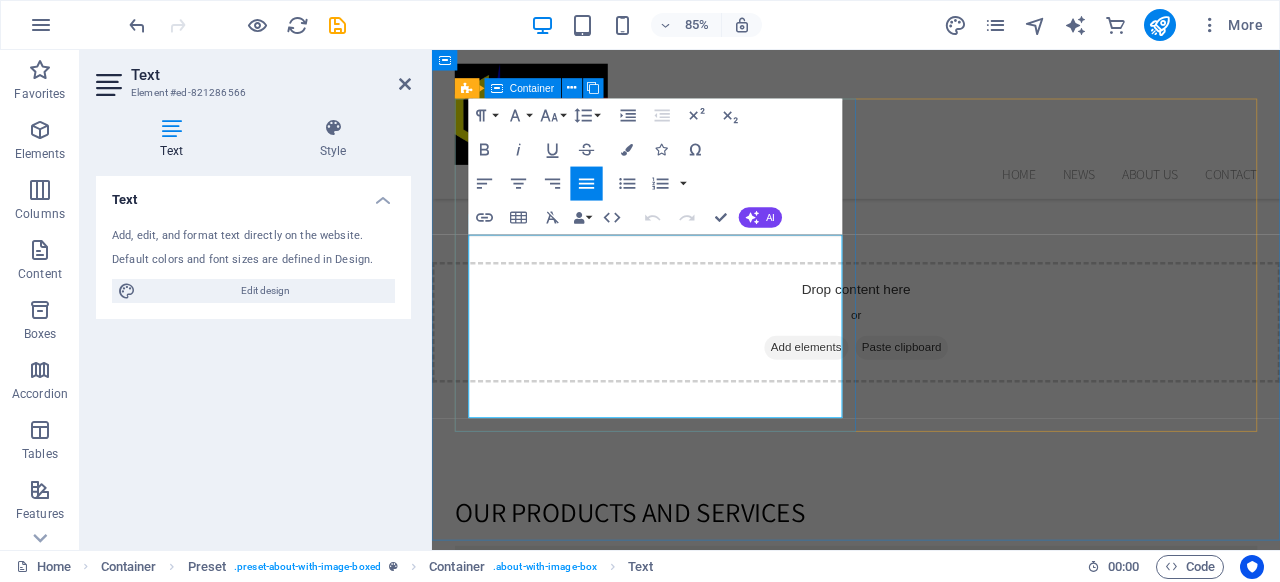 drag, startPoint x: 700, startPoint y: 477, endPoint x: 466, endPoint y: 288, distance: 300.79395 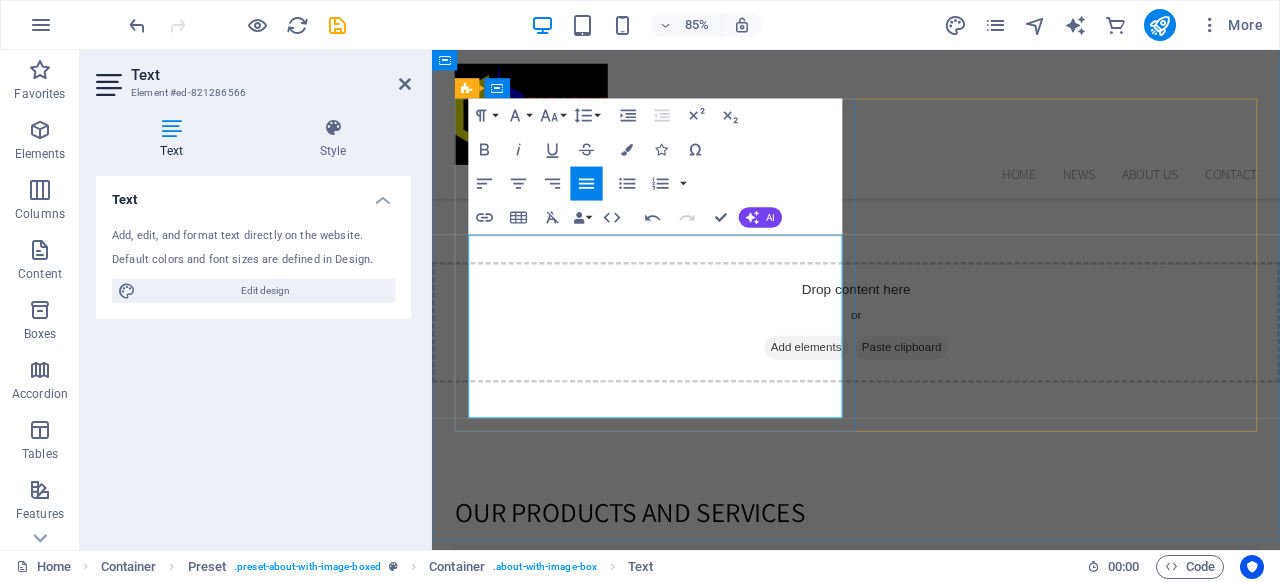 click on "Services include: - Site Assessments & Load Audits - System Design & Engineering - Procurement & Logistics - Installation & Quality Assurance - Grid Interconnection Support We follow international standards and local regulations, ensuring safety and reliability." at bounding box center (931, 1660) 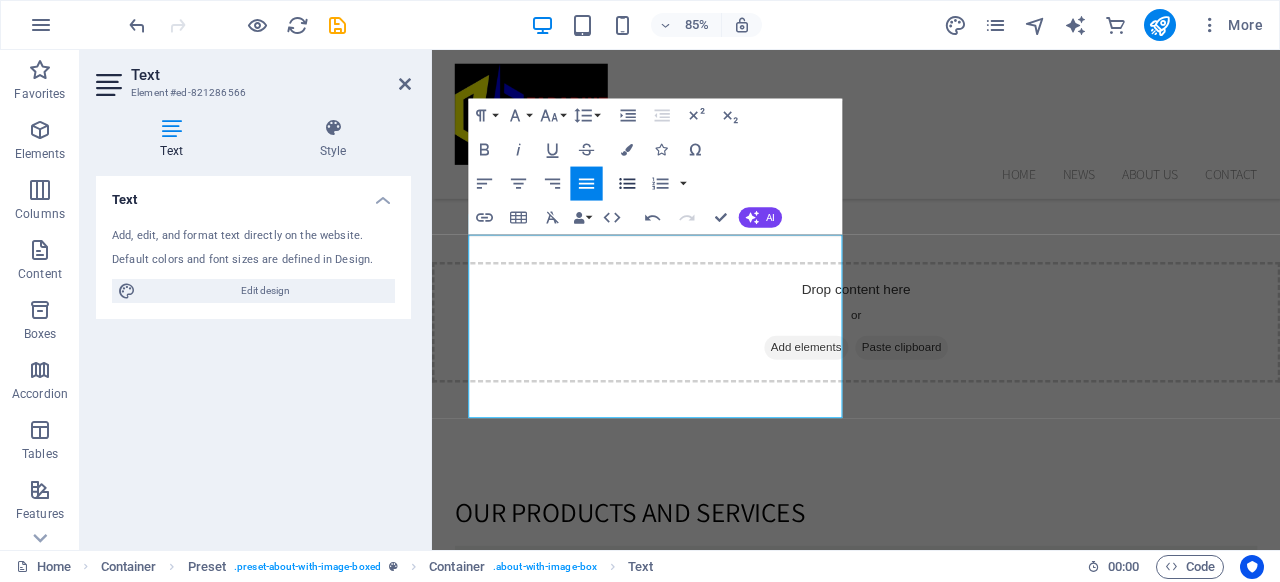 click 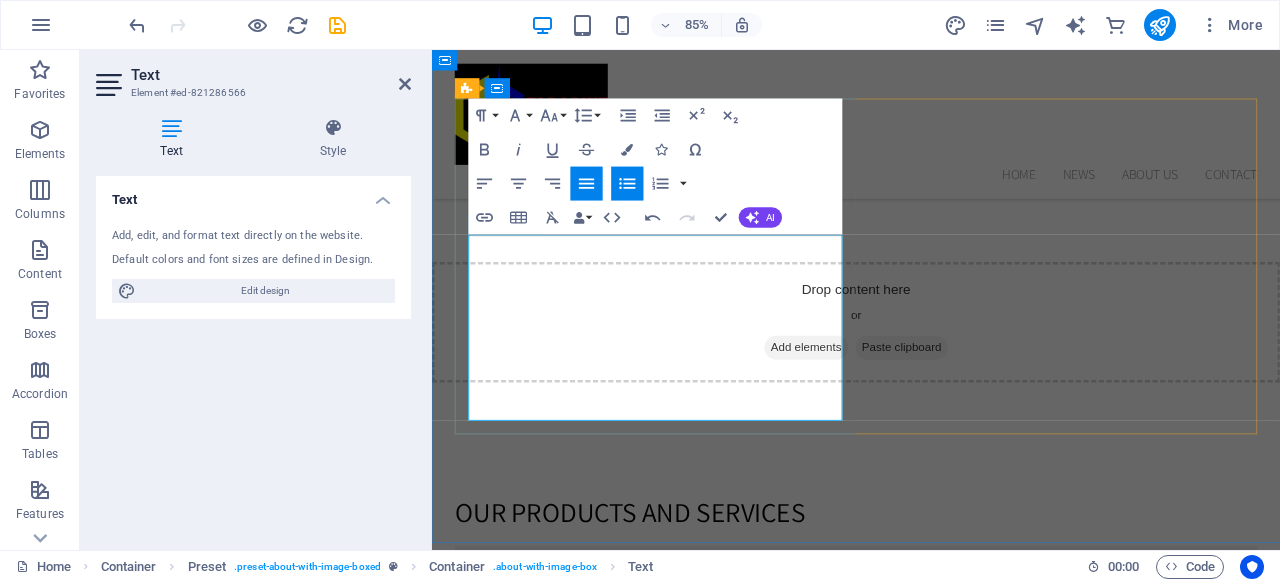 click on "Grid Interconnection Support We follow international standards and local regulations, ensuring safety and reliability." at bounding box center (939, 1720) 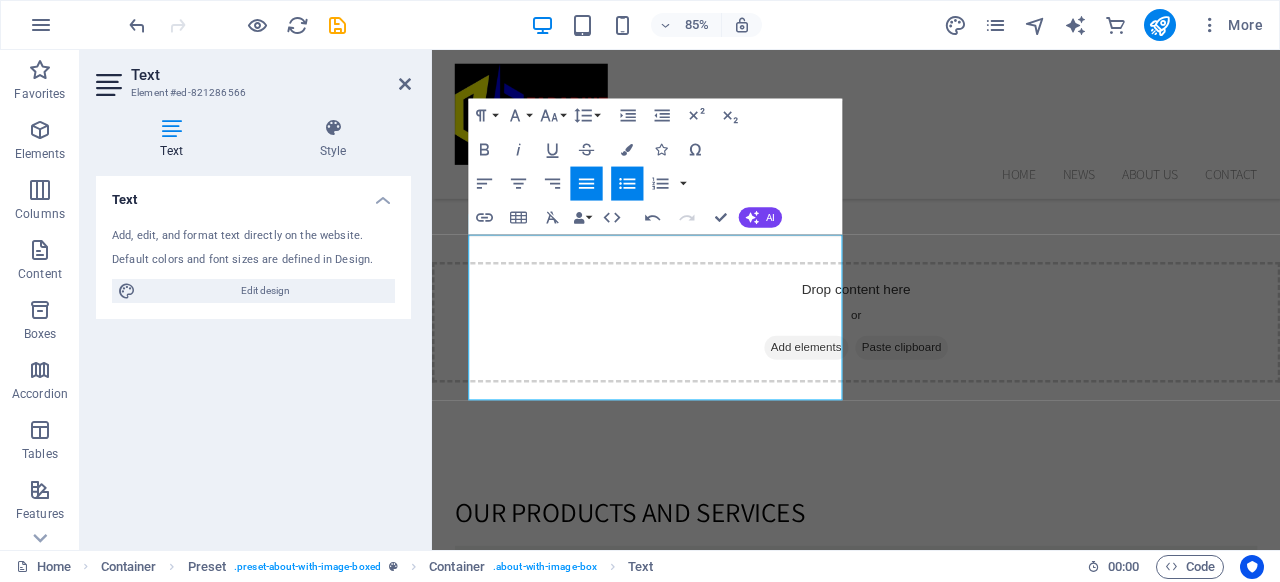 click 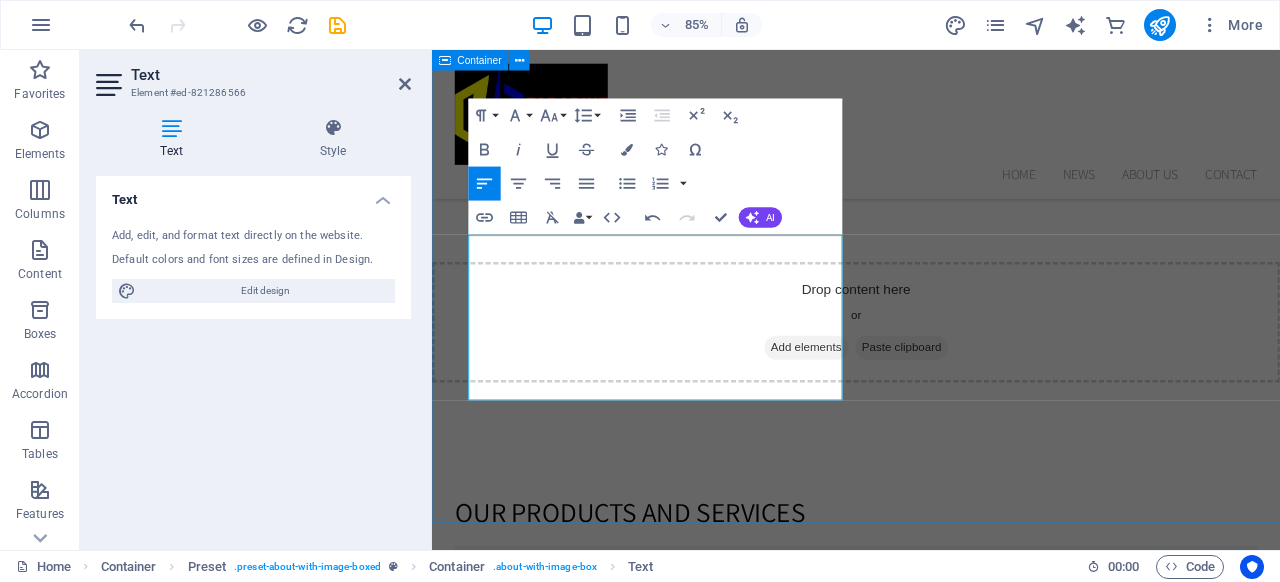 click on "our products and services Solar PV Systems Harness the power of the sun with our expertly designed and installed solar photovoltaic (PV) systems. Our offerings include: Residential & Commercial Rooftop Systems Ground-mounted PV Arrays Mini-grid & Off-grid Installations Solar Home Systems (SHS) Solar-powered Boreholes and Streetlights We source high-performance PV modules, inverters, and balance-of-system components from trusted global manufacturers. Energy Storage Solutions Ensure uninterrupted power with our lithium-ion and deep-cycle battery storage systems designed for both standalone and hybrid applications. Solutions include: Home & Office Backup Systems Solar Battery Integration Commercial Energy Storage Units Modular Containerized Battery Packs Our storage options are scalable and monitored with intelligent battery management systems (BMS). Installation & Engineering Services From initial audit to final commissioning, our certified engineers and technicians ensure professional delivery at every stage." at bounding box center [931, 1209] 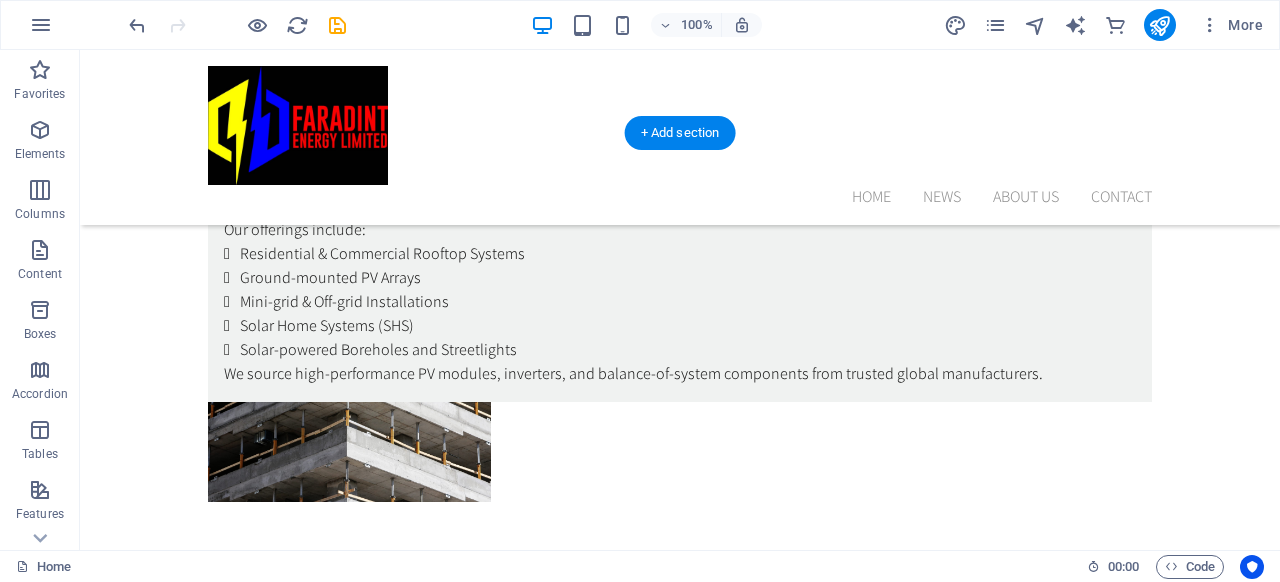 scroll, scrollTop: 3024, scrollLeft: 0, axis: vertical 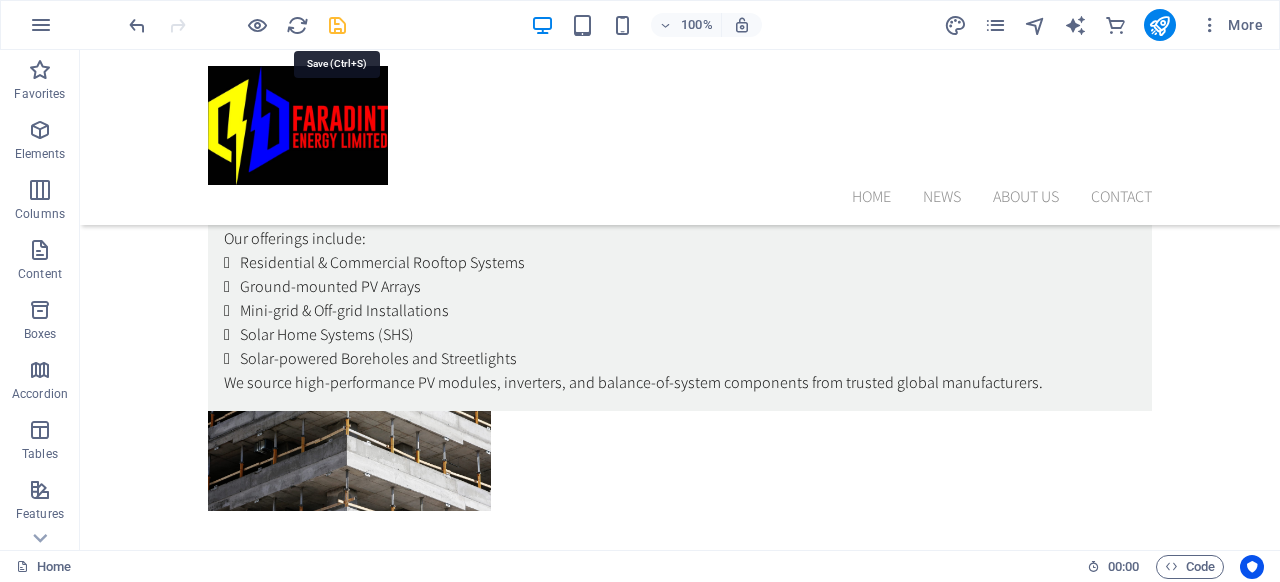 click at bounding box center [337, 25] 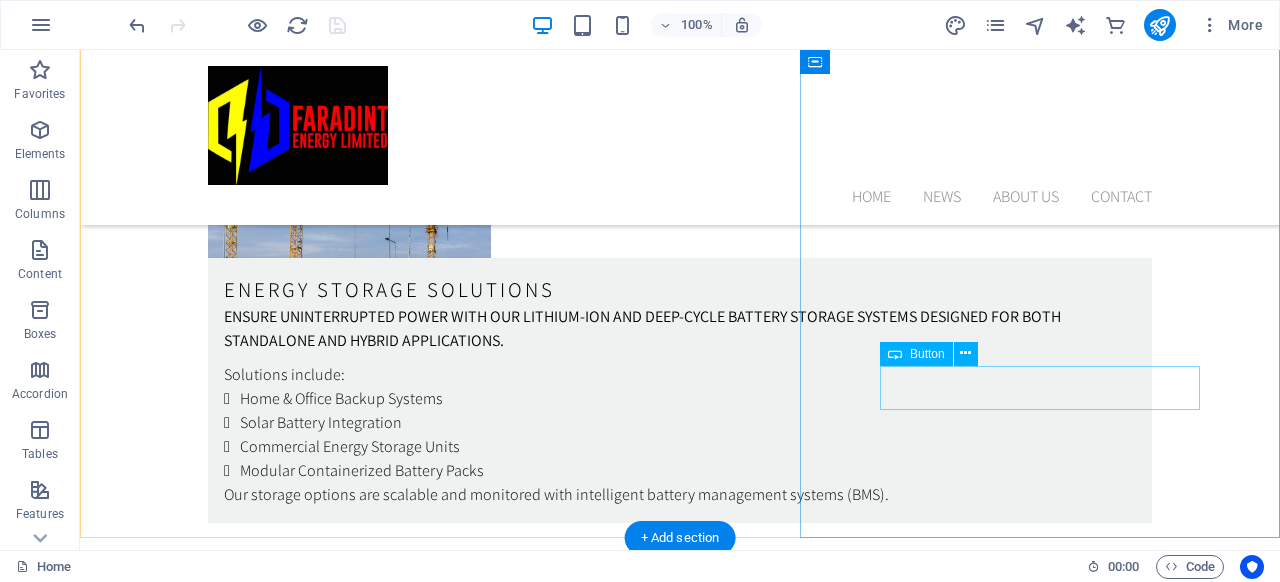 scroll, scrollTop: 3459, scrollLeft: 0, axis: vertical 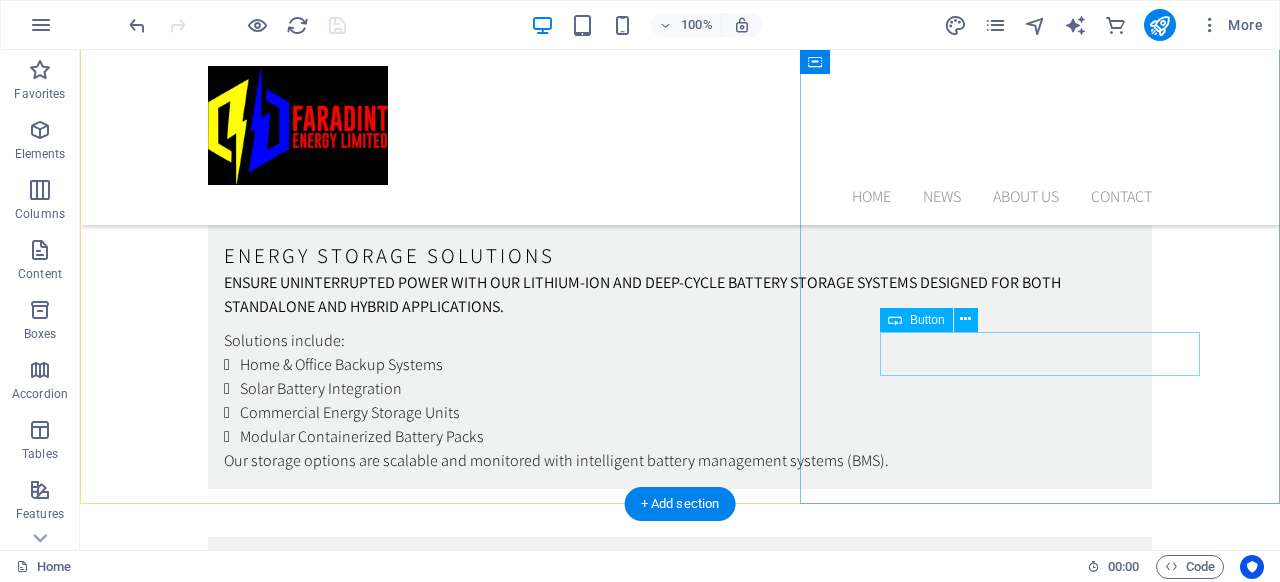 click on "Contact us now" at bounding box center (680, 2306) 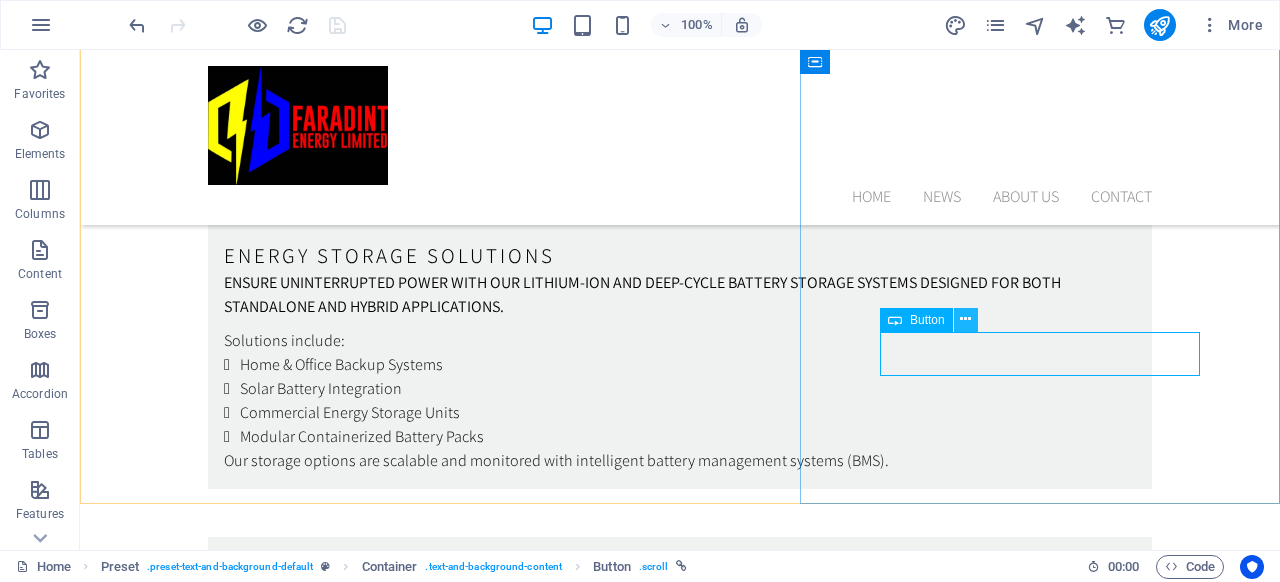 click at bounding box center (965, 319) 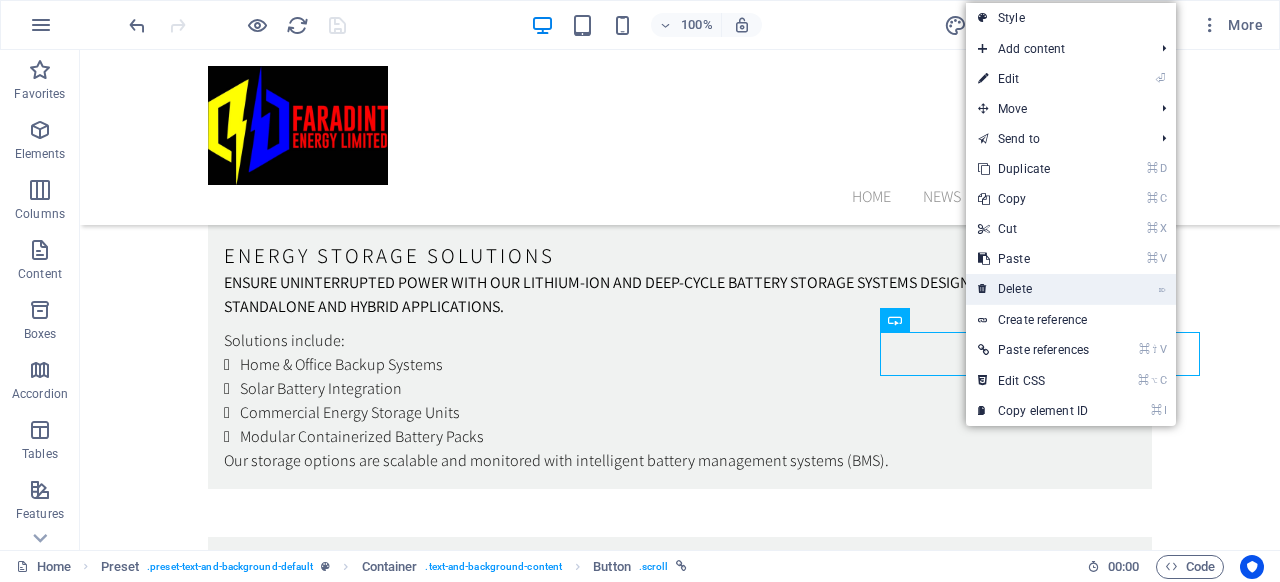 click on "⌦  Delete" at bounding box center [1033, 289] 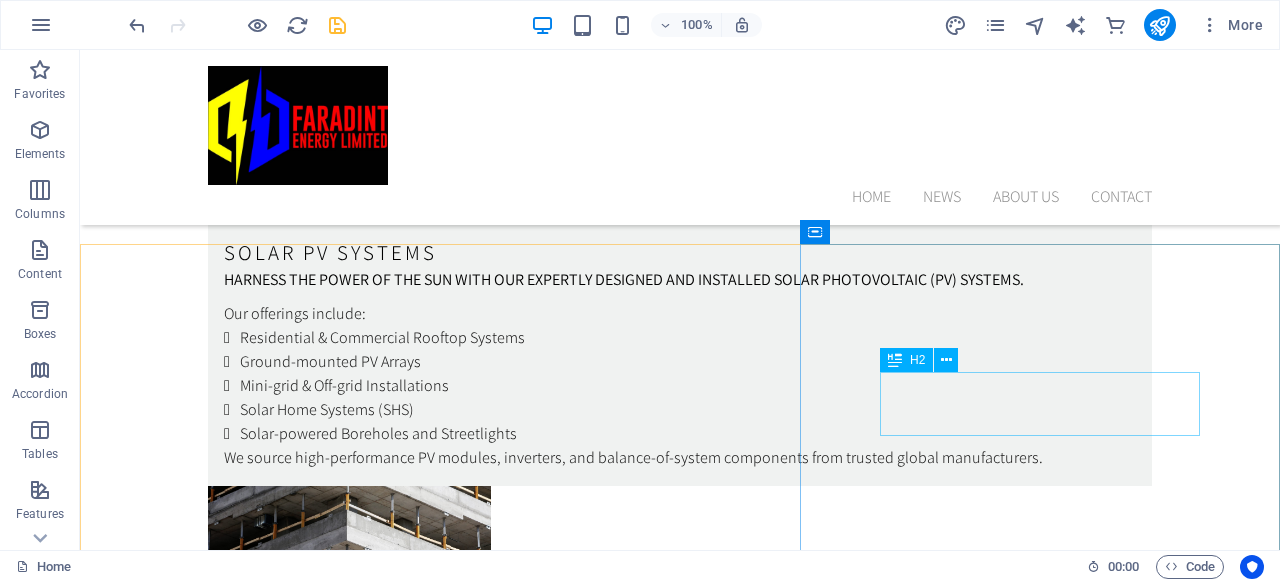 scroll, scrollTop: 2948, scrollLeft: 0, axis: vertical 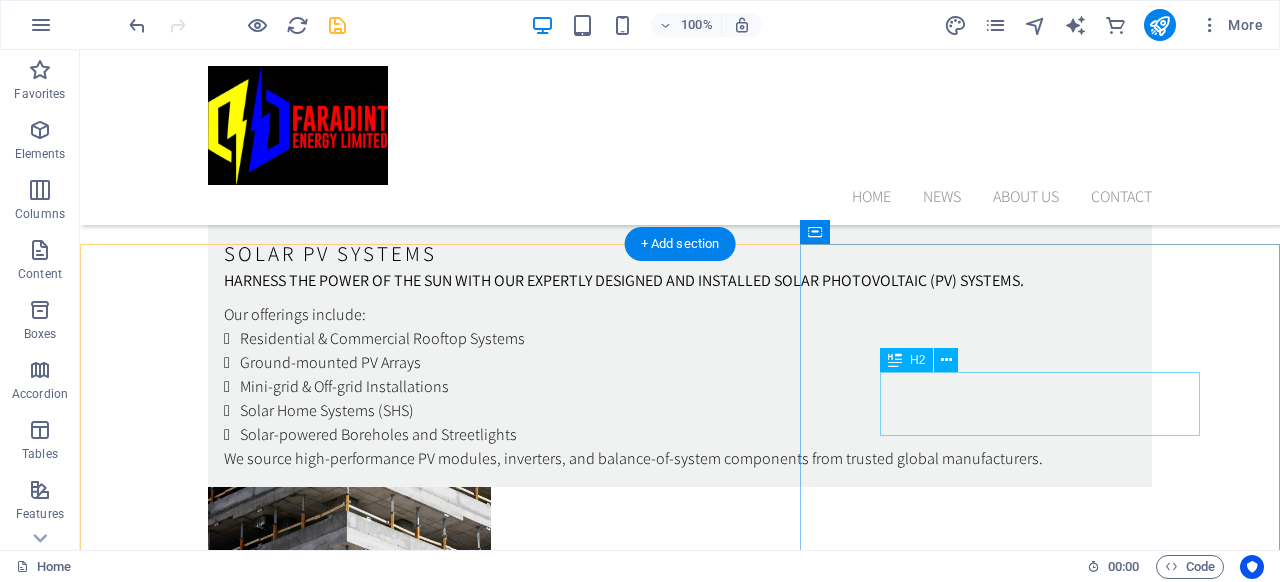 click on "About us" at bounding box center (680, 2473) 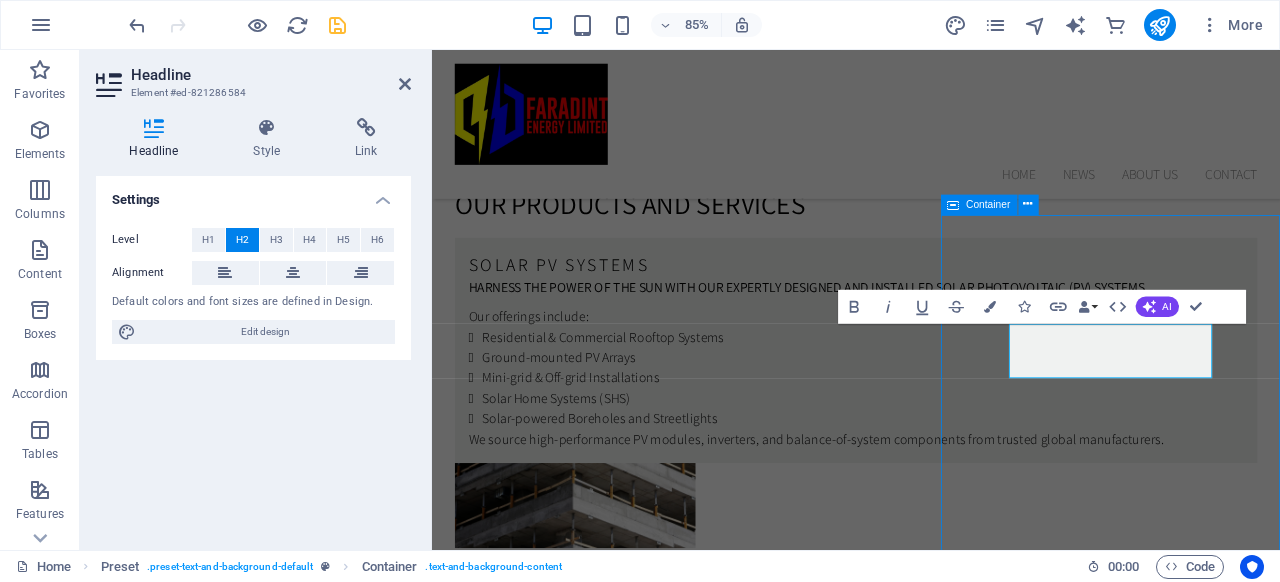 scroll, scrollTop: 2948, scrollLeft: 0, axis: vertical 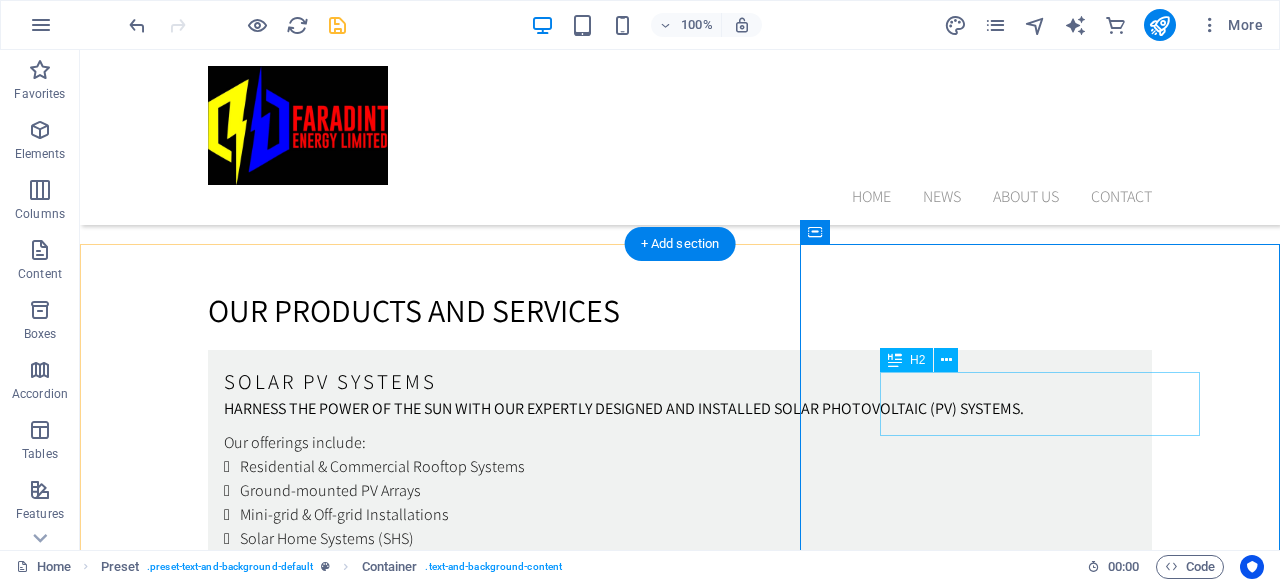 click on "About us" at bounding box center [680, 2697] 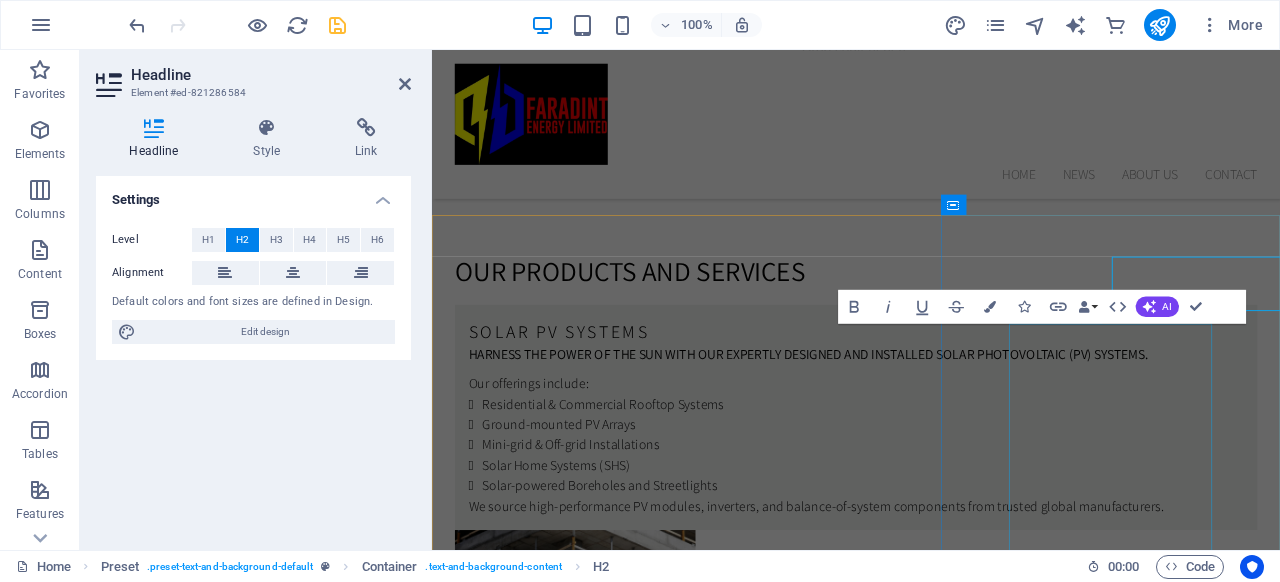 scroll, scrollTop: 3027, scrollLeft: 0, axis: vertical 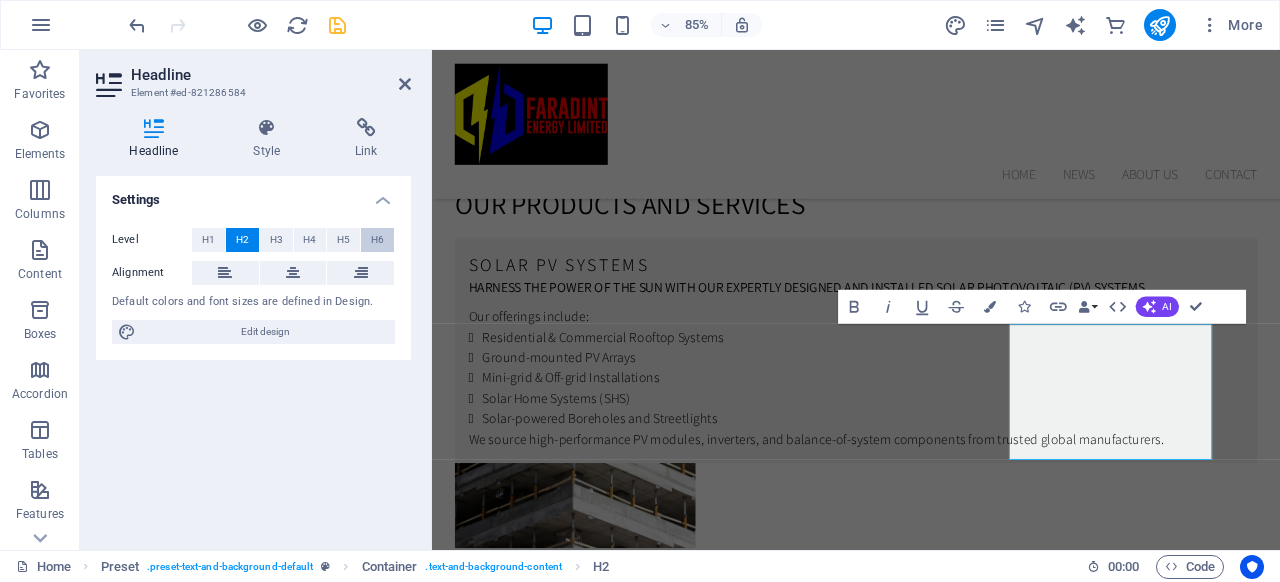 click on "H6" at bounding box center (377, 240) 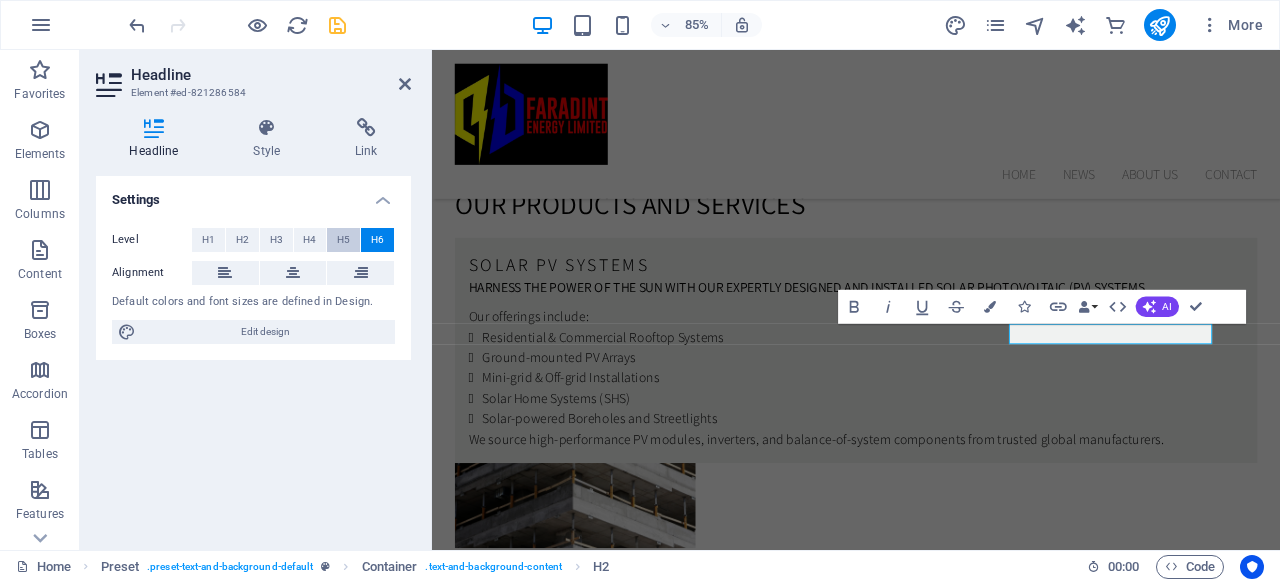 click on "H5" at bounding box center (343, 240) 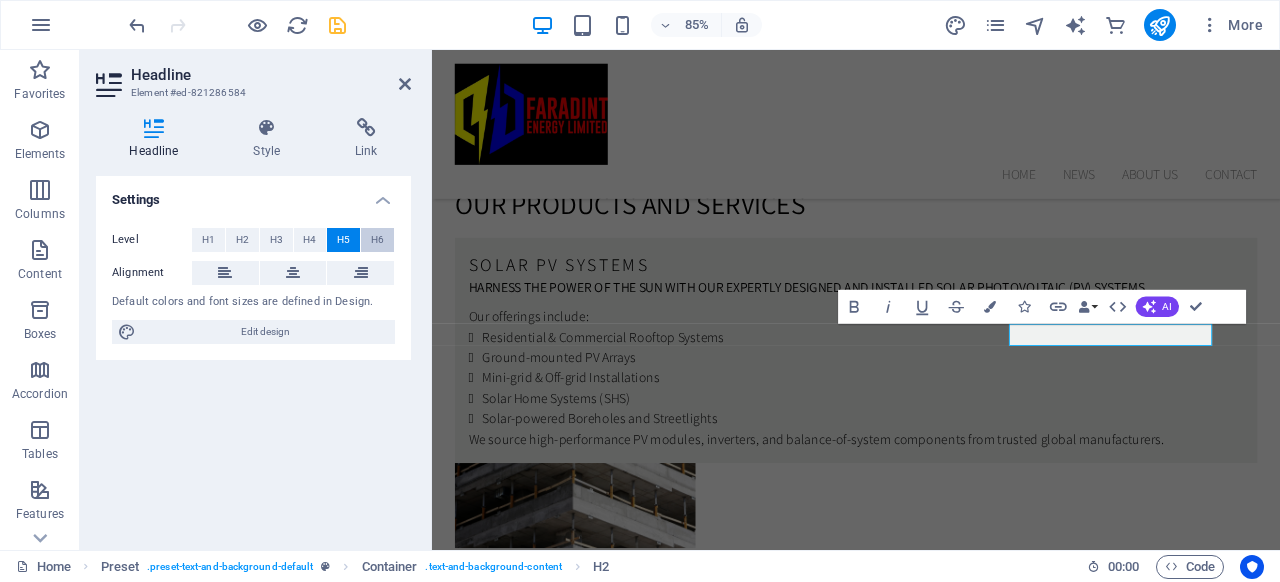 click on "H6" at bounding box center (377, 240) 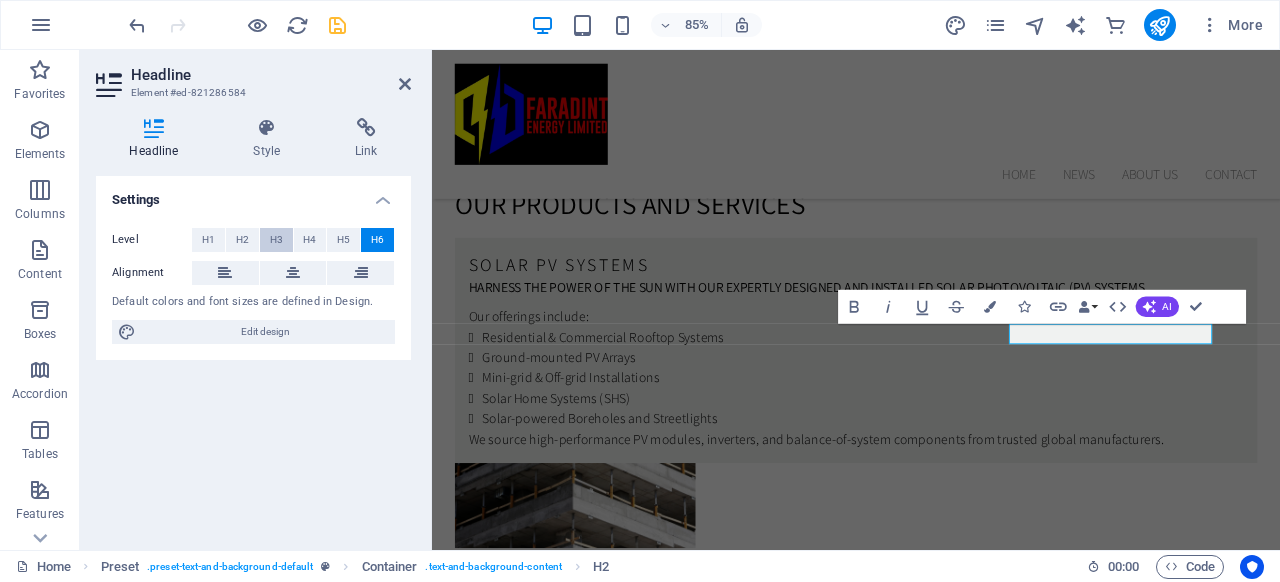 click on "H3" at bounding box center [276, 240] 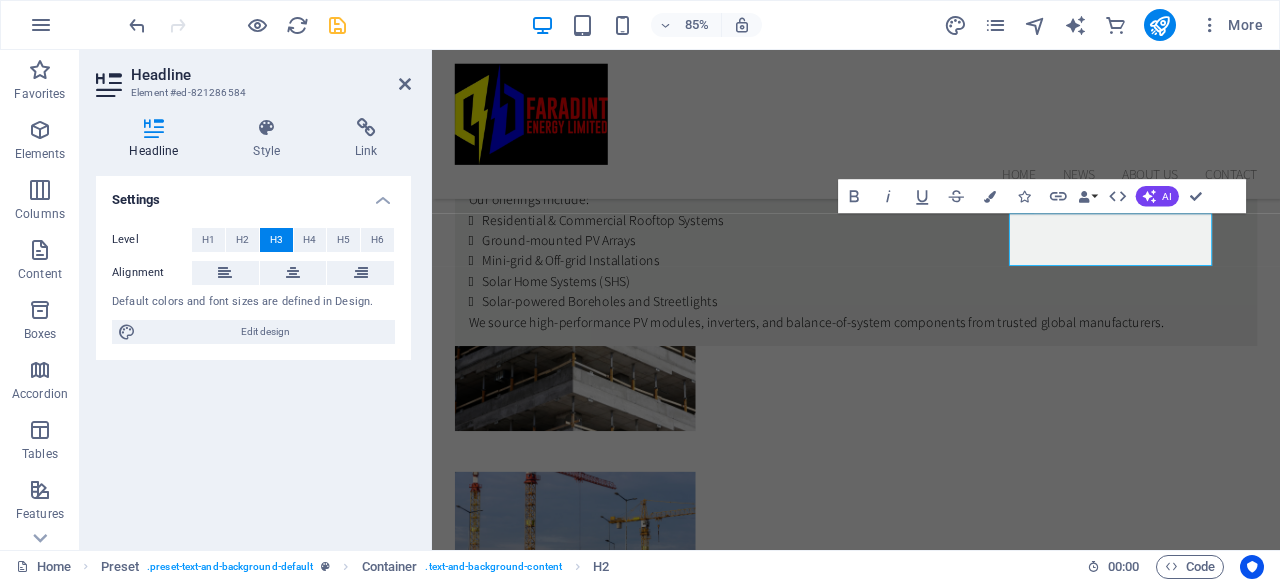 scroll, scrollTop: 3187, scrollLeft: 0, axis: vertical 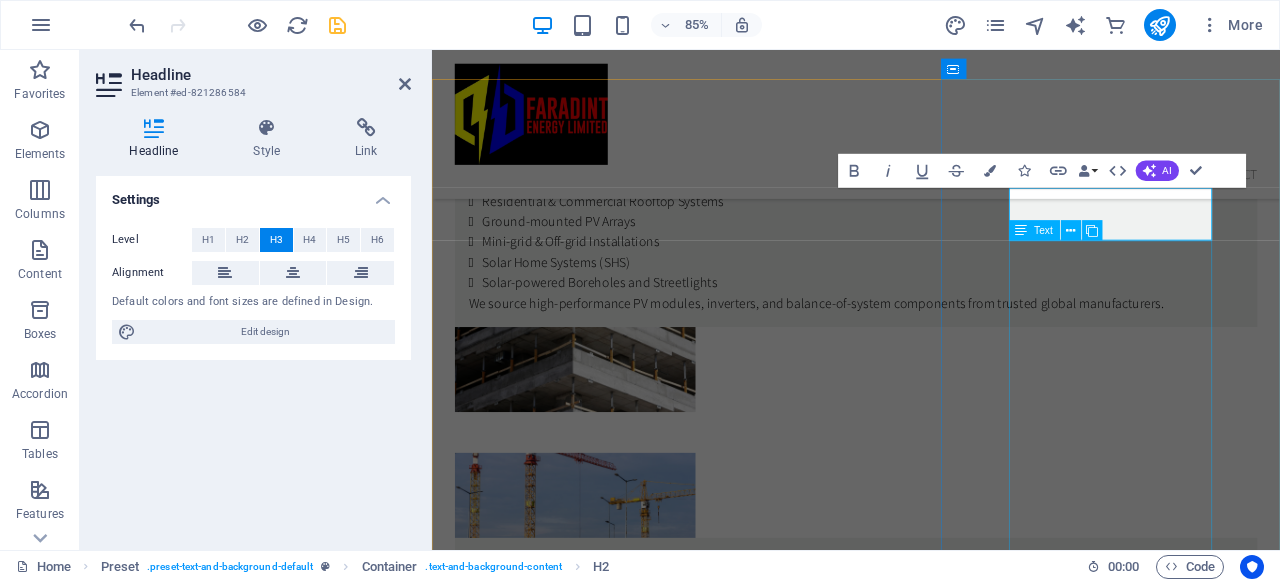 click on "Lorem ipsum dolor sit amet, consetetur sadipscing elitr, sed diam nonumy eirmod tempor invidunt ut labore et dolore magna aliquyam erat, sed diam voluptua. At vero eos et accusam et justo duo dolores et ea rebum. Stet clita kasd gubergren, no sea takimata sanctus est Lorem ipsum dolor sit amet. Lorem ipsum dolor sit amet, consetetur sadipscing elitr, sed diam nonumy eirmod tempor invidunt ut labore et dolore magna aliquyam erat, sed diam voluptua. Duis autem vel eum iriure dolor In hendrerit in vulputate velit esse molestie  Consequat, vel illum dolore eu feugiat  Nulla facilisis at vero eros et accumsan et  Iusto odio dignissim qui blandit" at bounding box center [931, 2617] 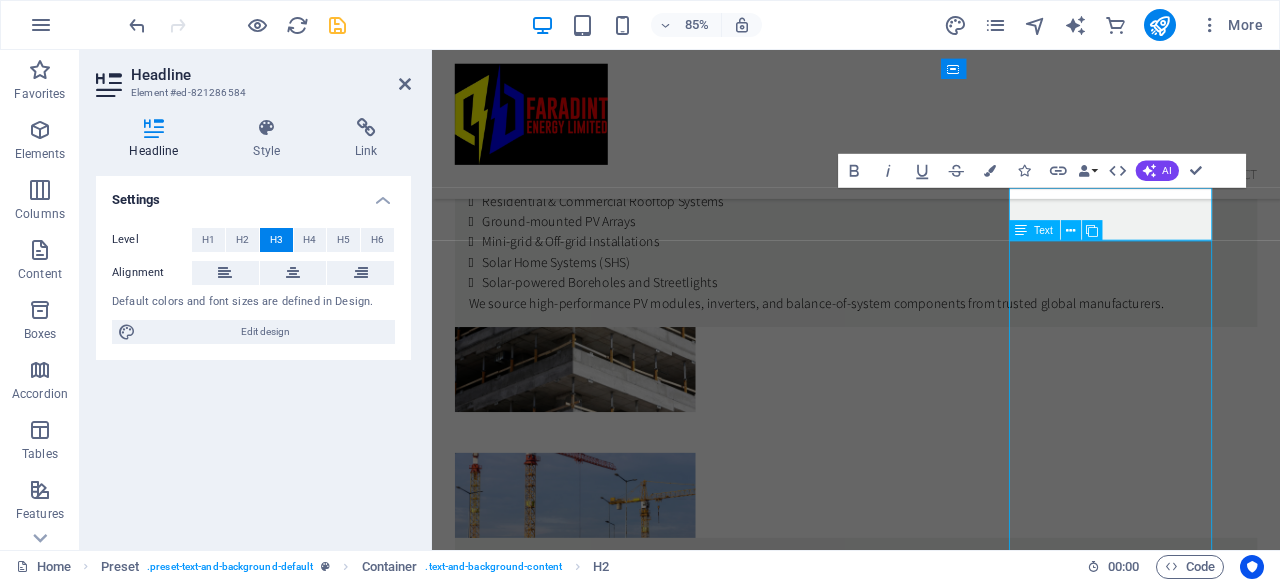 click on "Lorem ipsum dolor sit amet, consetetur sadipscing elitr, sed diam nonumy eirmod tempor invidunt ut labore et dolore magna aliquyam erat, sed diam voluptua. At vero eos et accusam et justo duo dolores et ea rebum. Stet clita kasd gubergren, no sea takimata sanctus est Lorem ipsum dolor sit amet. Lorem ipsum dolor sit amet, consetetur sadipscing elitr, sed diam nonumy eirmod tempor invidunt ut labore et dolore magna aliquyam erat, sed diam voluptua. Duis autem vel eum iriure dolor In hendrerit in vulputate velit esse molestie  Consequat, vel illum dolore eu feugiat  Nulla facilisis at vero eros et accumsan et  Iusto odio dignissim qui blandit" at bounding box center (931, 2617) 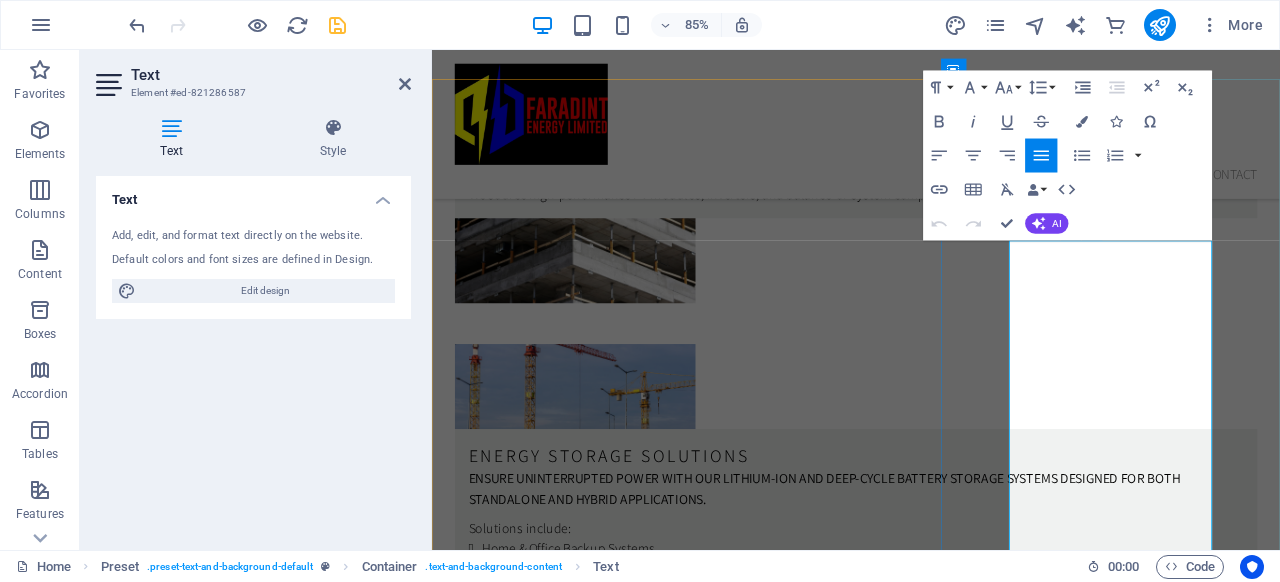 drag, startPoint x: 1223, startPoint y: 600, endPoint x: 1111, endPoint y: 294, distance: 325.85272 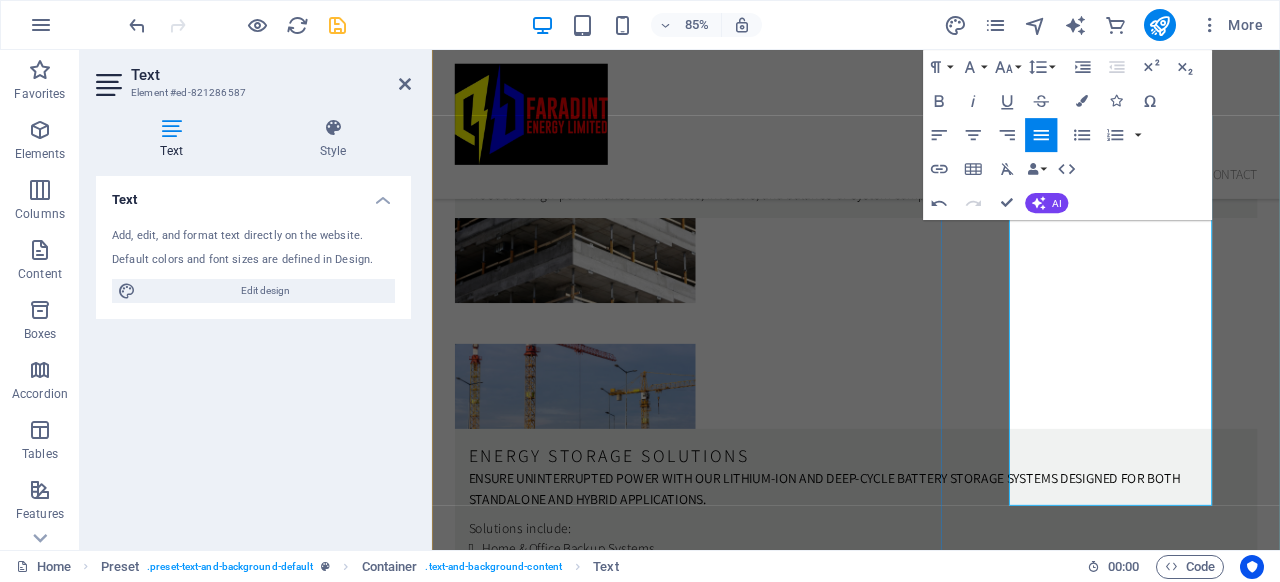 scroll, scrollTop: 3337, scrollLeft: 0, axis: vertical 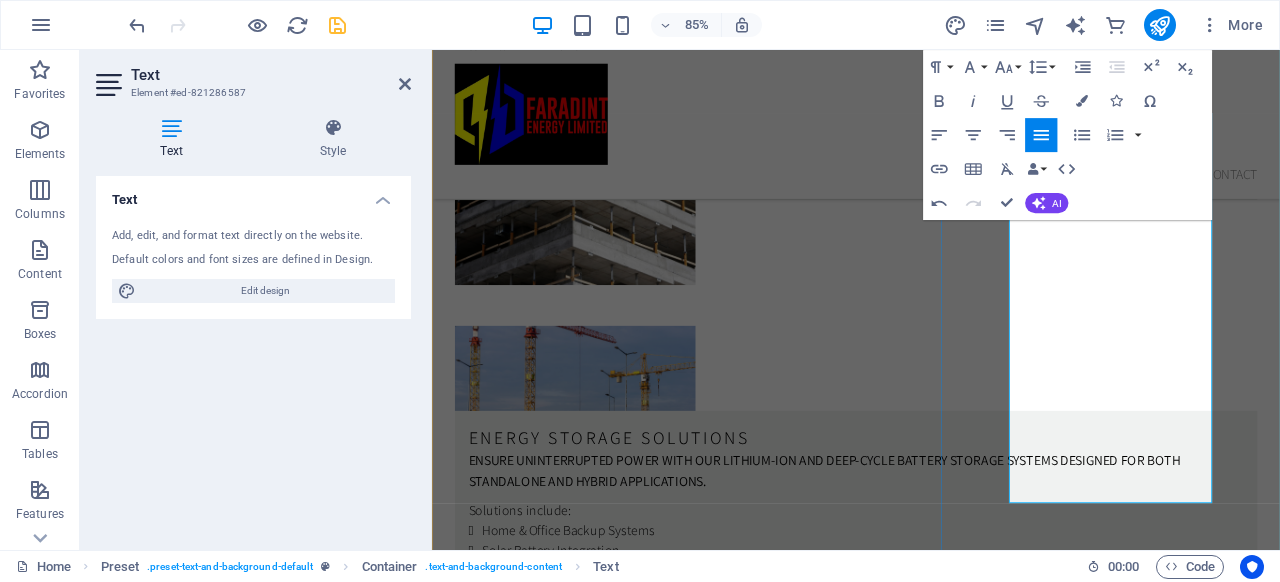 click on "✅ OEM-backed equipment with warranties and certifications ✅ Skilled in-house and outsourced technical workforce ✅ Rapid deployment with scalable installation models ✅ Strong relationships with lenders and development partners ✅ Full lifecycle support: from design to post-installation care" at bounding box center (931, 2359) 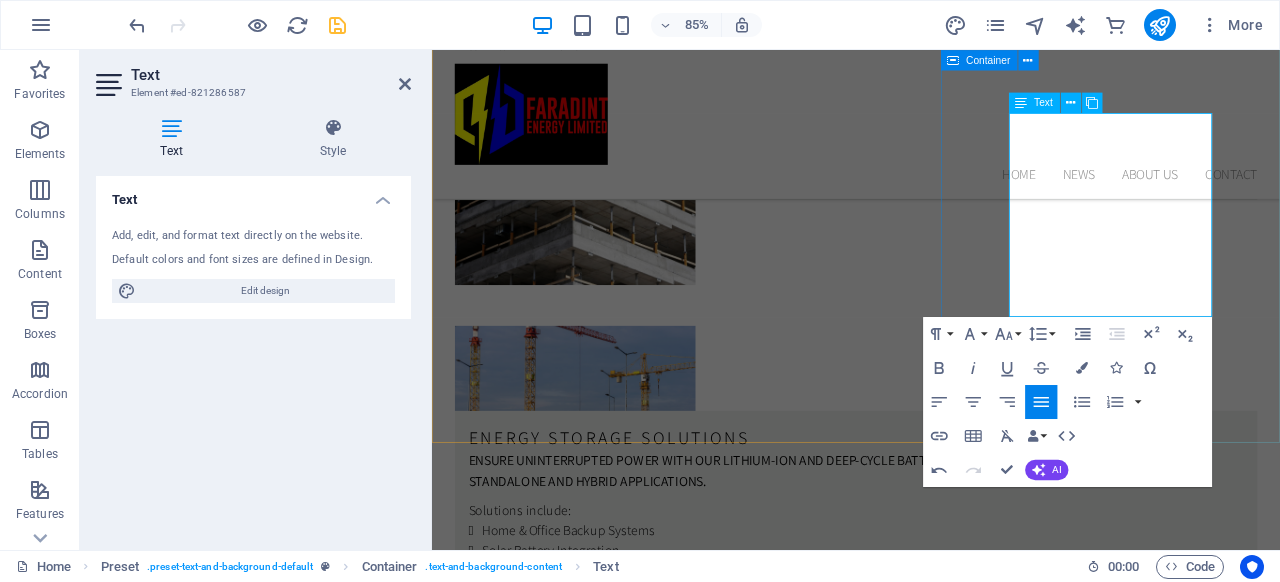 click on "Why Choose Faradint Energy ✅ OEM-backed equipment with warranties and certifications ✅ Skilled in-house and outsourced technical workforce ✅ Rapid deployment with scalable installation models ✅ Strong relationships with lenders and development partners ✅ Full lifecycle support: from design to post-installation care" at bounding box center [931, 2242] 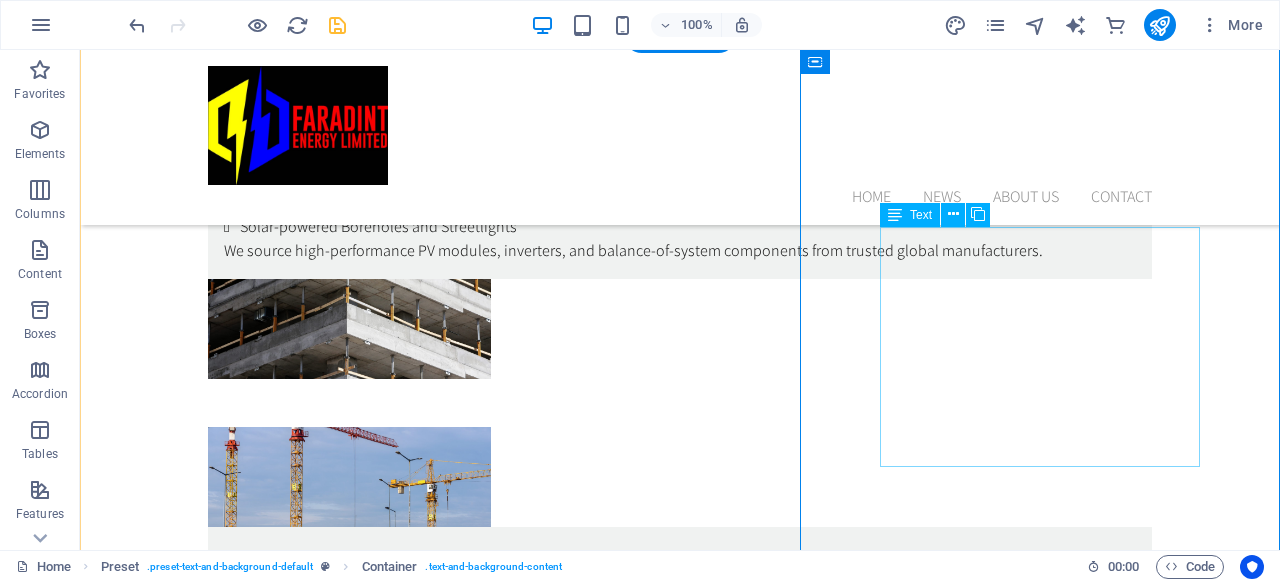 scroll, scrollTop: 3154, scrollLeft: 0, axis: vertical 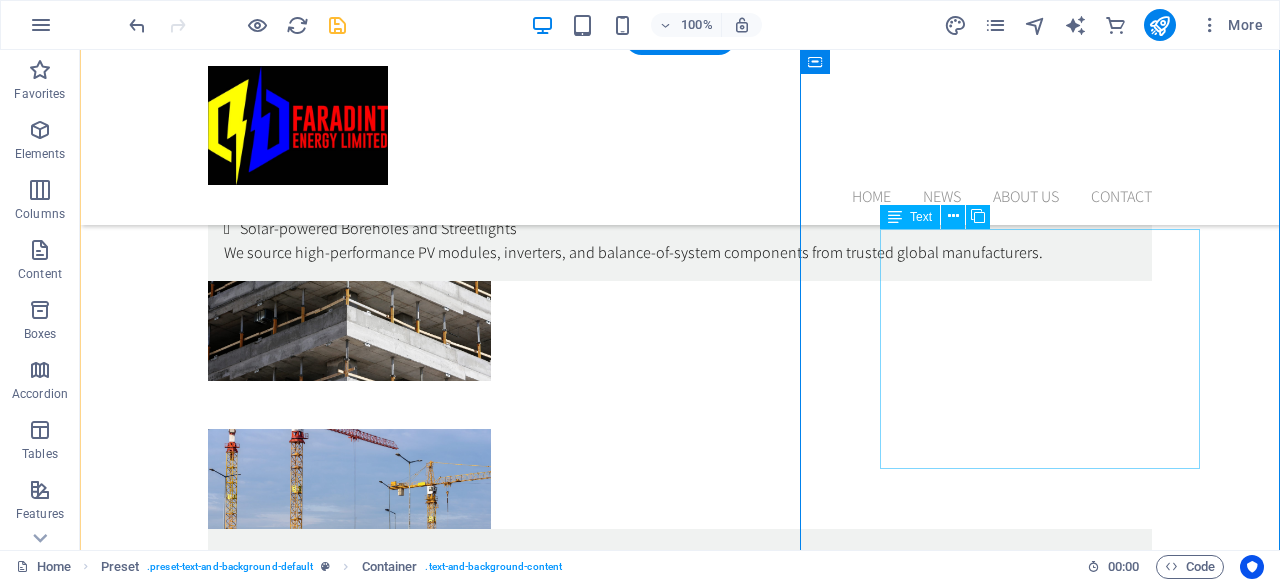 click on "✅ OEM-backed equipment with warranties and certifications ✅ Skilled in-house and outsourced technical workforce ✅ Rapid deployment with scalable installation models ✅ Strong relationships with lenders and development partners ✅ Full lifecycle support: from design to post-installation care" at bounding box center (680, 2260) 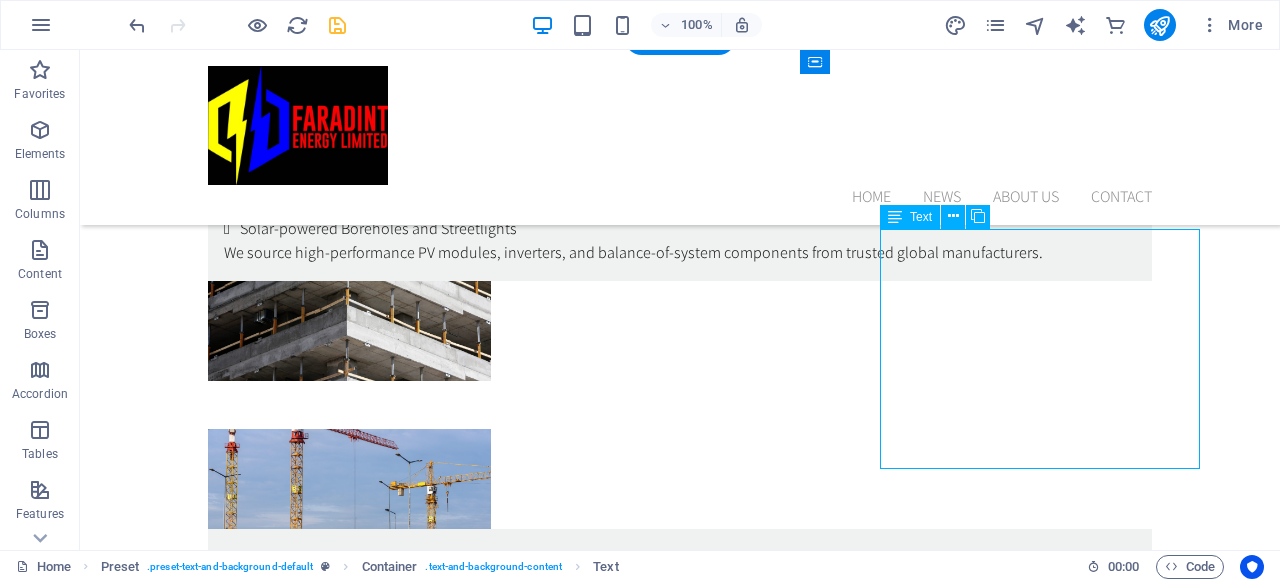 click on "✅ OEM-backed equipment with warranties and certifications ✅ Skilled in-house and outsourced technical workforce ✅ Rapid deployment with scalable installation models ✅ Strong relationships with lenders and development partners ✅ Full lifecycle support: from design to post-installation care" at bounding box center [680, 2260] 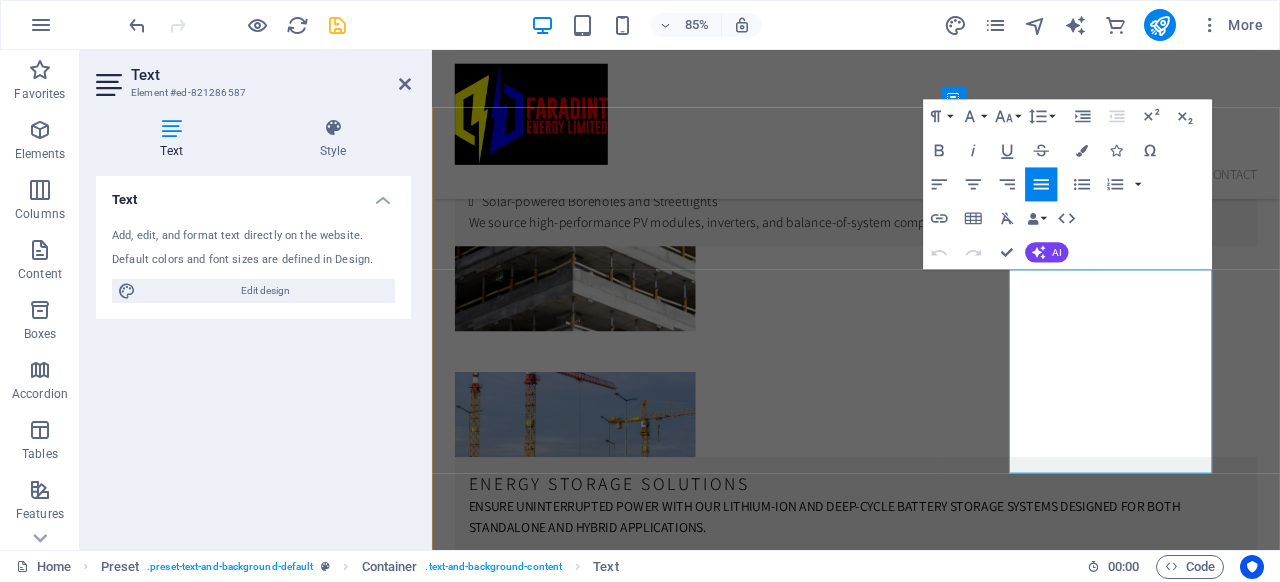 click on "✅ OEM-backed equipment with warranties and certifications ✅ Skilled in-house and outsourced technical workforce ✅ Rapid deployment with scalable installation models ✅ Strong relationships with lenders and development partners ✅ Full lifecycle support: from design to post-installation care" at bounding box center (931, 2260) 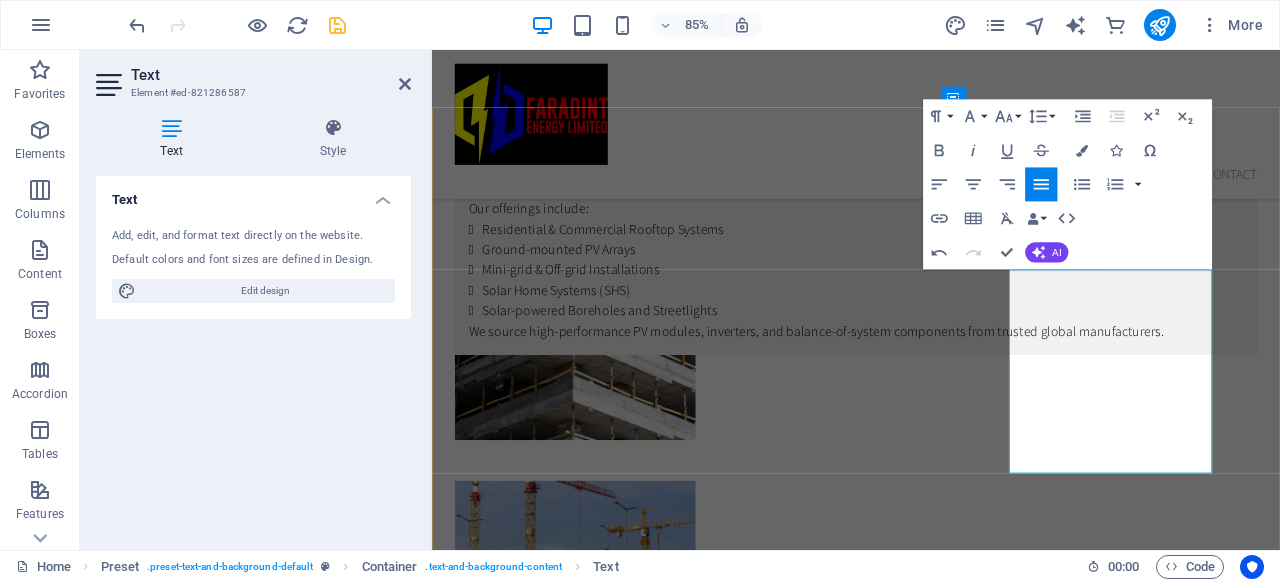 click on "OEM-backed equipment with warranties and certifications ✅ Skilled in-house and outsourced technical workforce ✅ Rapid deployment with scalable installation models ✅ Strong relationships with lenders and development partners ✅ Full lifecycle support: from design to post-installation care" at bounding box center [931, 2432] 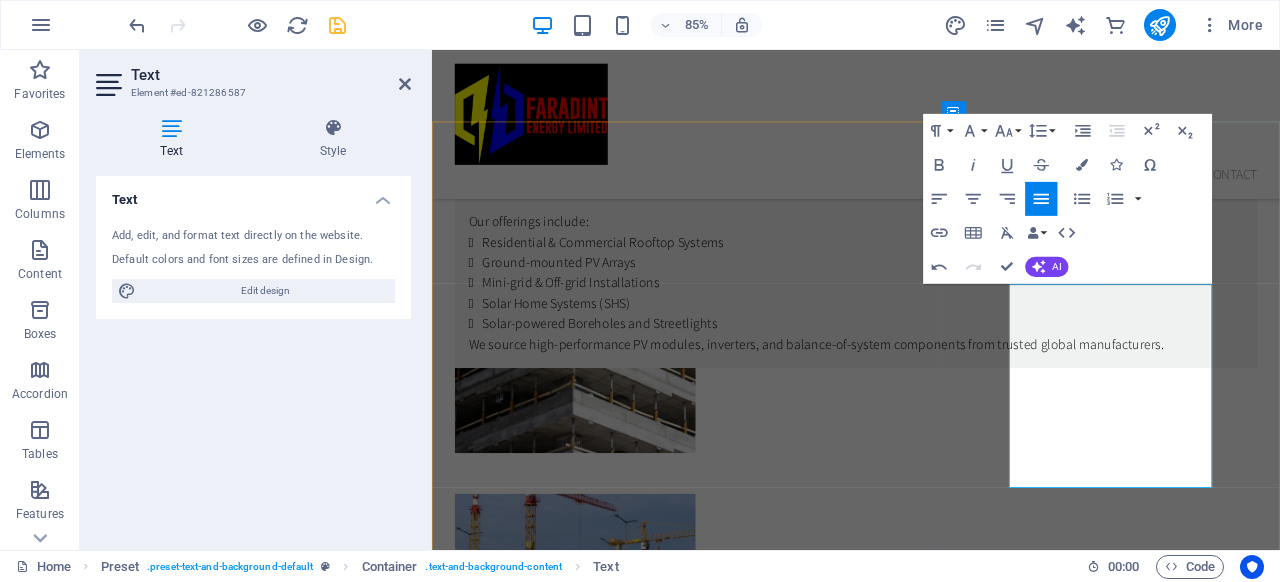 scroll, scrollTop: 3135, scrollLeft: 0, axis: vertical 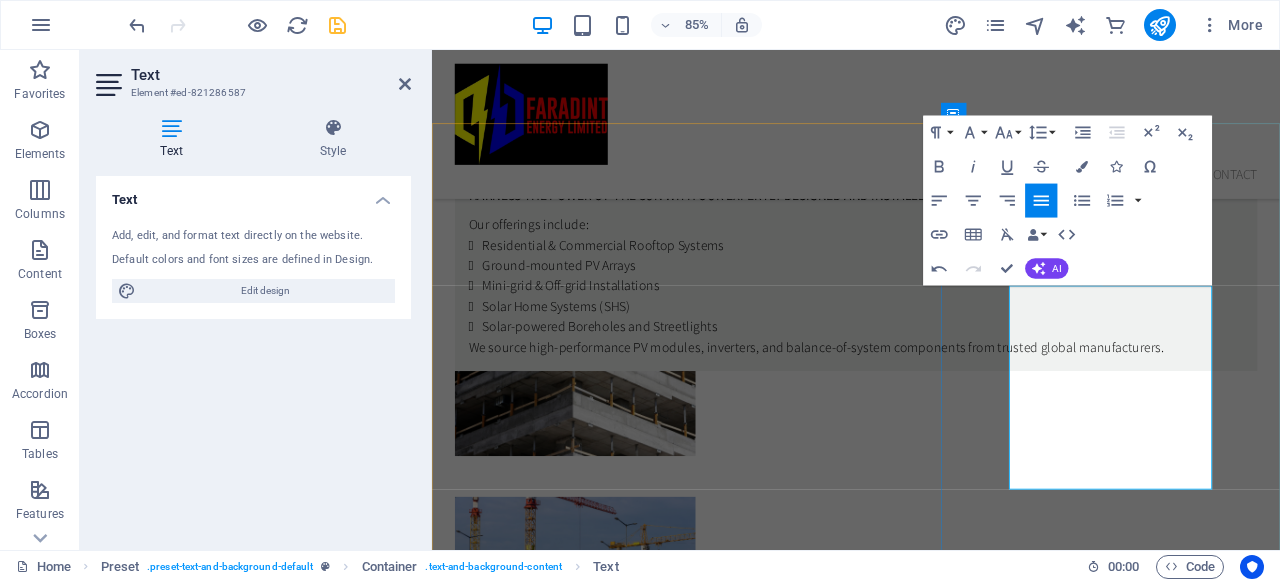 drag, startPoint x: 1253, startPoint y: 561, endPoint x: 1115, endPoint y: 345, distance: 256.3201 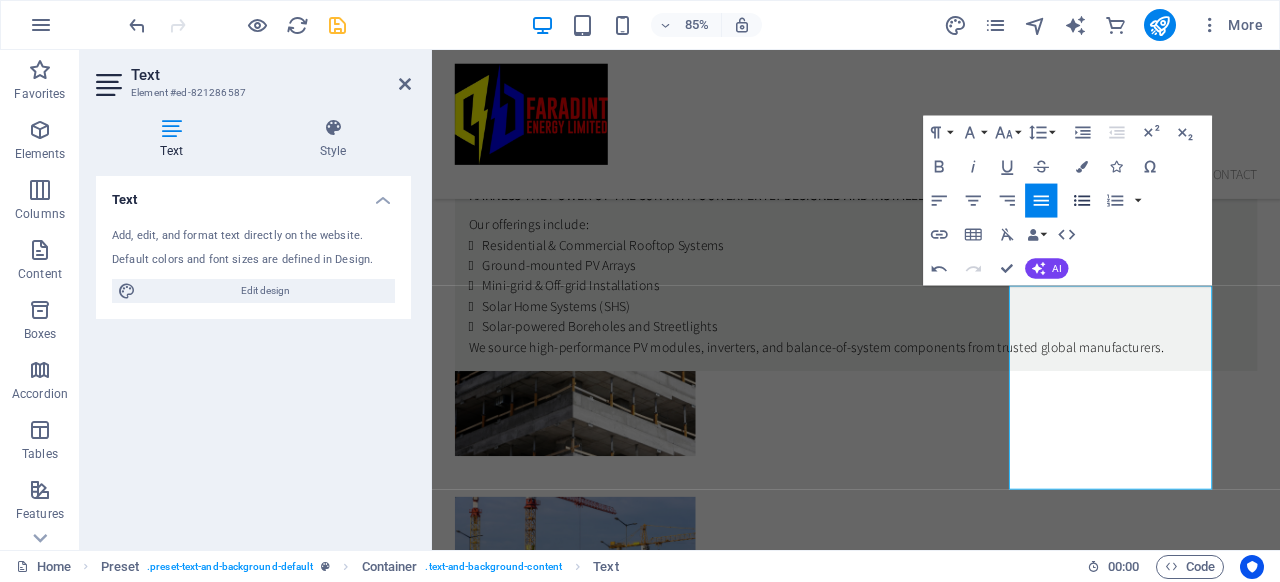 click 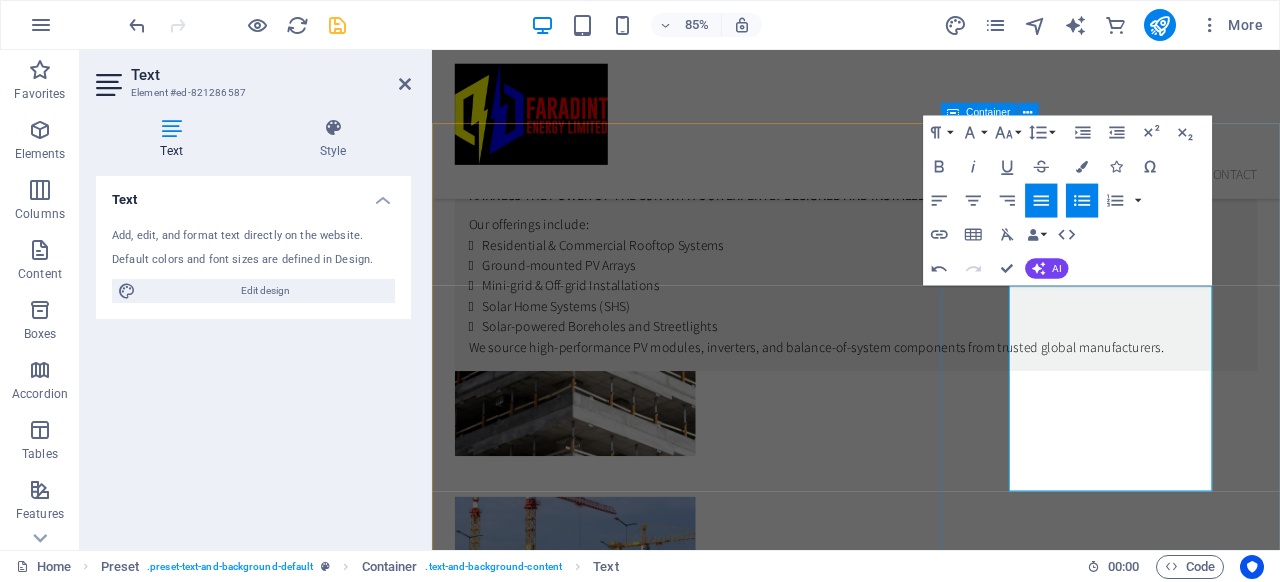 click on "Why Choose Faradint Energy OEM-backed equipment with warranties and certifications Skilled in-house and outsourced technical workforce Rapid deployment with scalable installation models Strong relationships with lenders and development partners Full lifecycle support: from design to post-installation care" at bounding box center [931, 2446] 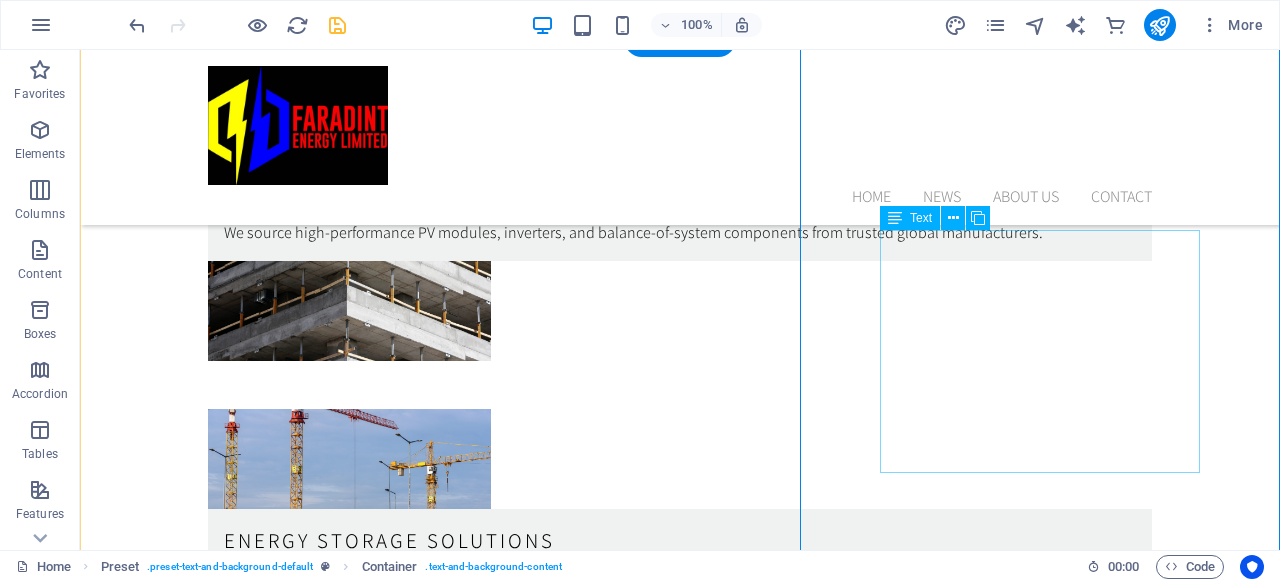 scroll, scrollTop: 3180, scrollLeft: 0, axis: vertical 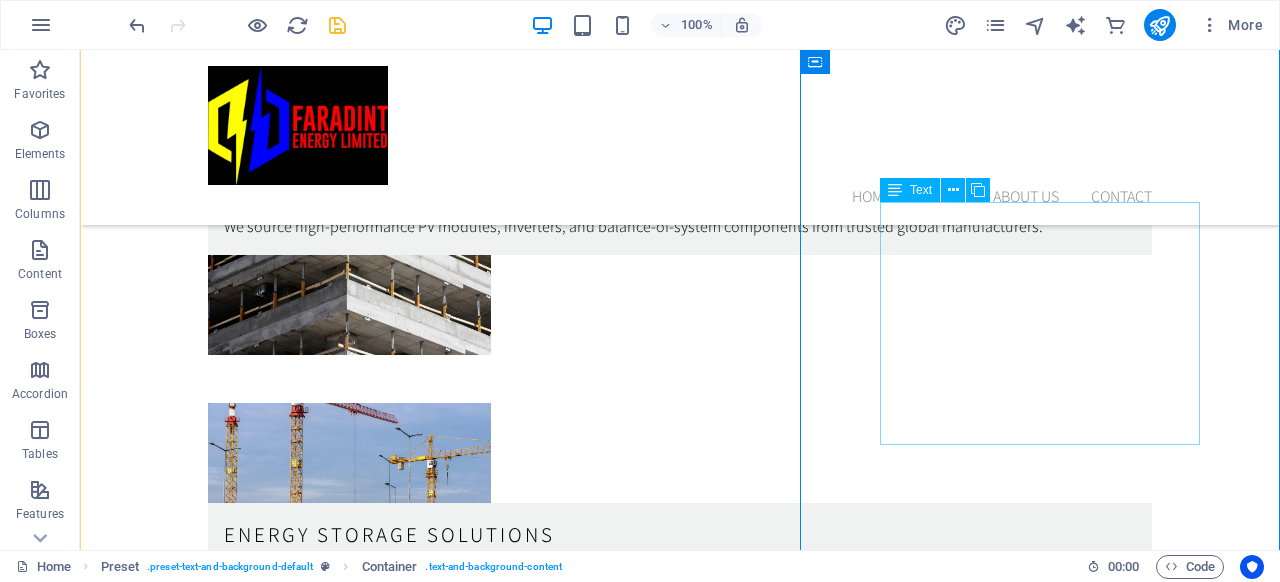 click on "OEM-backed equipment with warranties and certifications Skilled in-house and outsourced technical workforce Rapid deployment with scalable installation models Strong relationships with lenders and development partners Full lifecycle support: from design to post-installation care" at bounding box center [680, 2236] 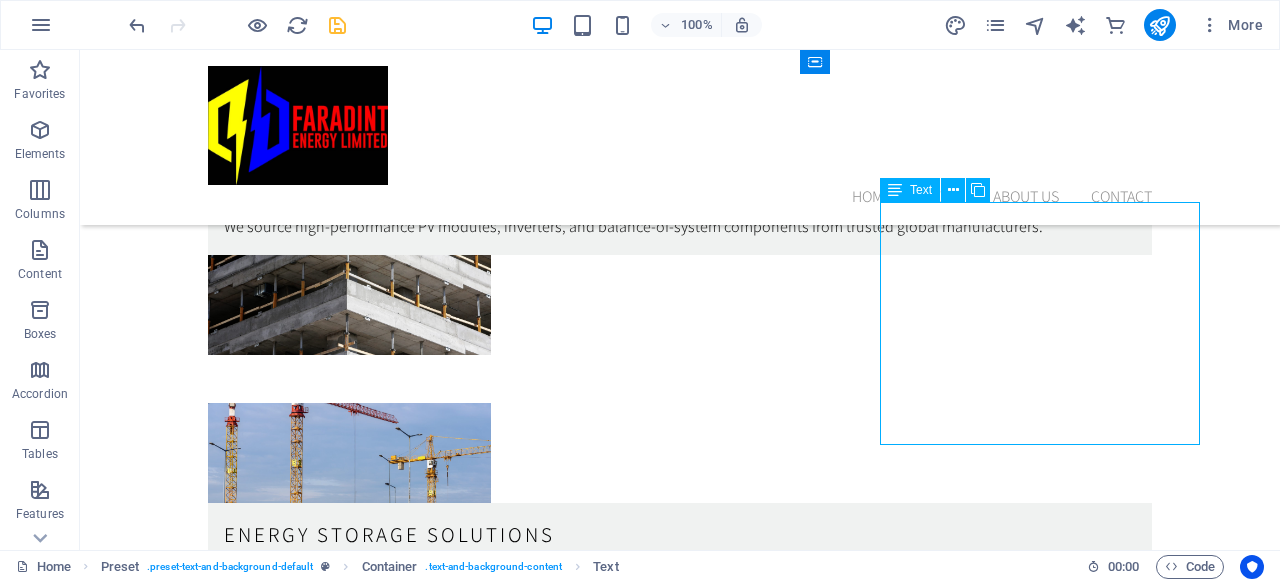 click on "OEM-backed equipment with warranties and certifications Skilled in-house and outsourced technical workforce Rapid deployment with scalable installation models Strong relationships with lenders and development partners Full lifecycle support: from design to post-installation care" at bounding box center (680, 2236) 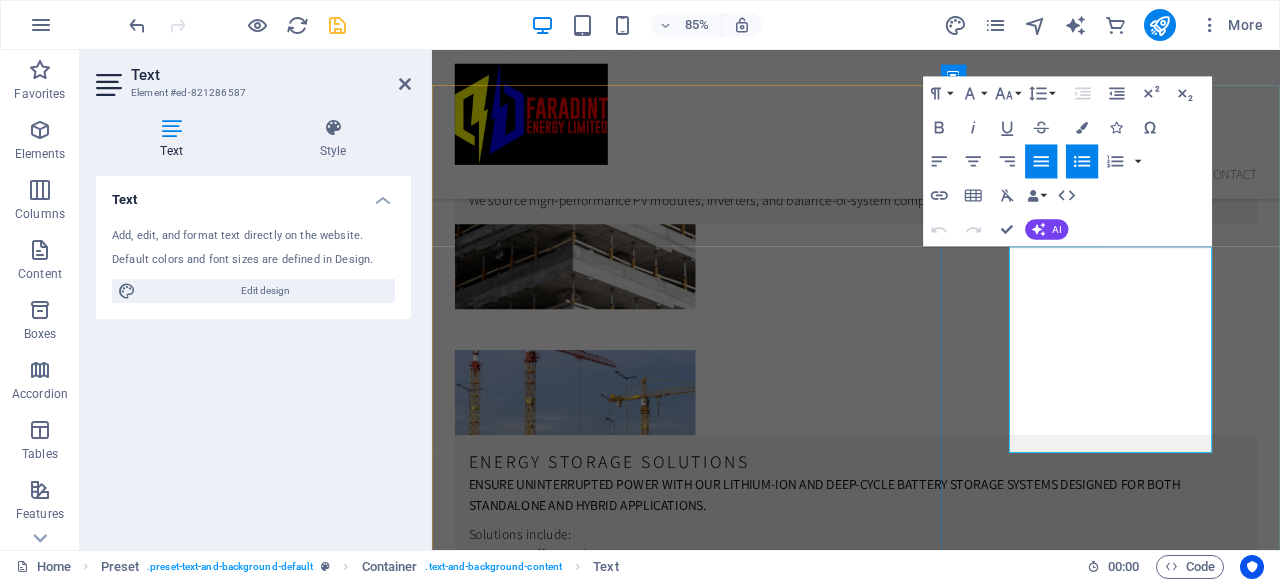 drag, startPoint x: 1291, startPoint y: 509, endPoint x: 1121, endPoint y: 294, distance: 274.08942 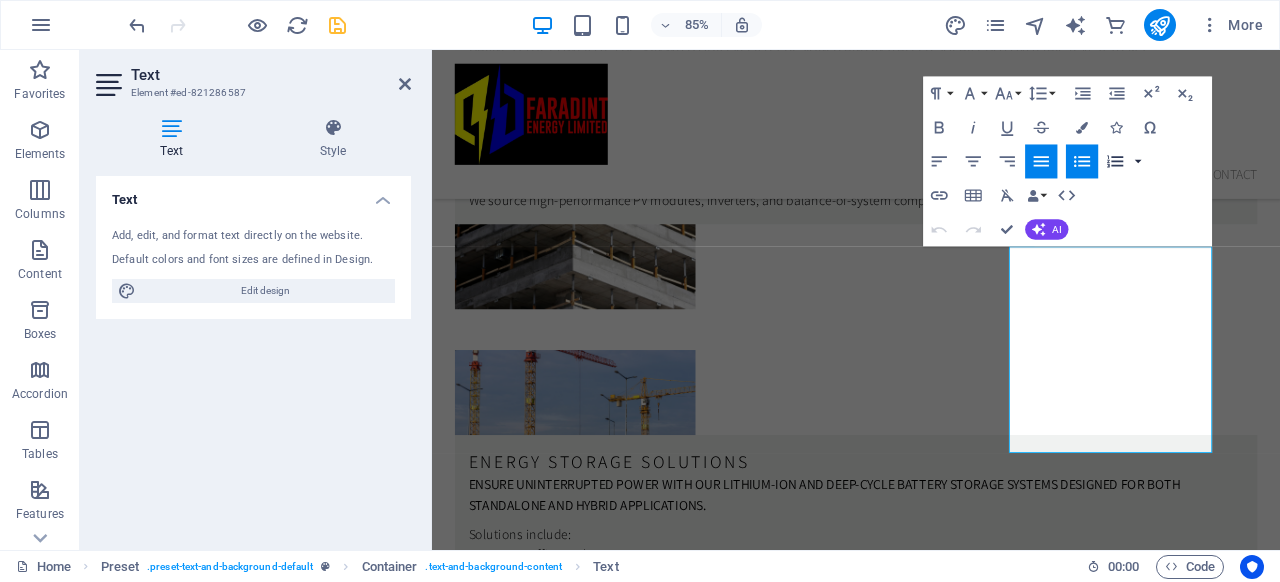 click at bounding box center [1138, 162] 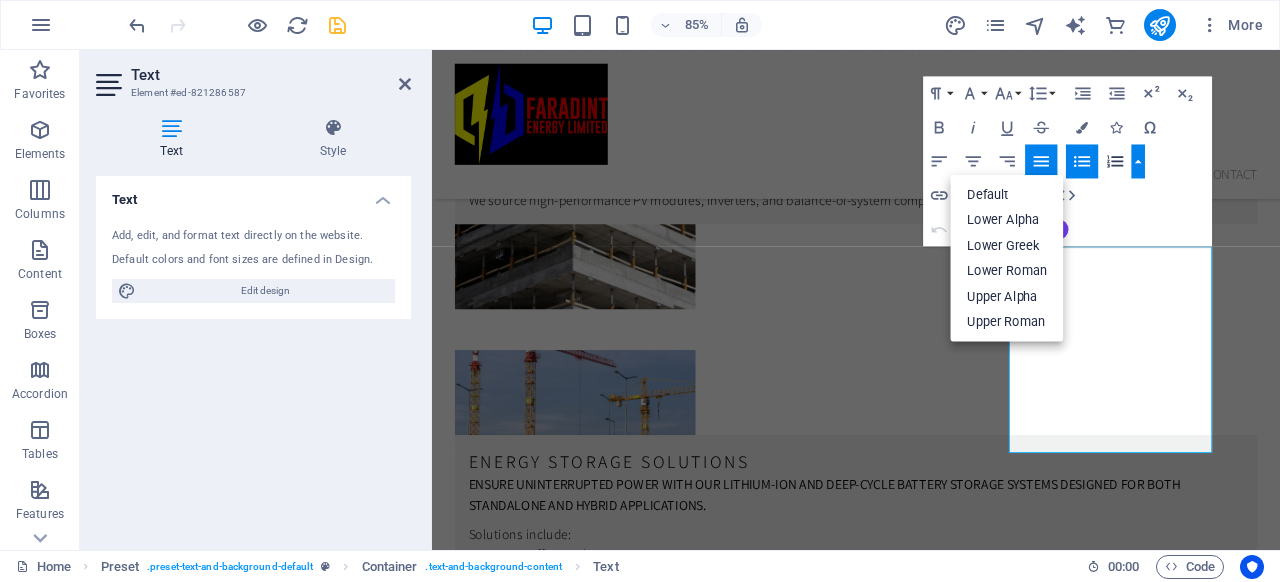 click at bounding box center (1138, 162) 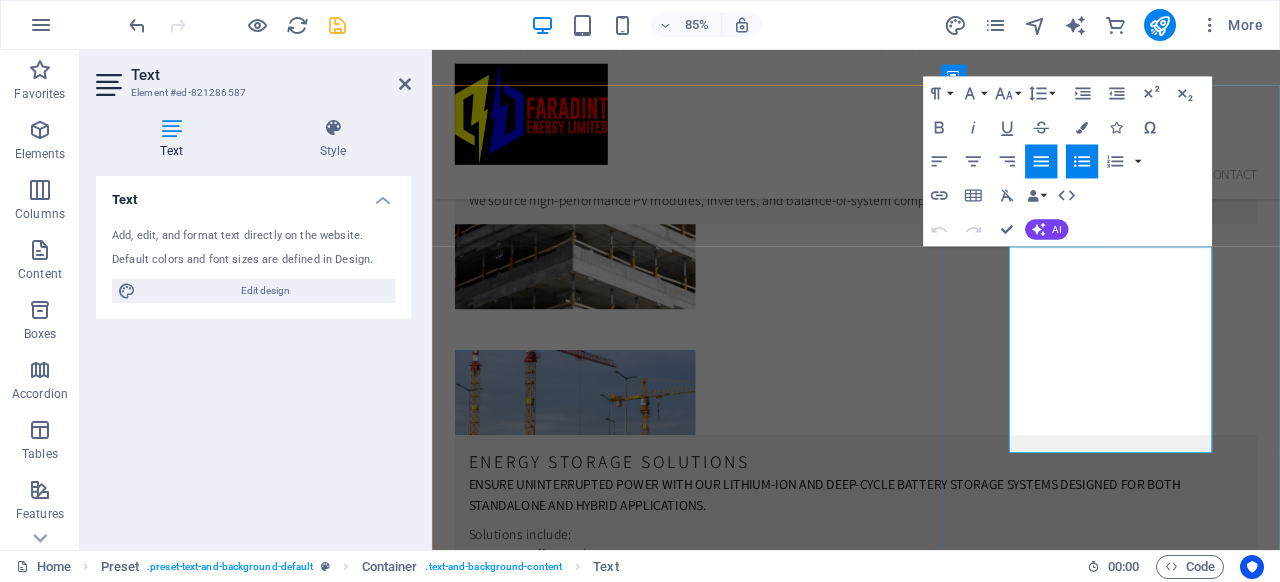 click on "Strong relationships with lenders and development partners" at bounding box center [939, 2260] 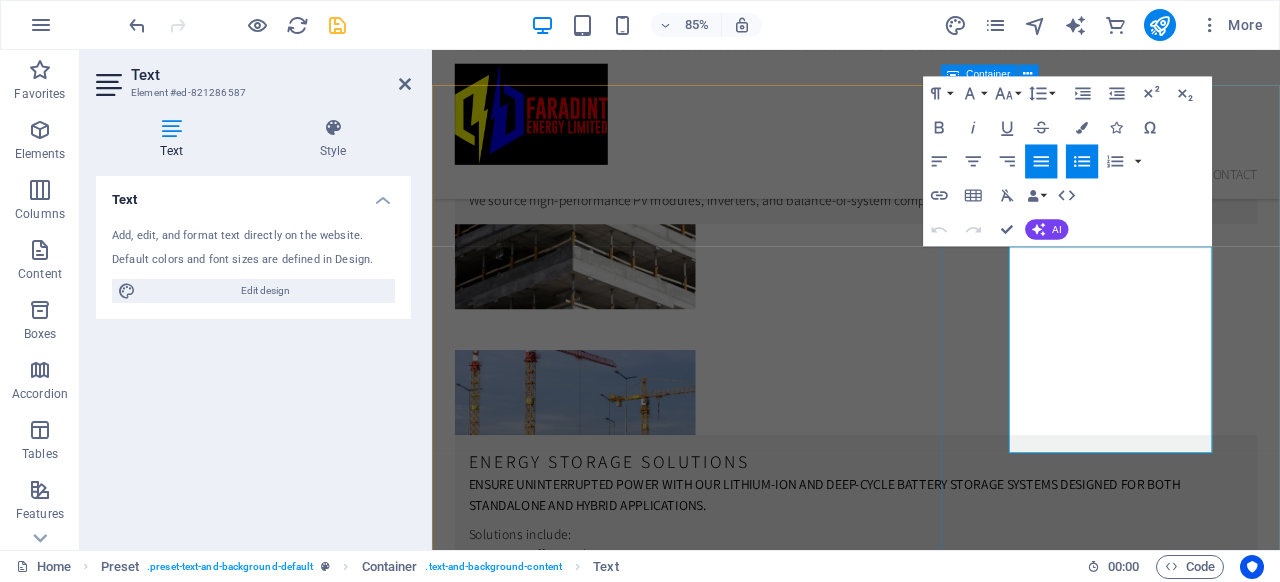 click on "Why Choose Faradint Energy OEM-backed equipment with warranties and certifications Skilled in-house and outsourced technical workforce Rapid deployment with scalable installation models Strong relationships with lenders and development partners Full lifecycle support: from design to post-installation care" at bounding box center (931, 2229) 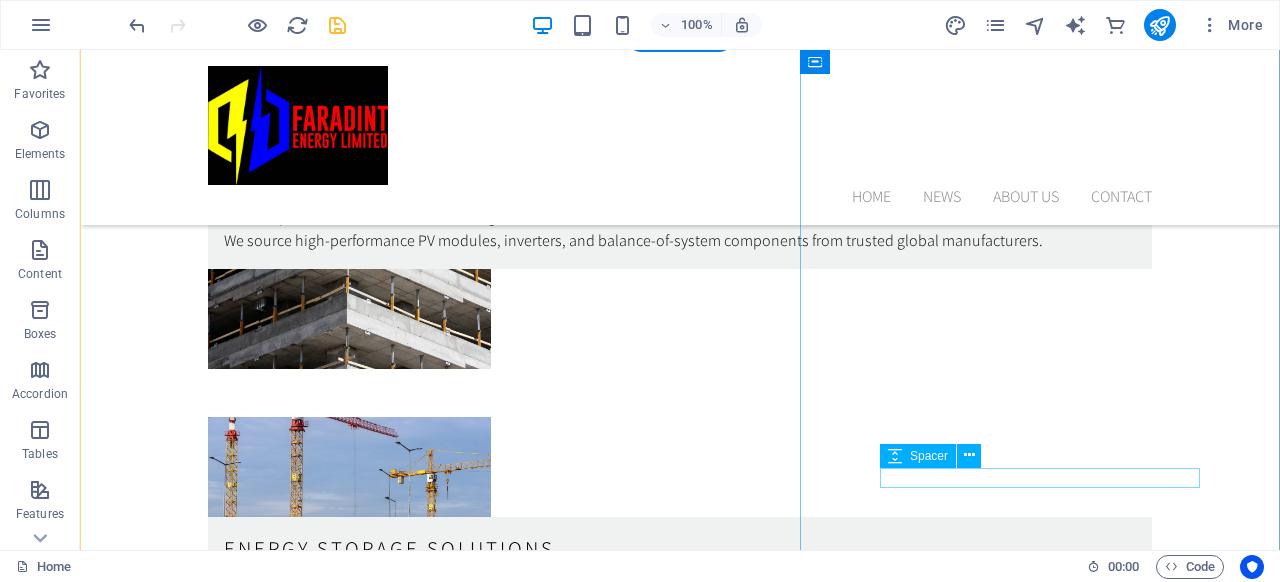 scroll, scrollTop: 3168, scrollLeft: 0, axis: vertical 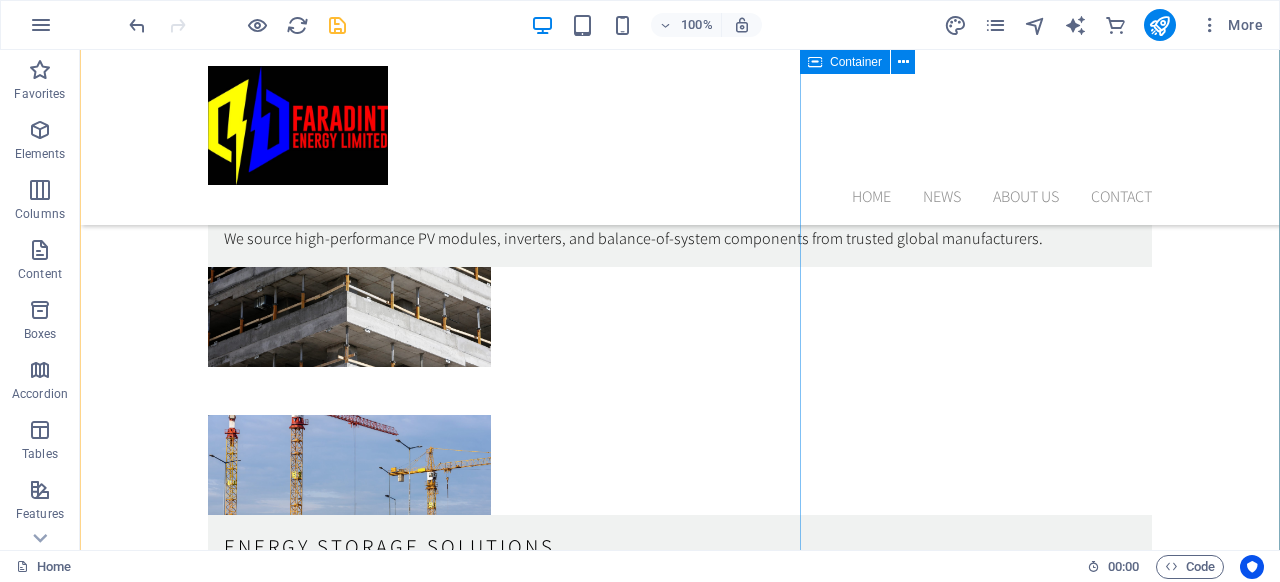 click on "Why Choose Faradint Energy OEM-backed equipment with warranties and certifications Skilled in-house and outsourced technical workforce Rapid deployment with scalable installation models Strong relationships with lenders and development partners Full lifecycle support: from design to post-installation care" at bounding box center [680, 2241] 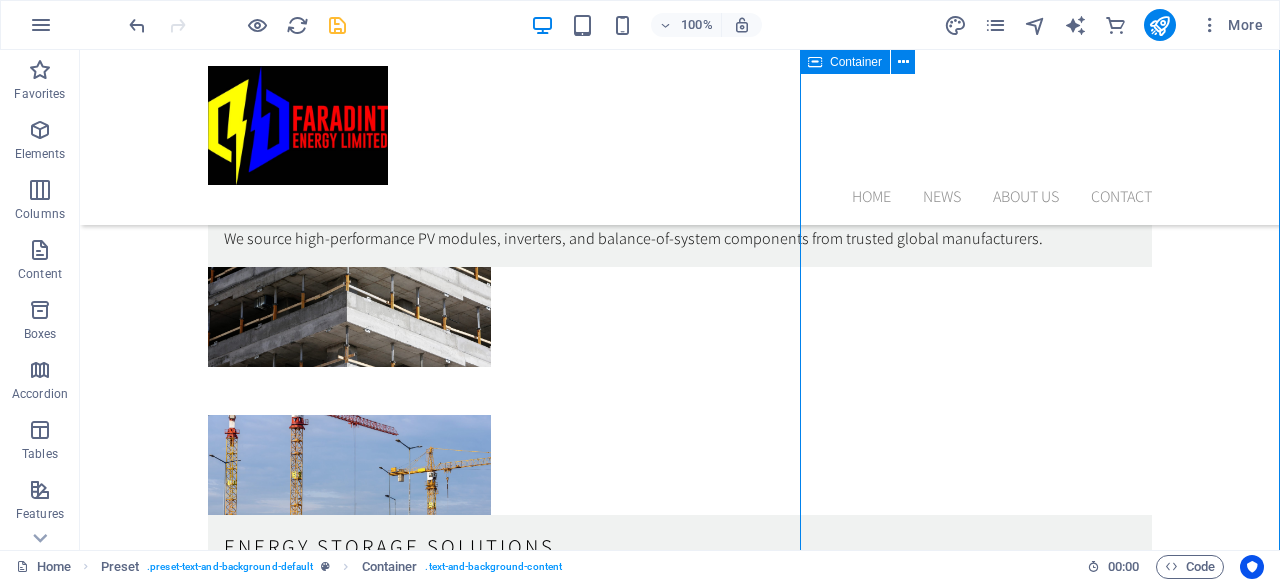 click on "Why Choose Faradint Energy OEM-backed equipment with warranties and certifications Skilled in-house and outsourced technical workforce Rapid deployment with scalable installation models Strong relationships with lenders and development partners Full lifecycle support: from design to post-installation care" at bounding box center [680, 2241] 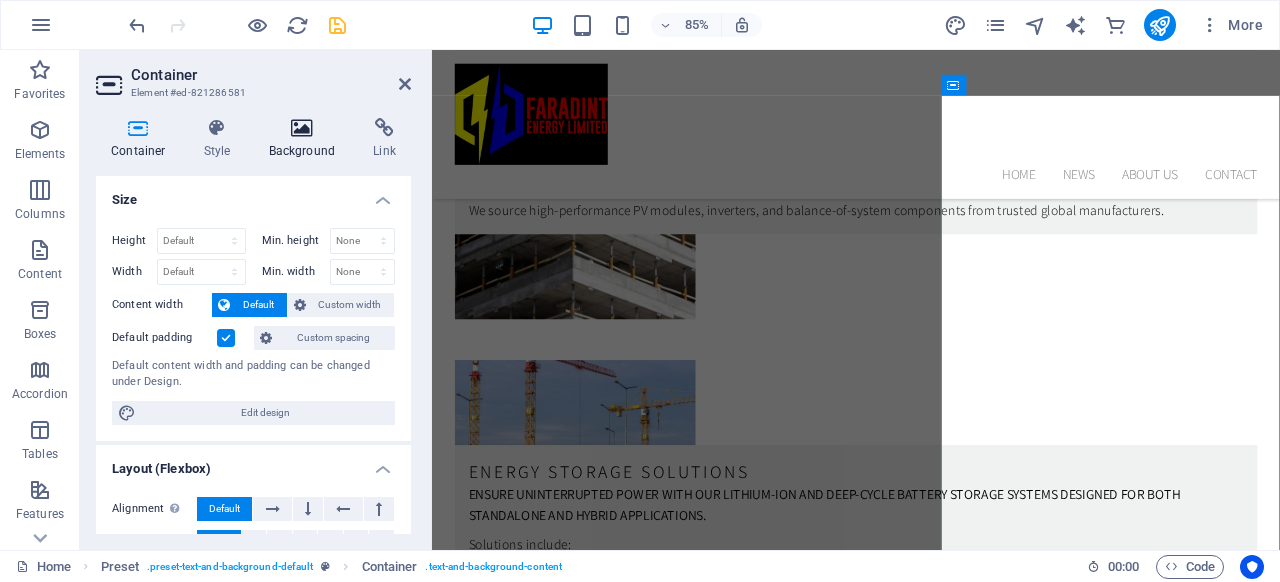 click at bounding box center (302, 128) 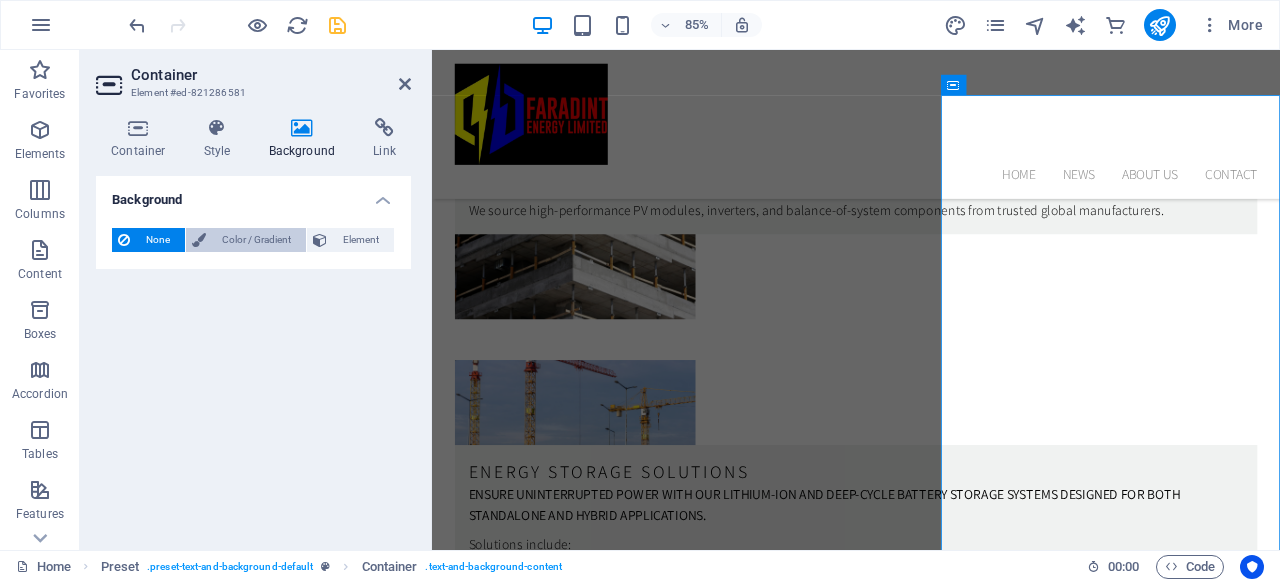click on "Color / Gradient" at bounding box center [256, 240] 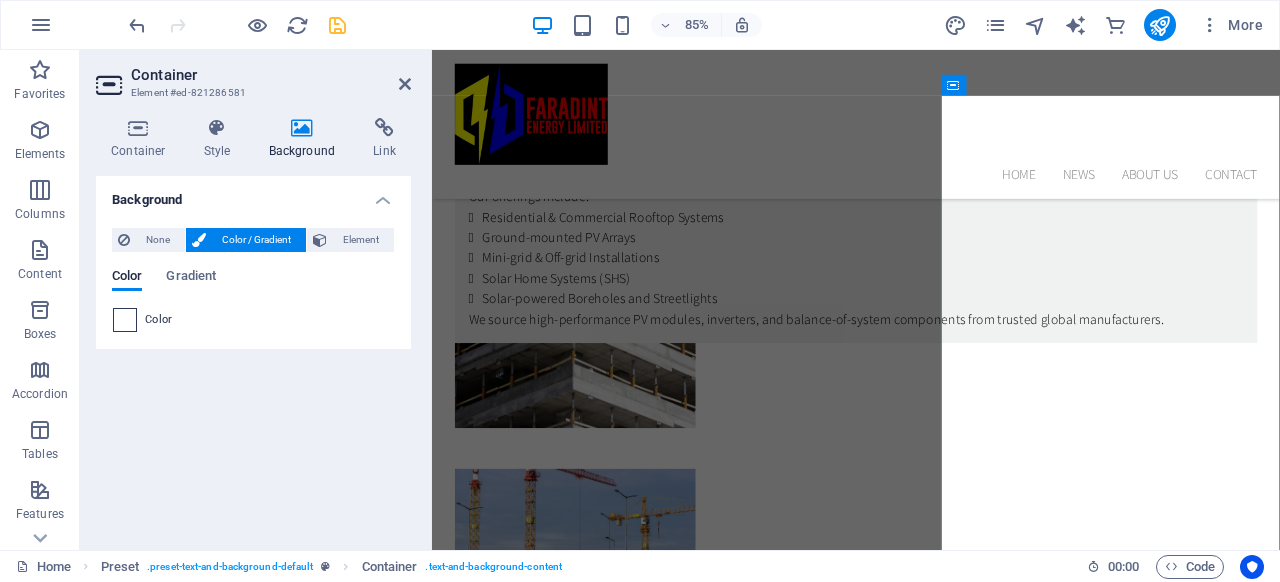 click at bounding box center (125, 320) 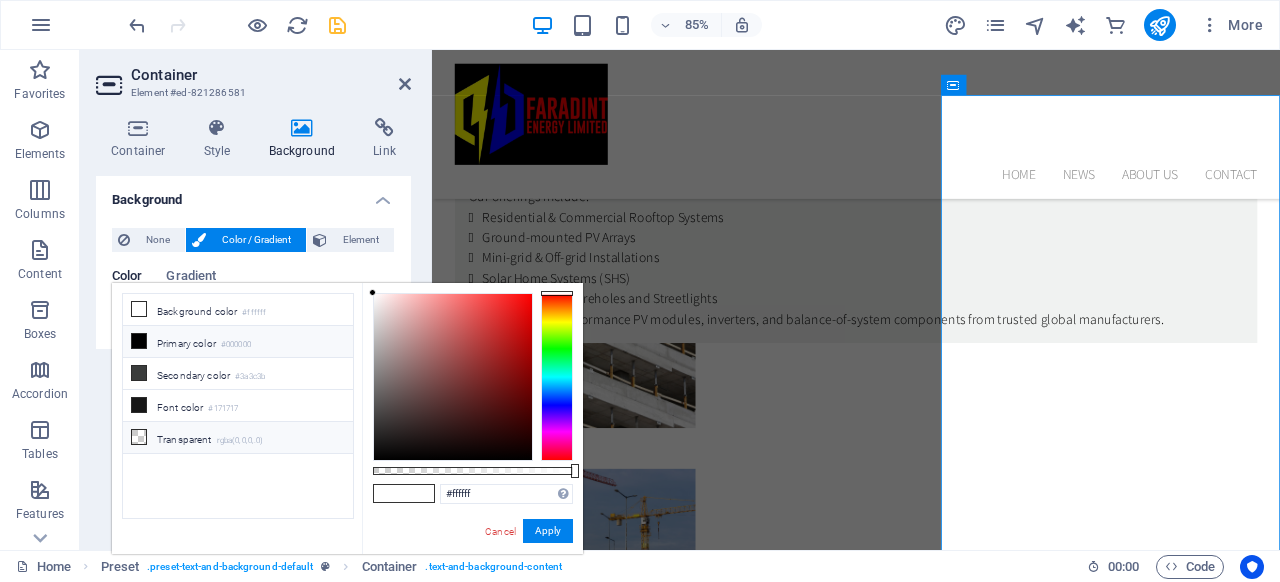 click at bounding box center [139, 437] 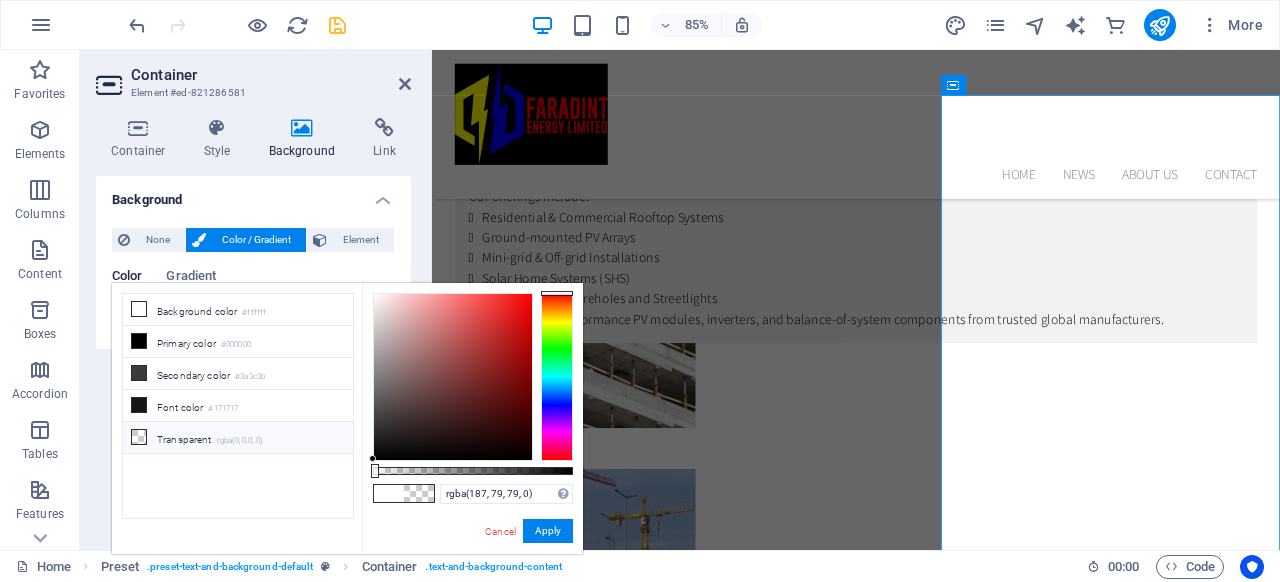 click at bounding box center [453, 377] 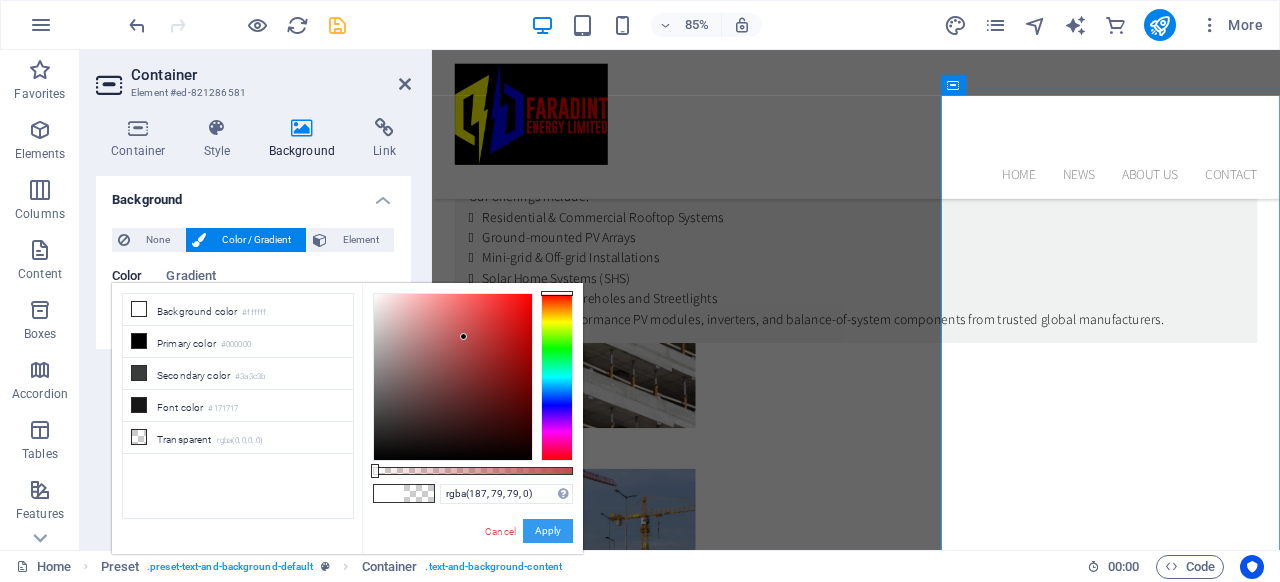click on "Apply" at bounding box center [548, 531] 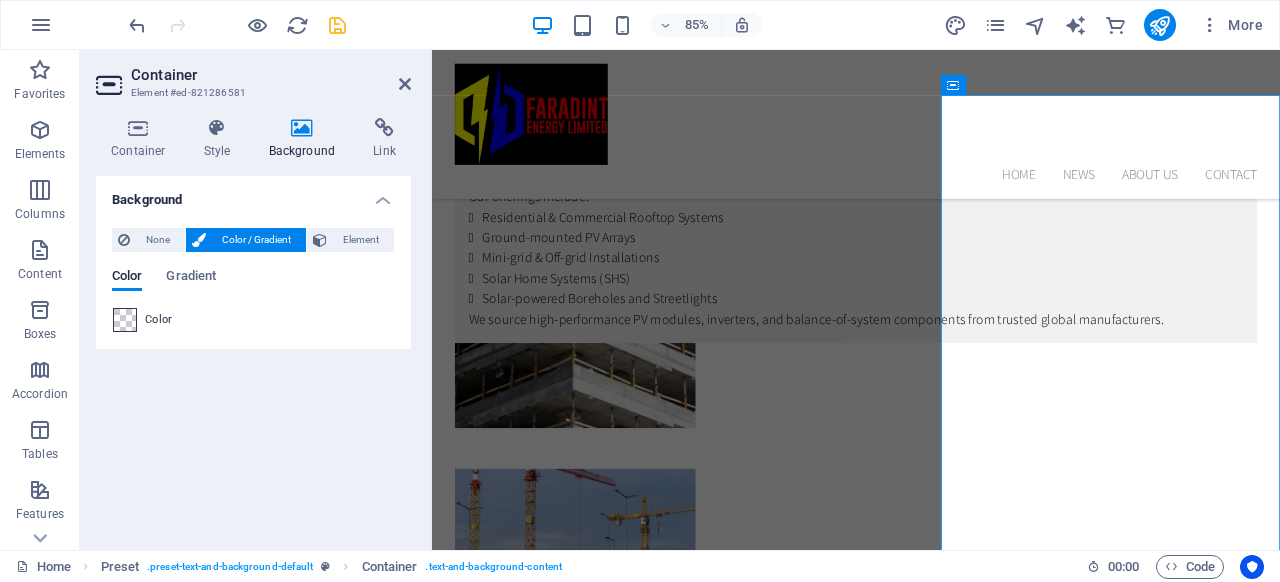 click at bounding box center [125, 320] 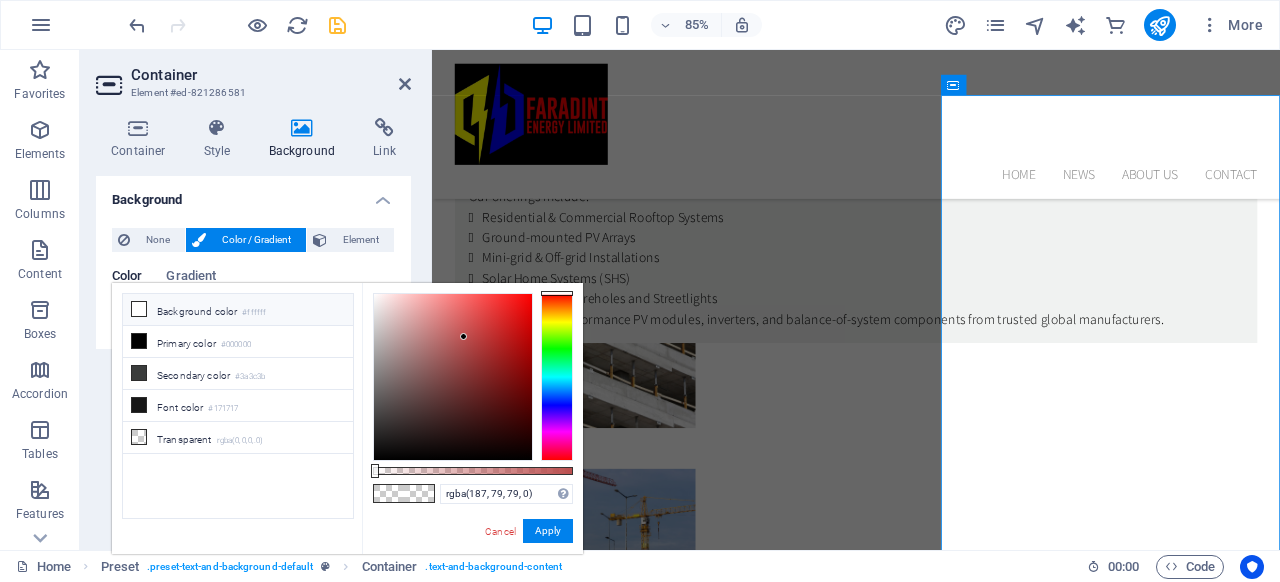 click on "Background color
#ffffff" at bounding box center [238, 310] 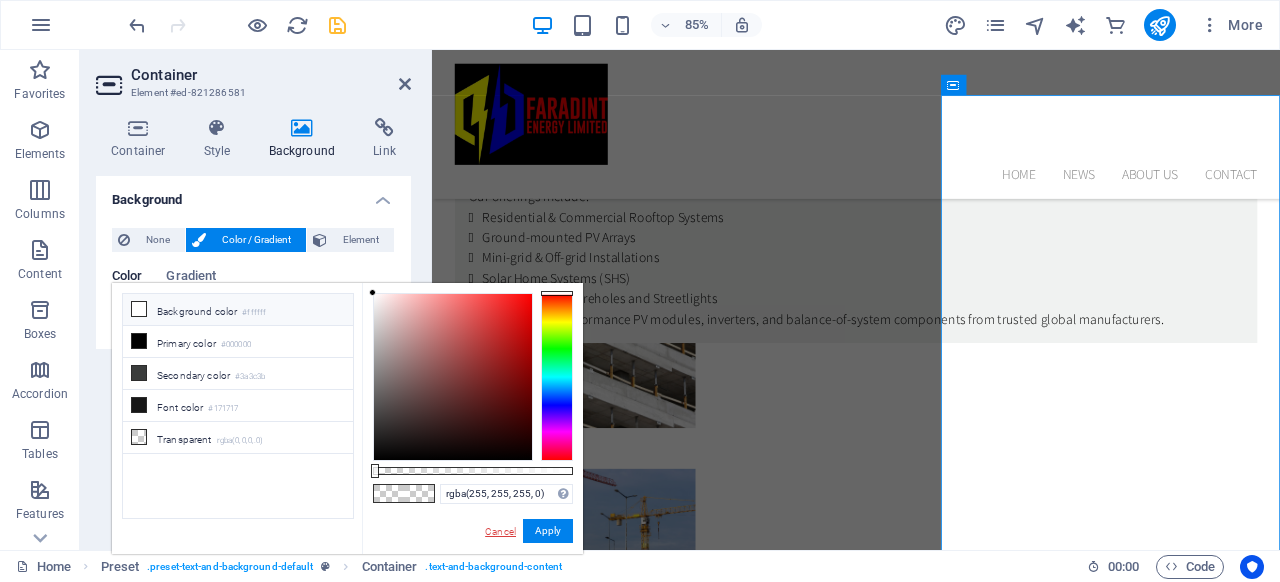 click on "Cancel" at bounding box center (500, 531) 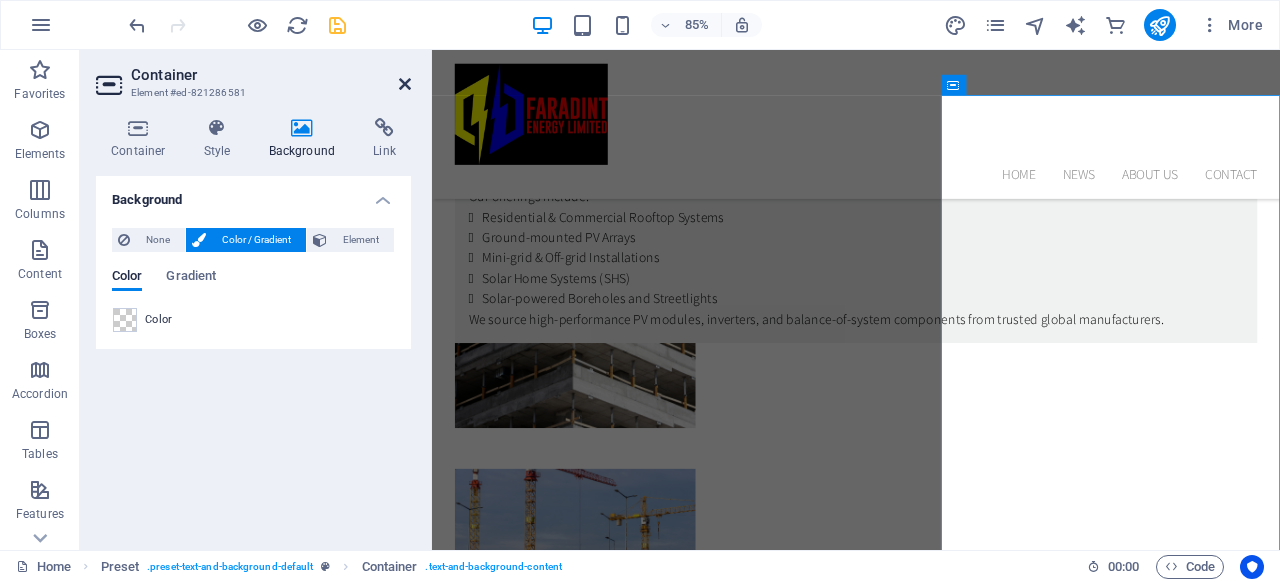 click at bounding box center [405, 84] 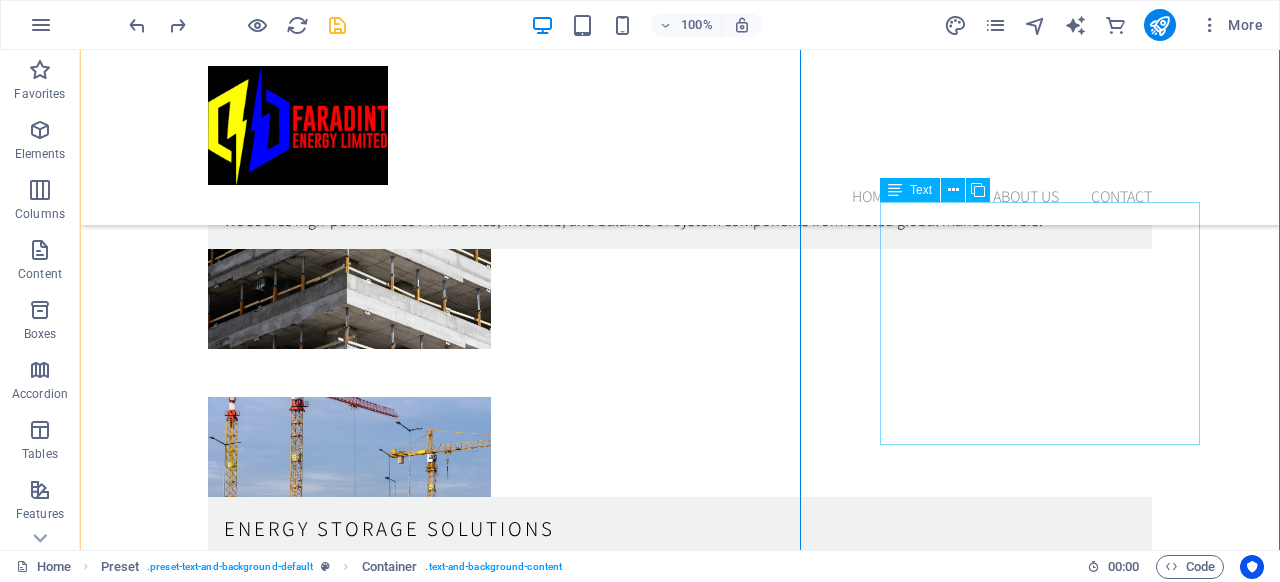 scroll, scrollTop: 3194, scrollLeft: 0, axis: vertical 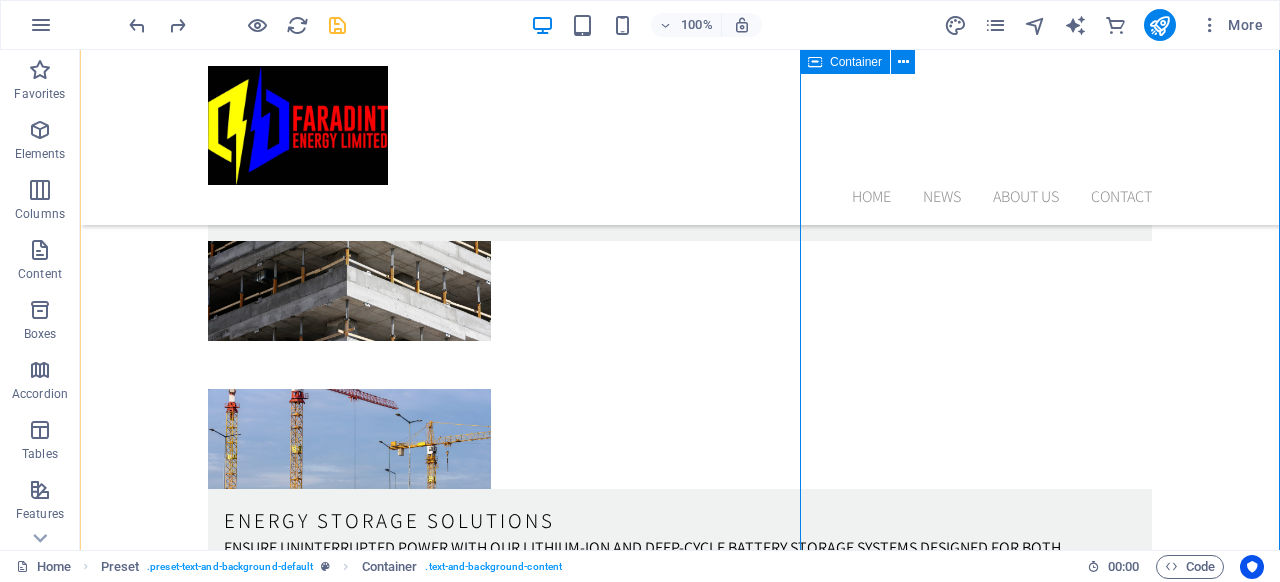 click on "Why Choose Faradint Energy ✅ OEM-backed equipment with warranties and certifications ✅ Skilled in-house and outsourced technical workforce ✅ Rapid deployment with scalable installation models ✅ Strong relationships with lenders and development partners ✅ Full lifecycle support: from design to post-installation care" at bounding box center (680, 2213) 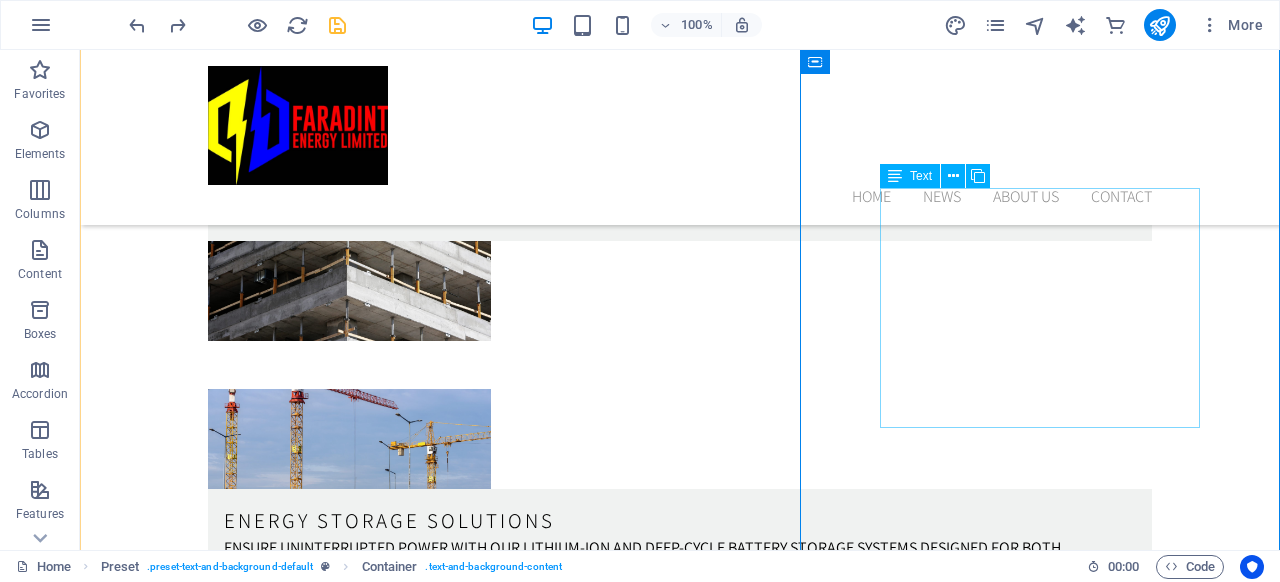 click on "Text" at bounding box center (921, 176) 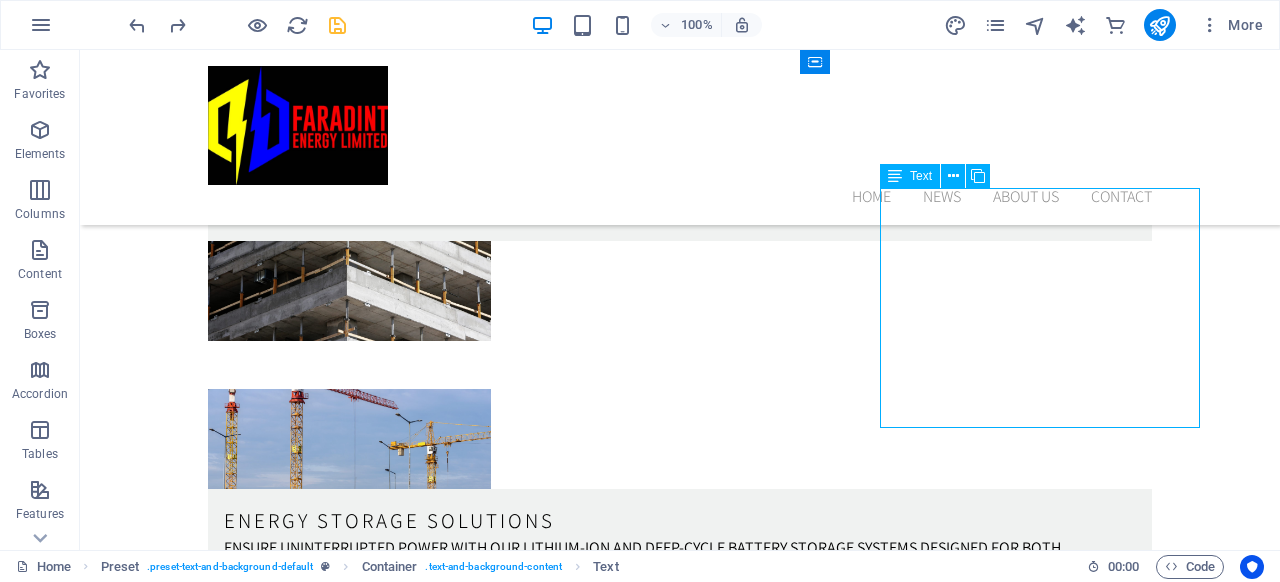 drag, startPoint x: 910, startPoint y: 179, endPoint x: 886, endPoint y: 178, distance: 24.020824 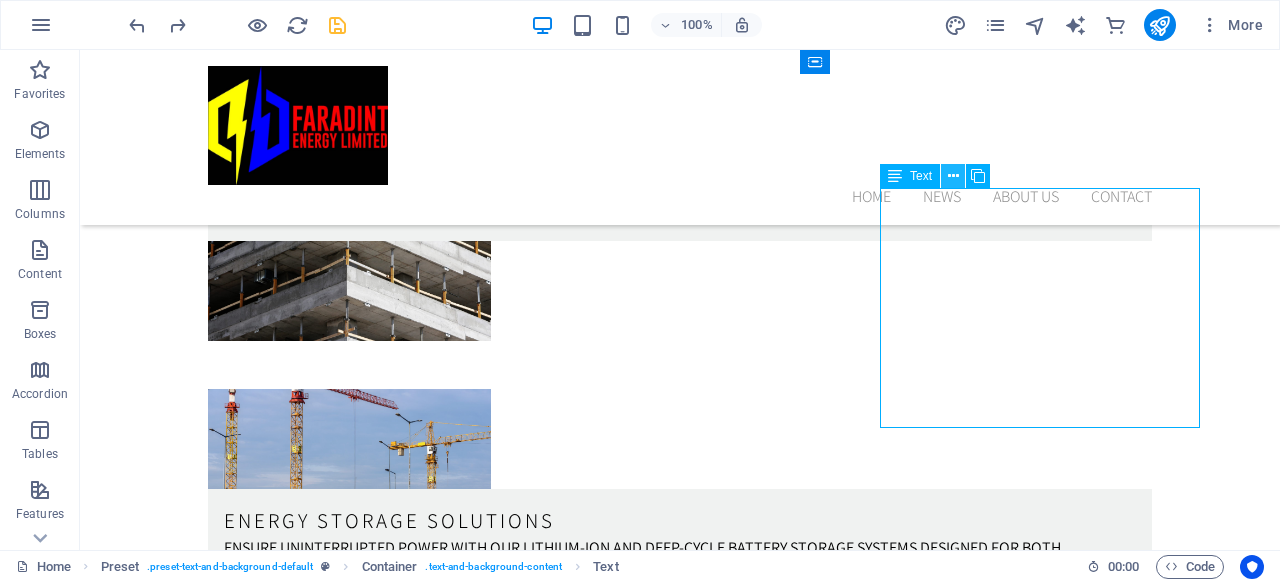 click at bounding box center (953, 176) 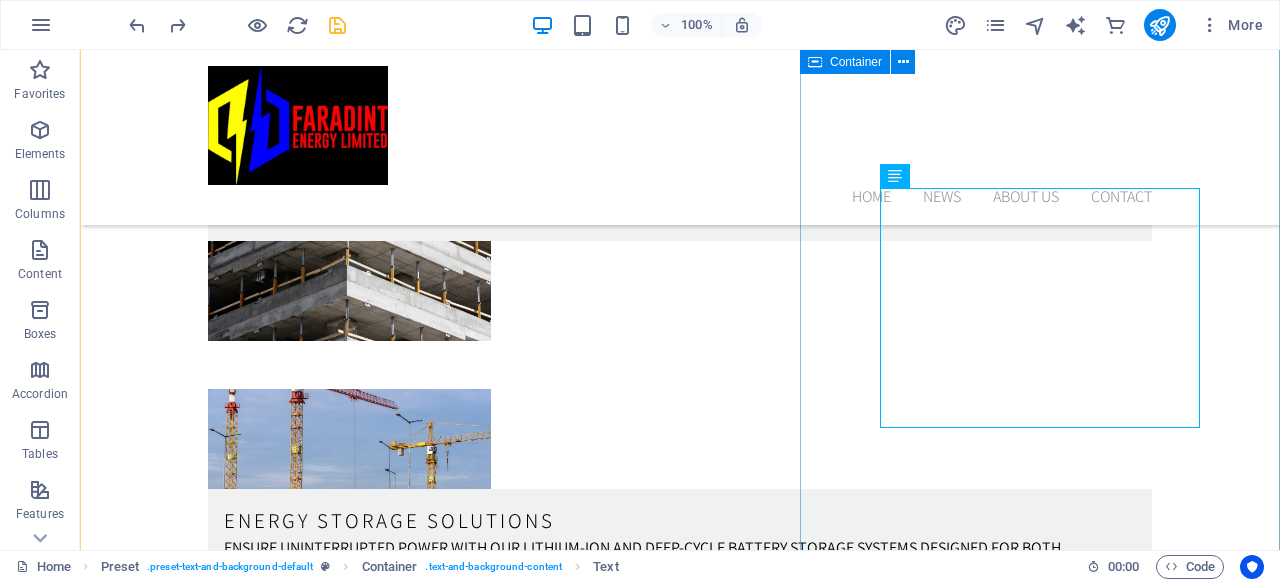 click on "Why Choose Faradint Energy ✅ OEM-backed equipment with warranties and certifications ✅ Skilled in-house and outsourced technical workforce ✅ Rapid deployment with scalable installation models ✅ Strong relationships with lenders and development partners ✅ Full lifecycle support: from design to post-installation care" at bounding box center [680, 2213] 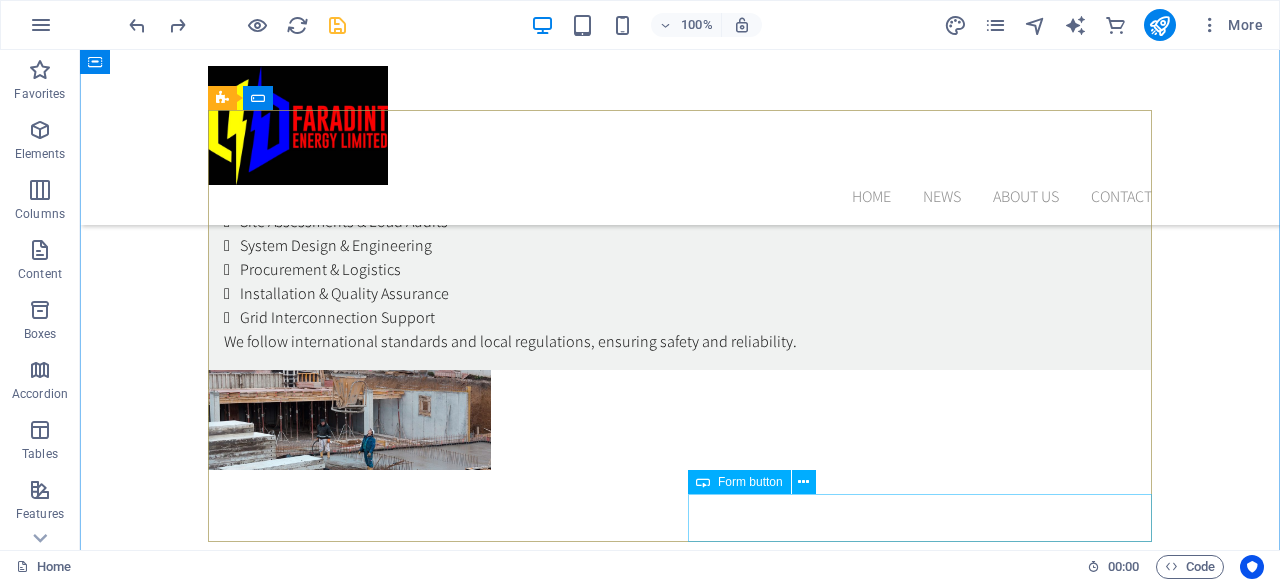 scroll, scrollTop: 3925, scrollLeft: 0, axis: vertical 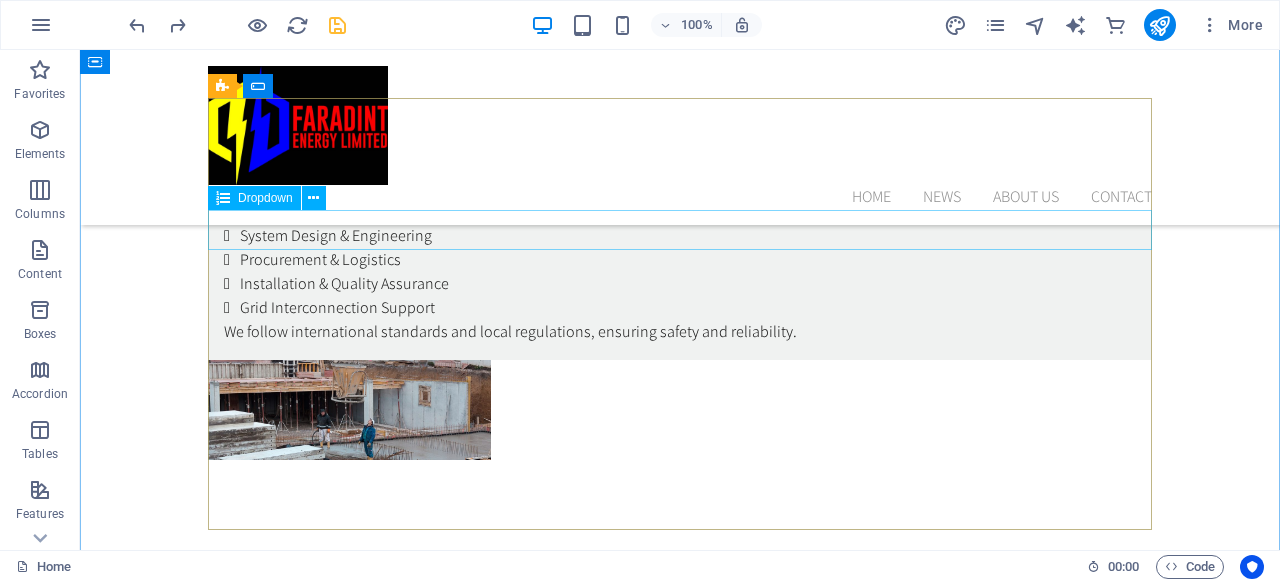 click on "What can we do for you?
Please call me.
Please contact me via E-mail." 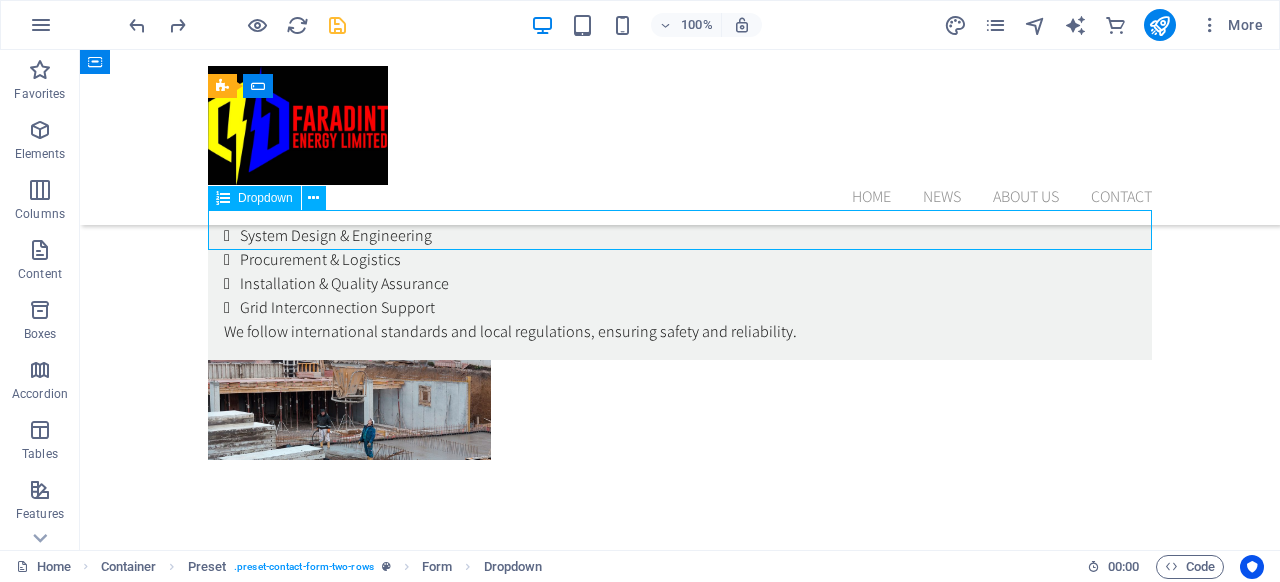 click on "What can we do for you?
Please call me.
Please contact me via E-mail." 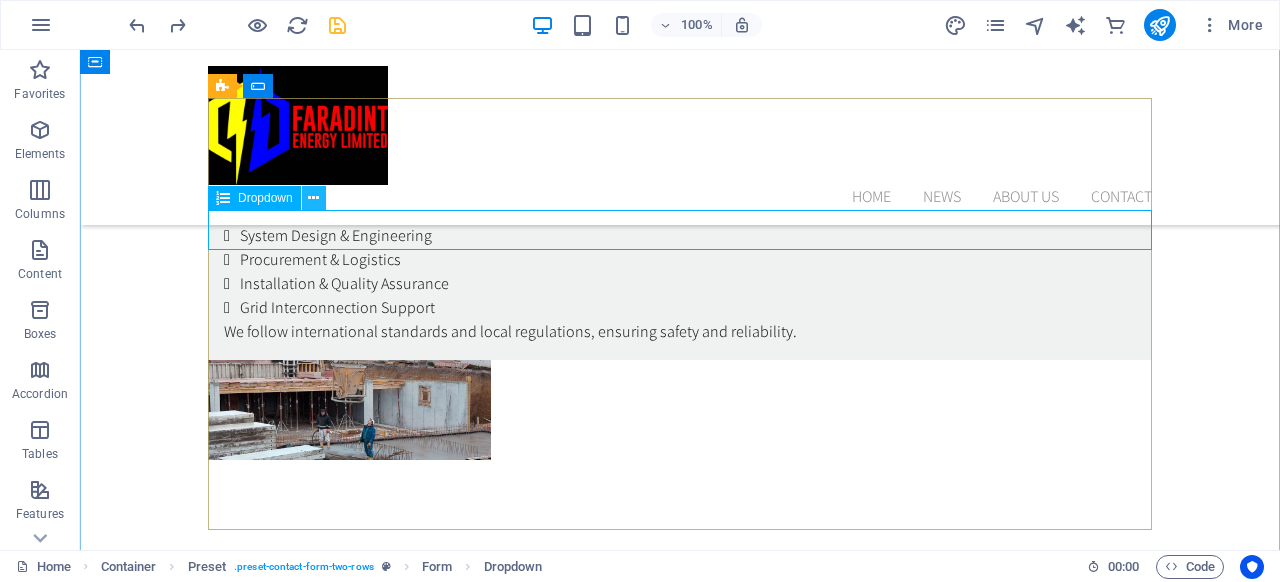 click at bounding box center (313, 198) 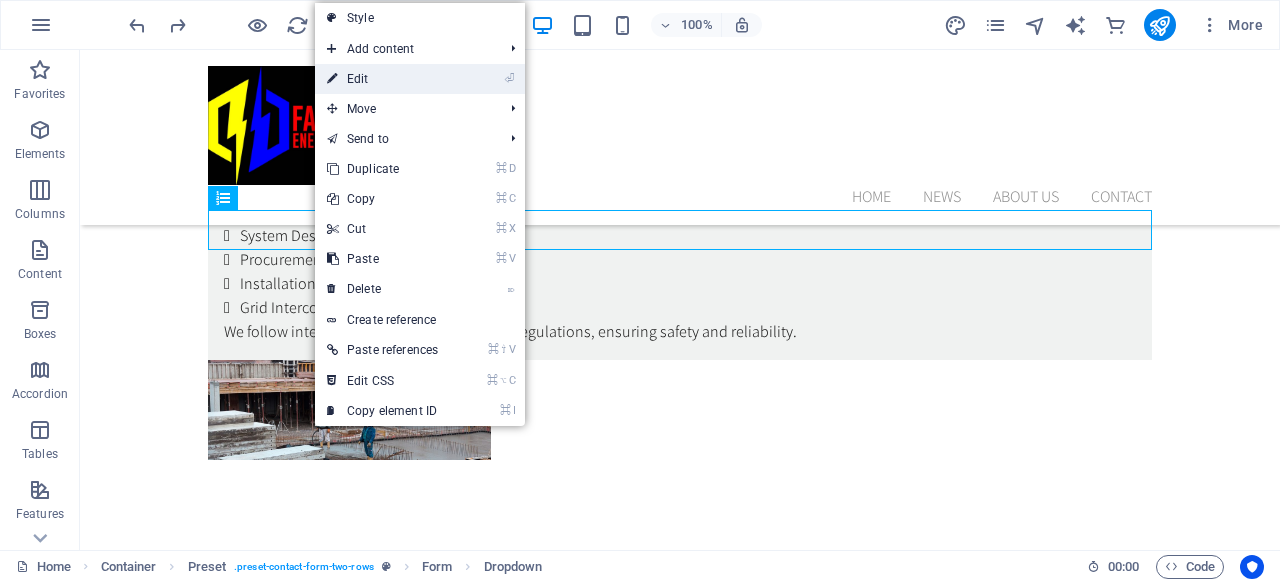 click on "⏎  Edit" at bounding box center [382, 79] 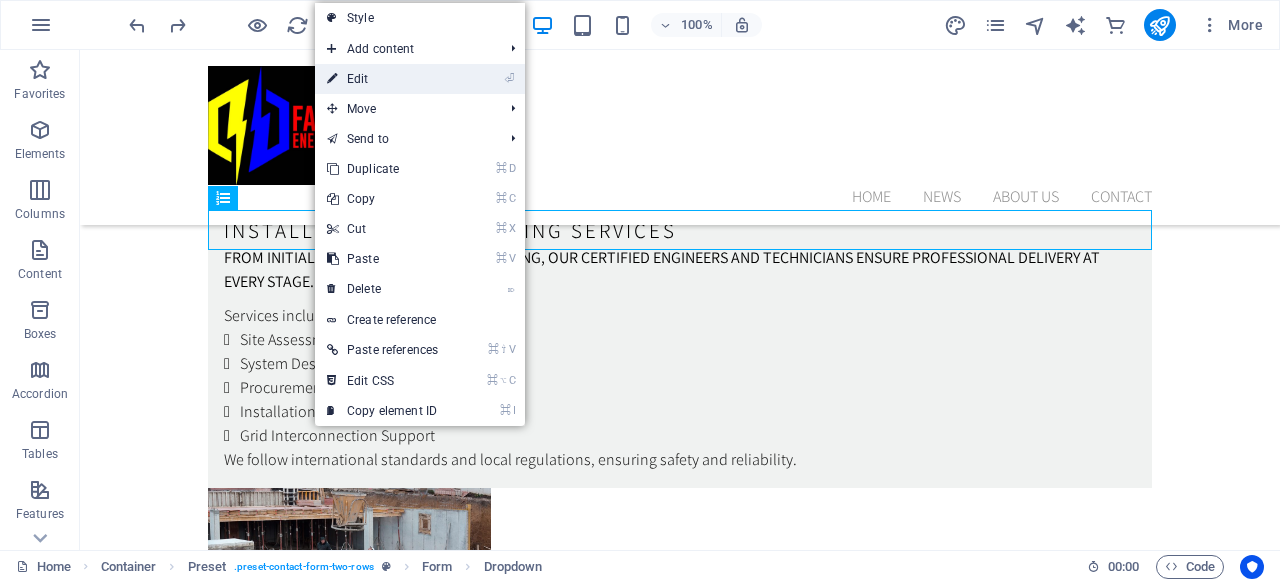 scroll, scrollTop: 4005, scrollLeft: 0, axis: vertical 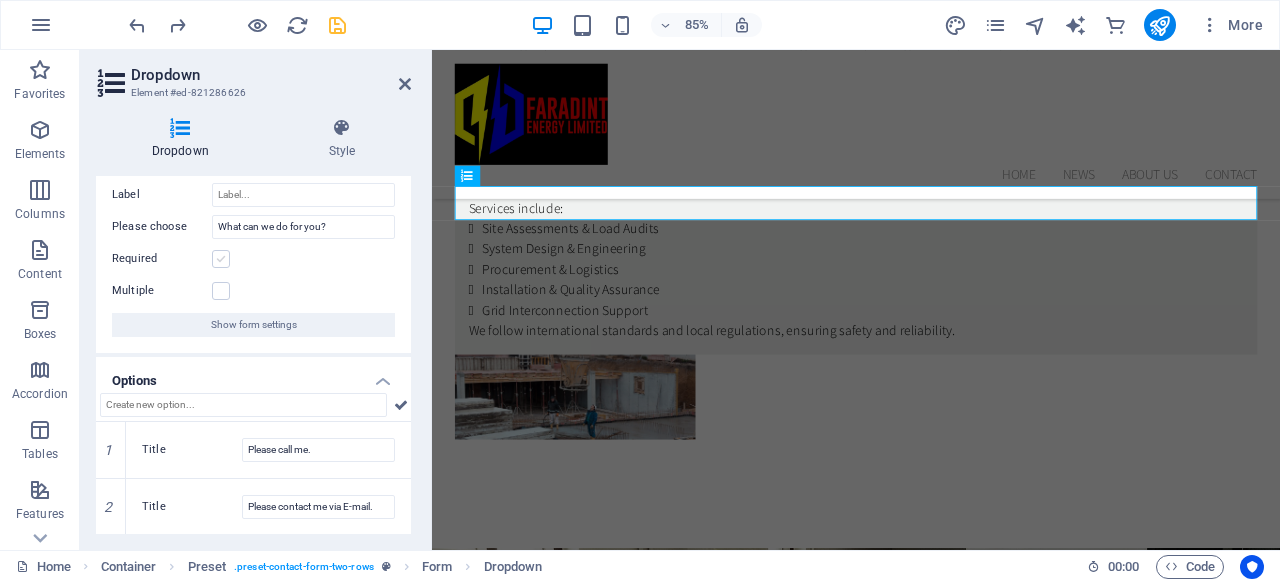 click at bounding box center (221, 259) 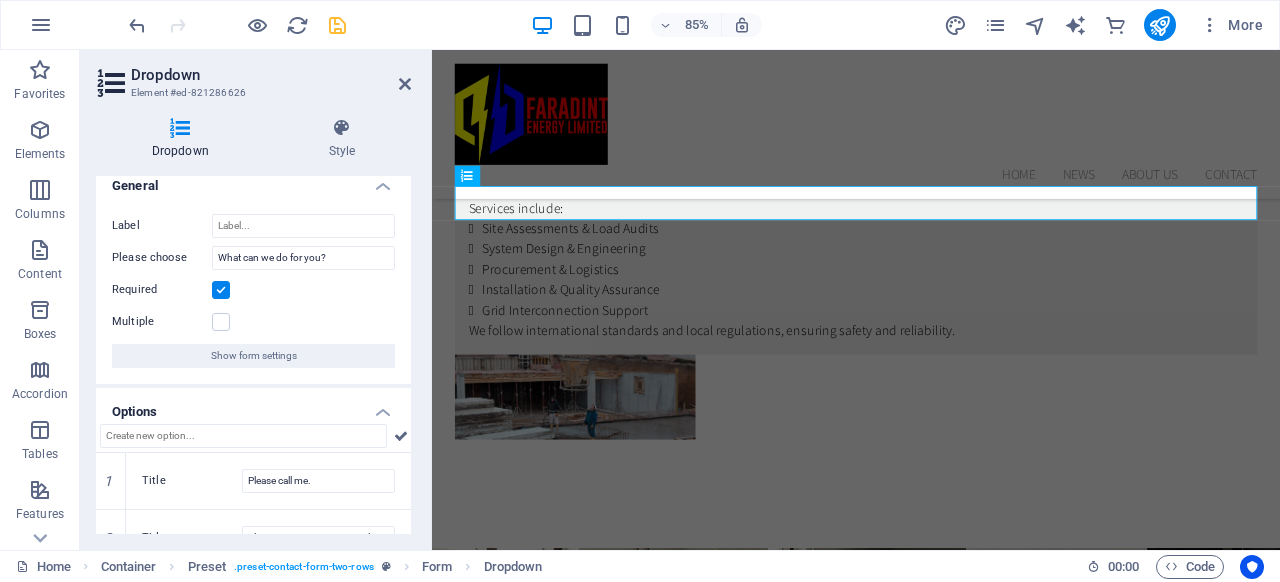 scroll, scrollTop: 0, scrollLeft: 0, axis: both 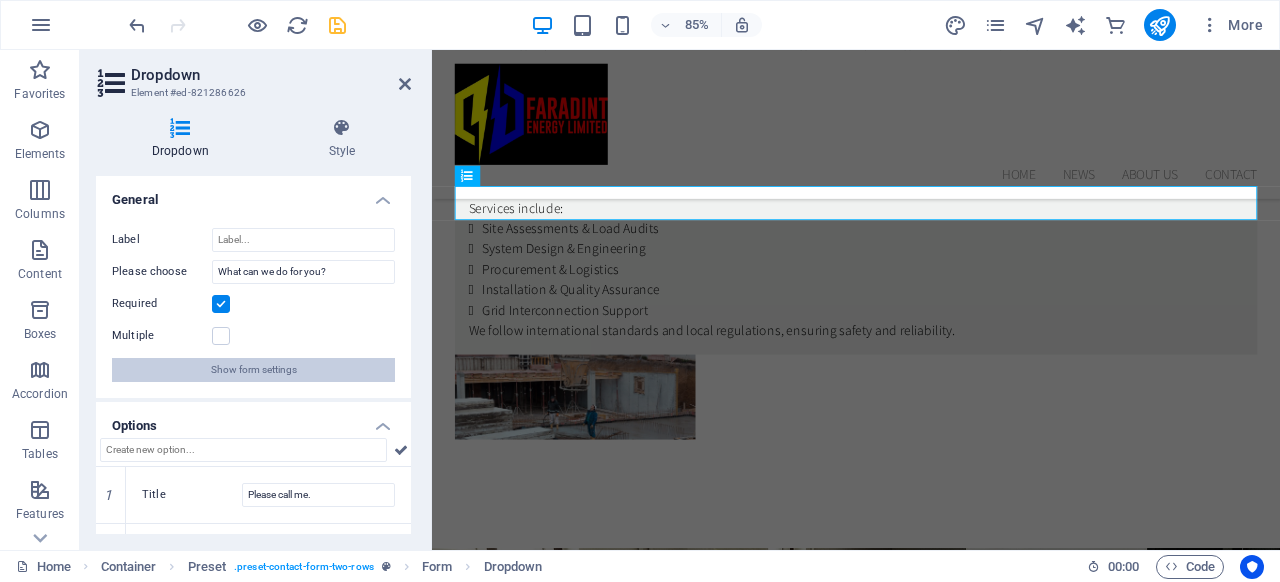 click on "Show form settings" at bounding box center (254, 370) 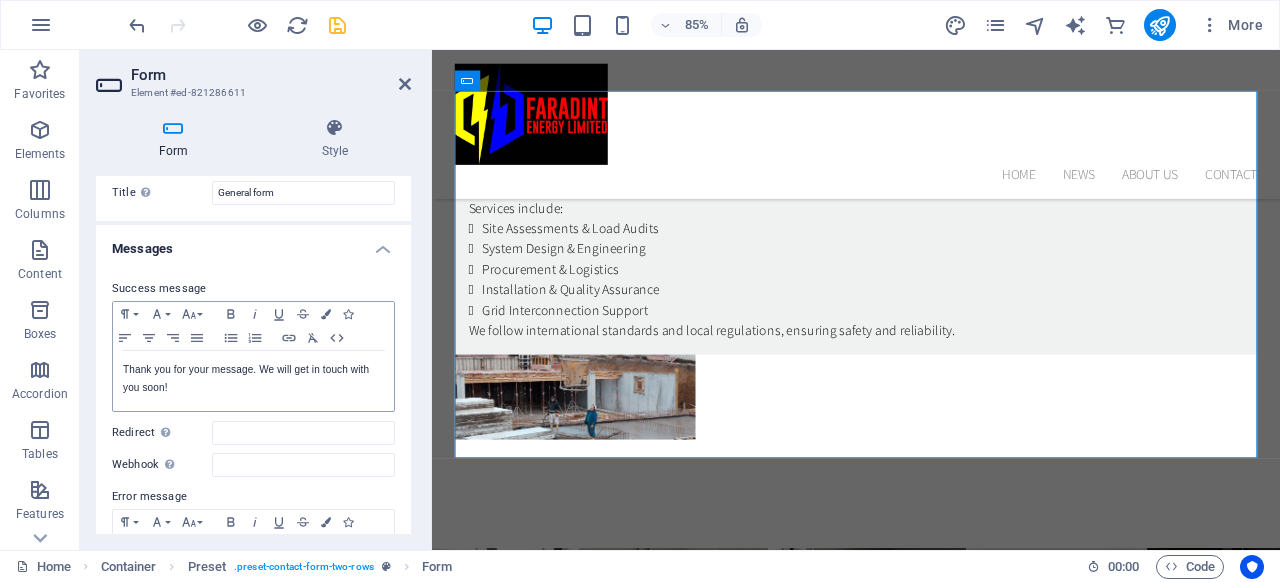 scroll, scrollTop: 0, scrollLeft: 0, axis: both 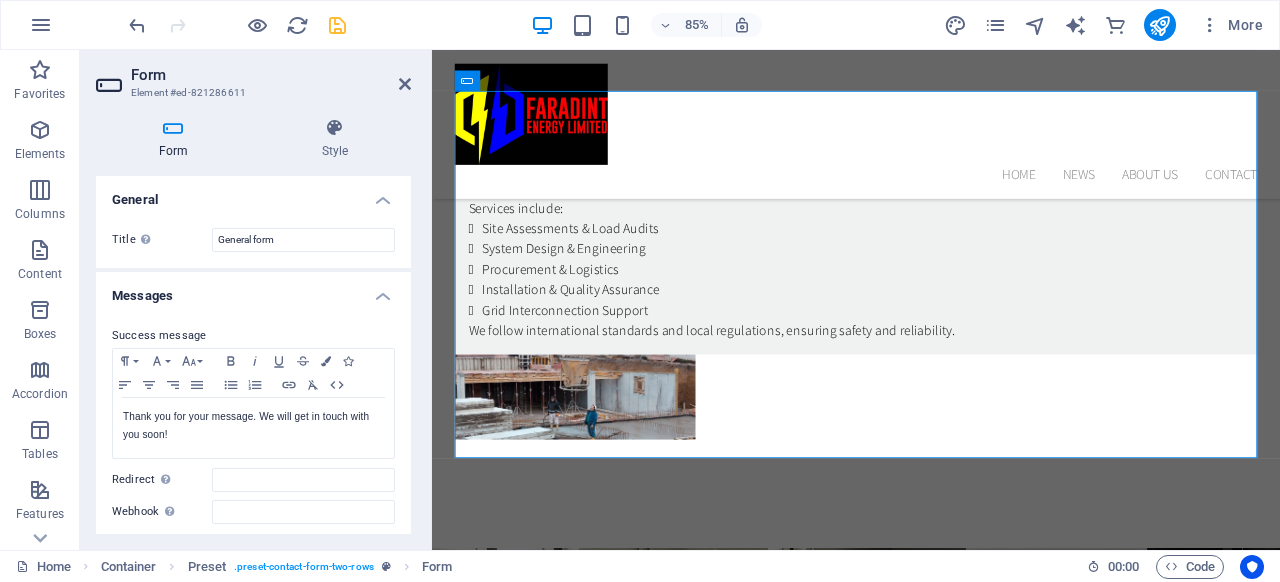 click on "General" at bounding box center [253, 194] 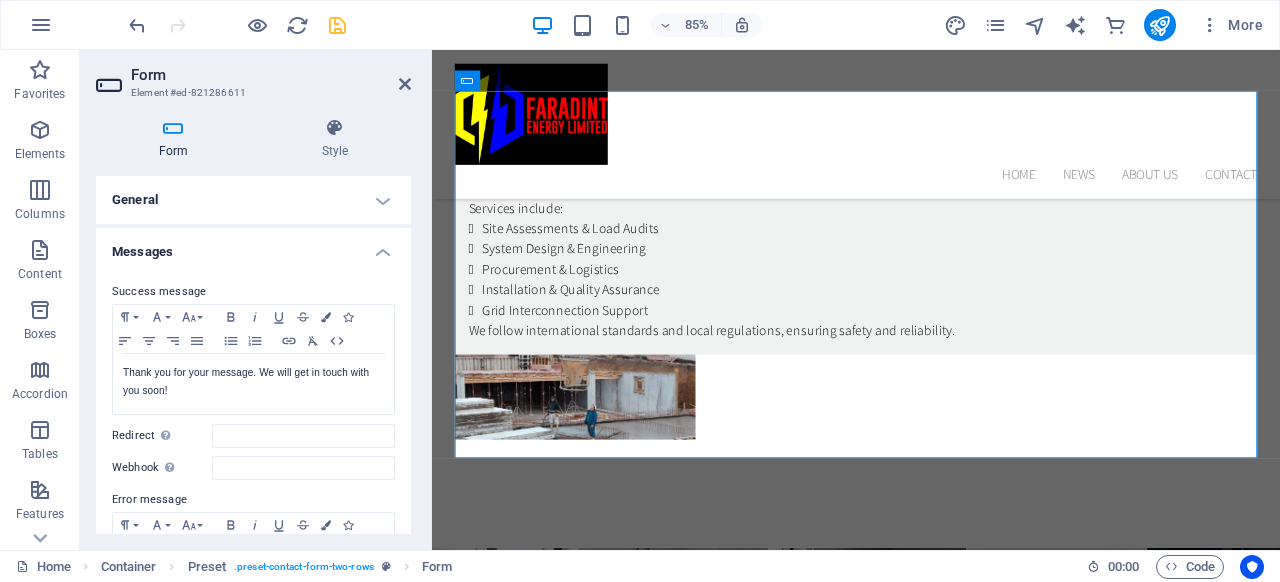 click on "Messages" at bounding box center [253, 246] 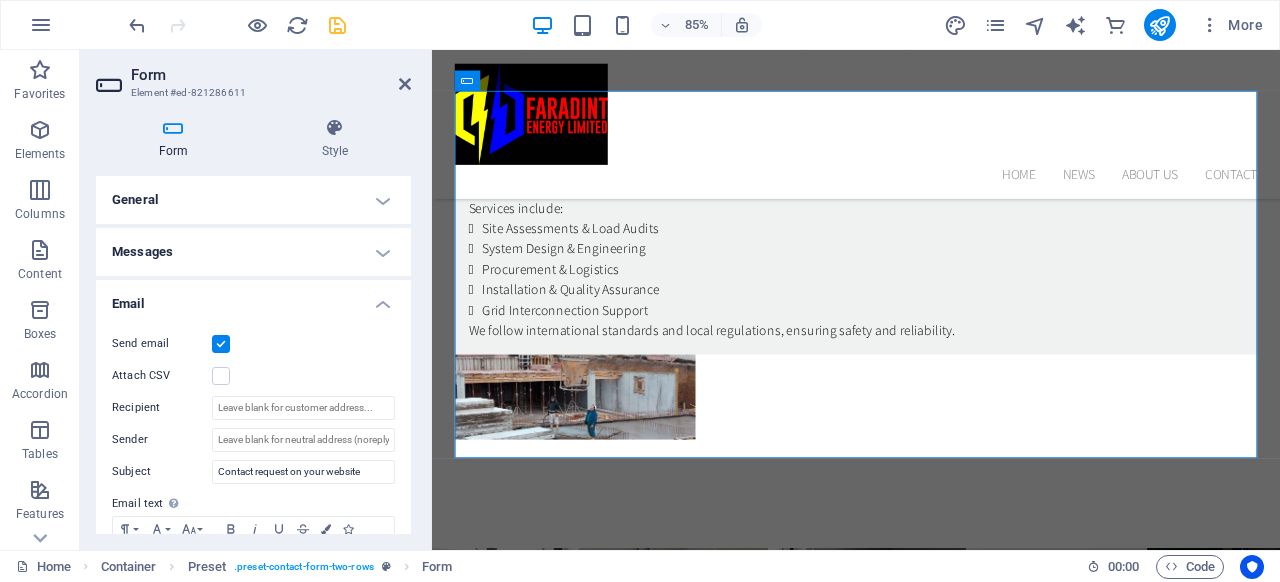 click on "Email" at bounding box center (253, 298) 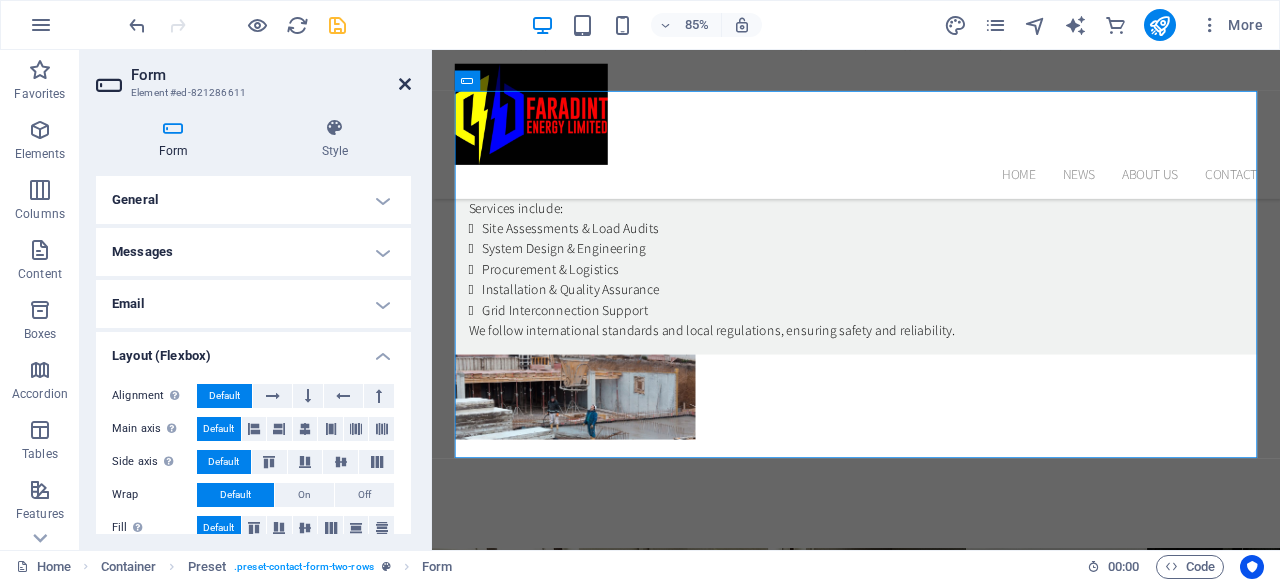 click at bounding box center [405, 84] 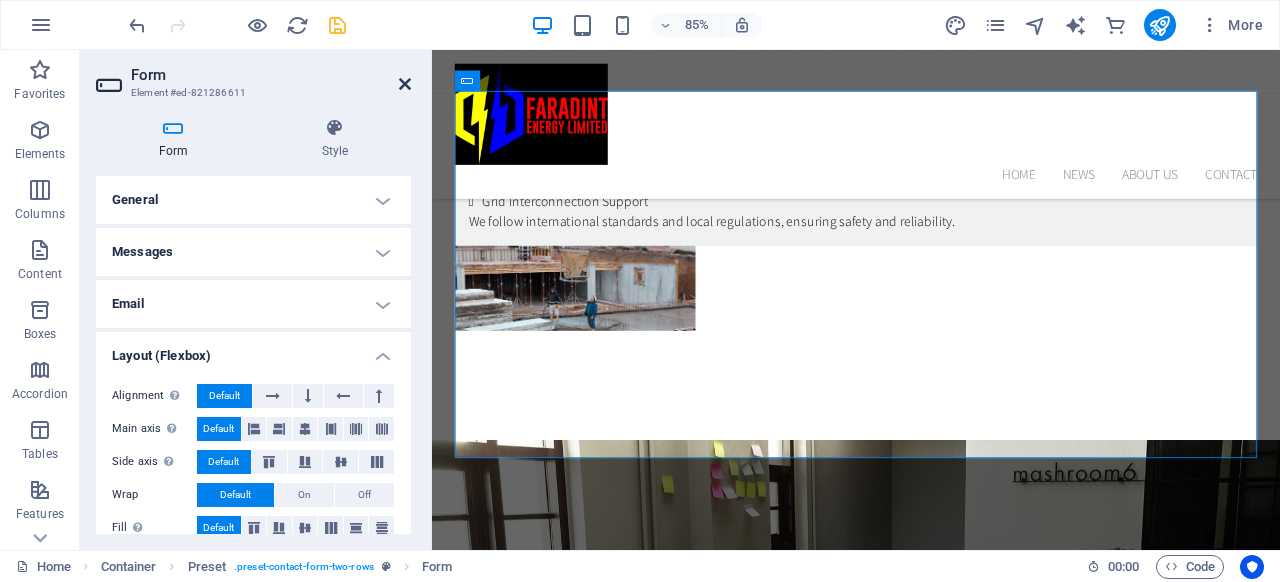 scroll, scrollTop: 3925, scrollLeft: 0, axis: vertical 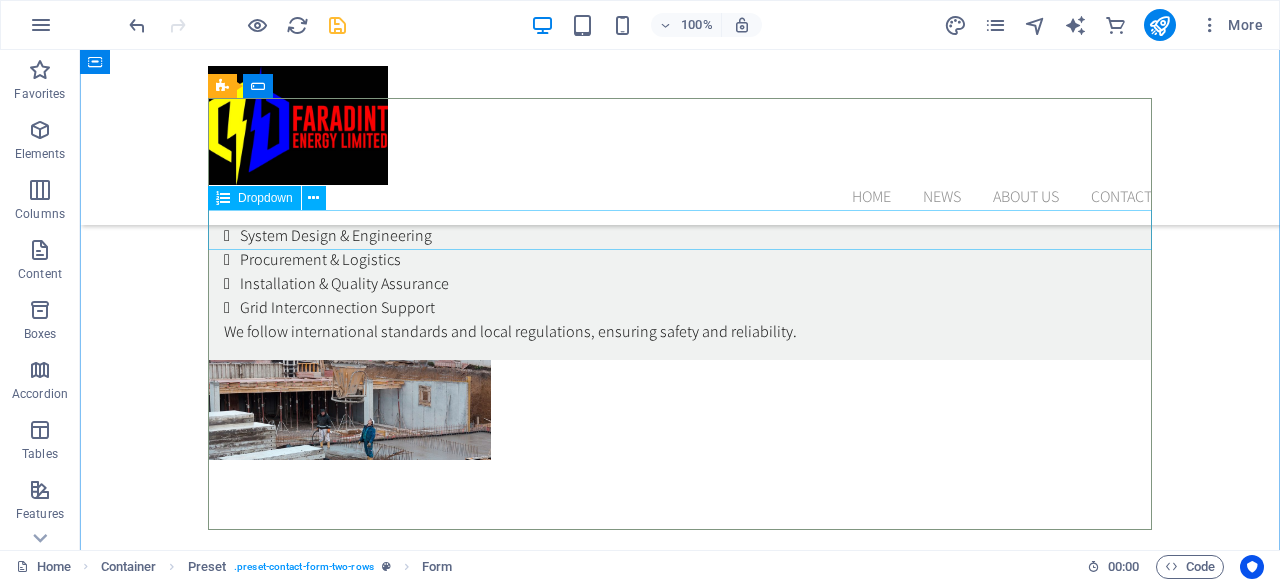 click on "What can we do for you?
Please call me.
Please contact me via E-mail." 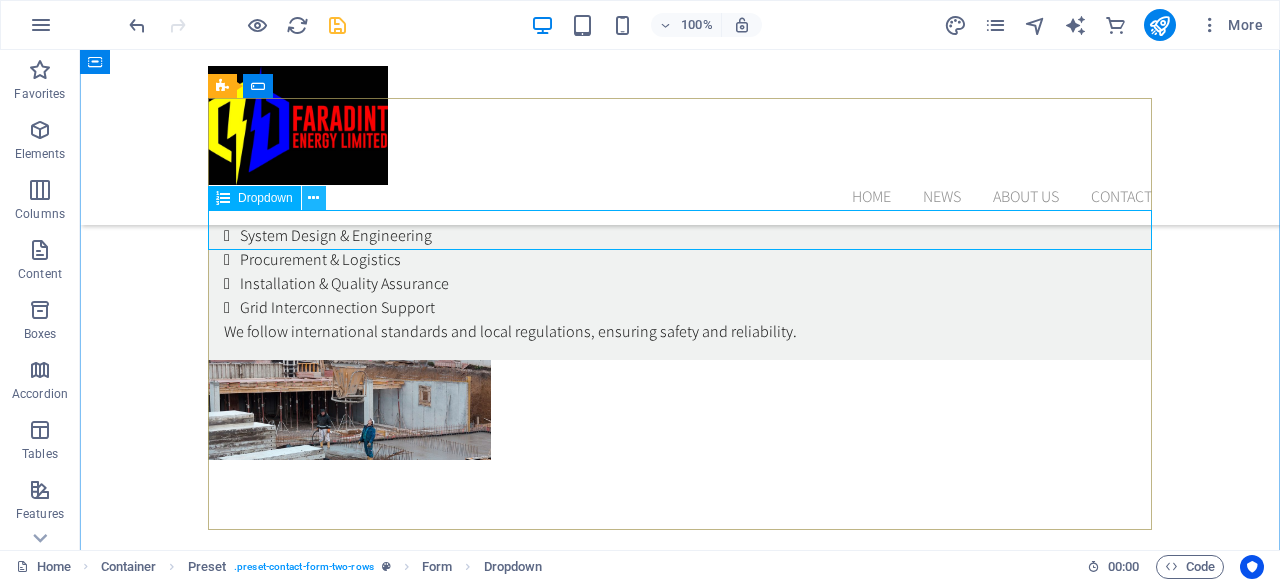 click at bounding box center [313, 198] 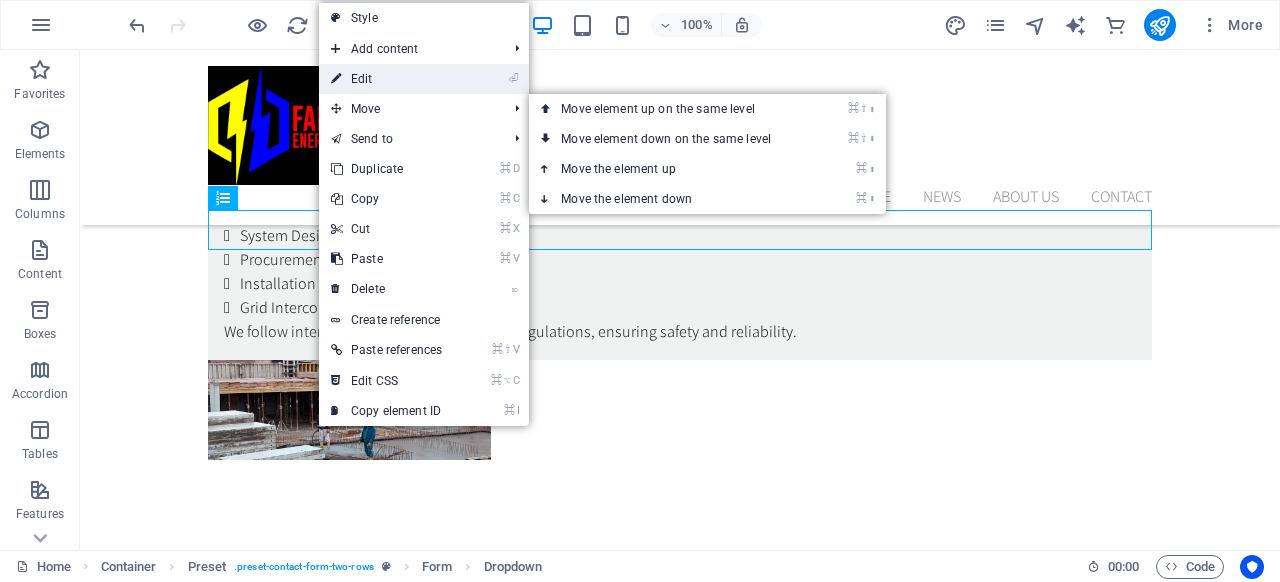 click on "⏎  Edit" at bounding box center (386, 79) 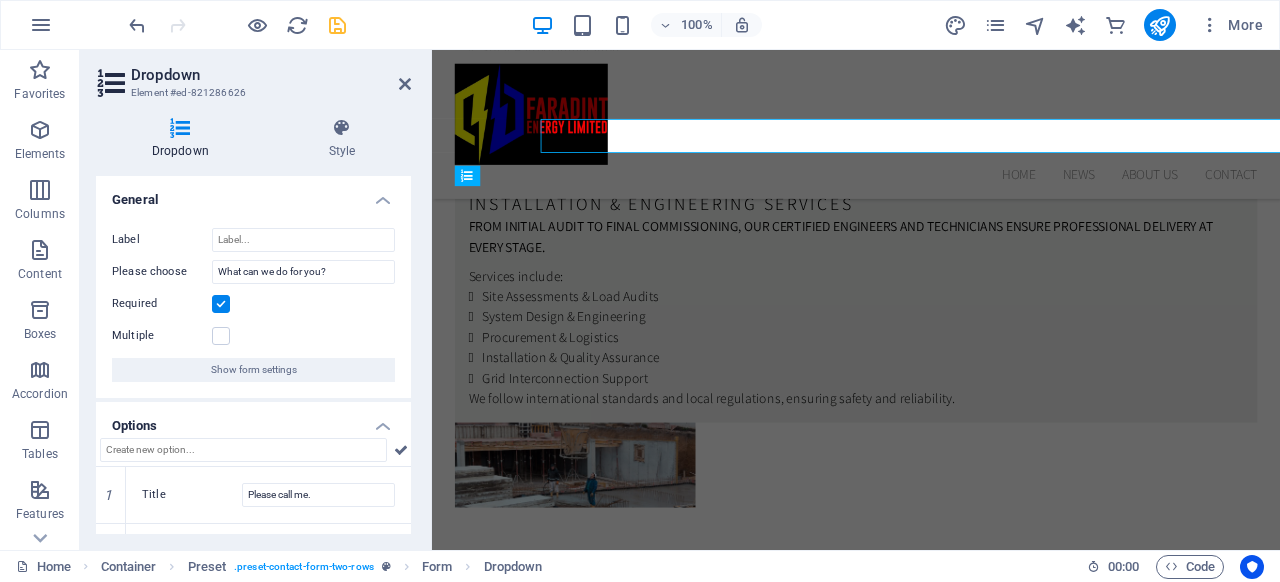 scroll, scrollTop: 4005, scrollLeft: 0, axis: vertical 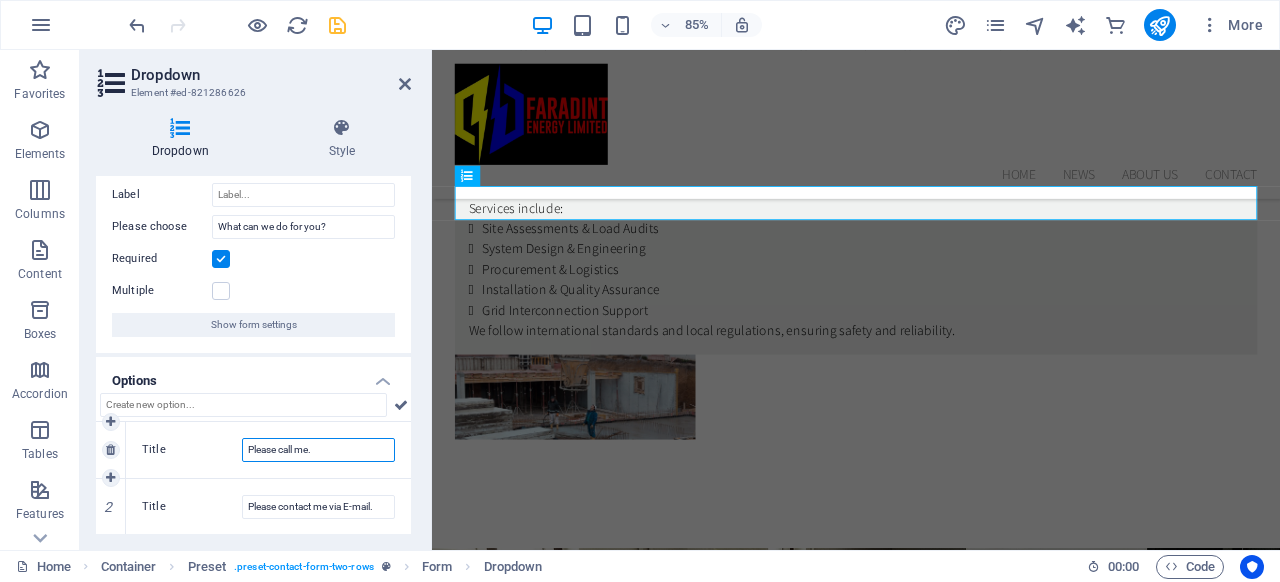 click on "Please call me." at bounding box center (318, 450) 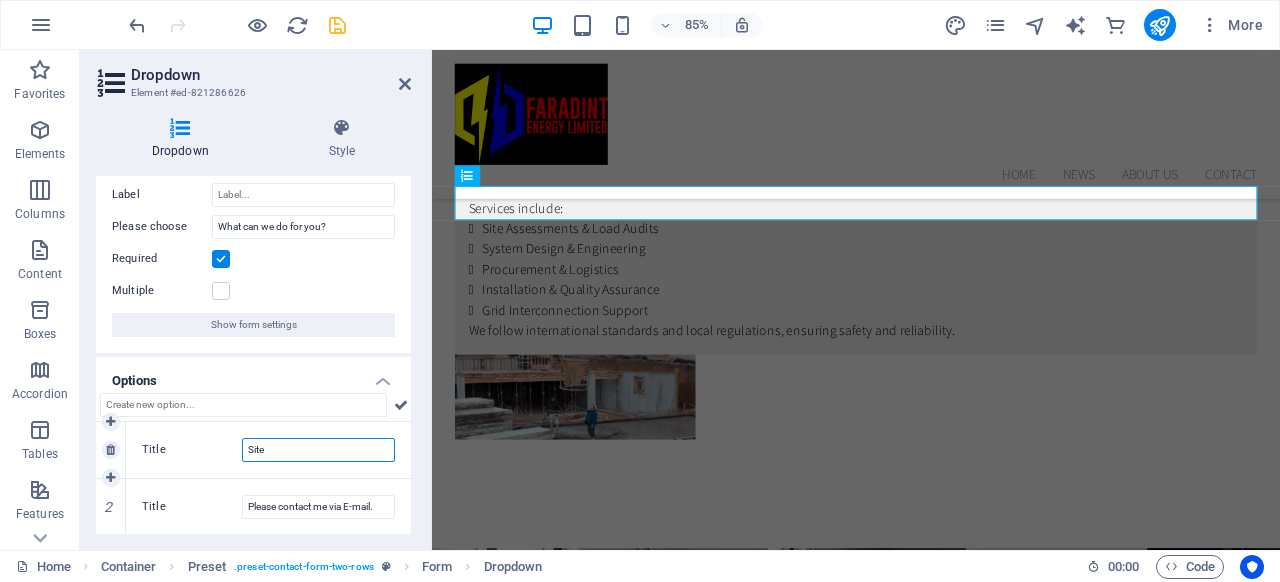click on "Site" at bounding box center [318, 450] 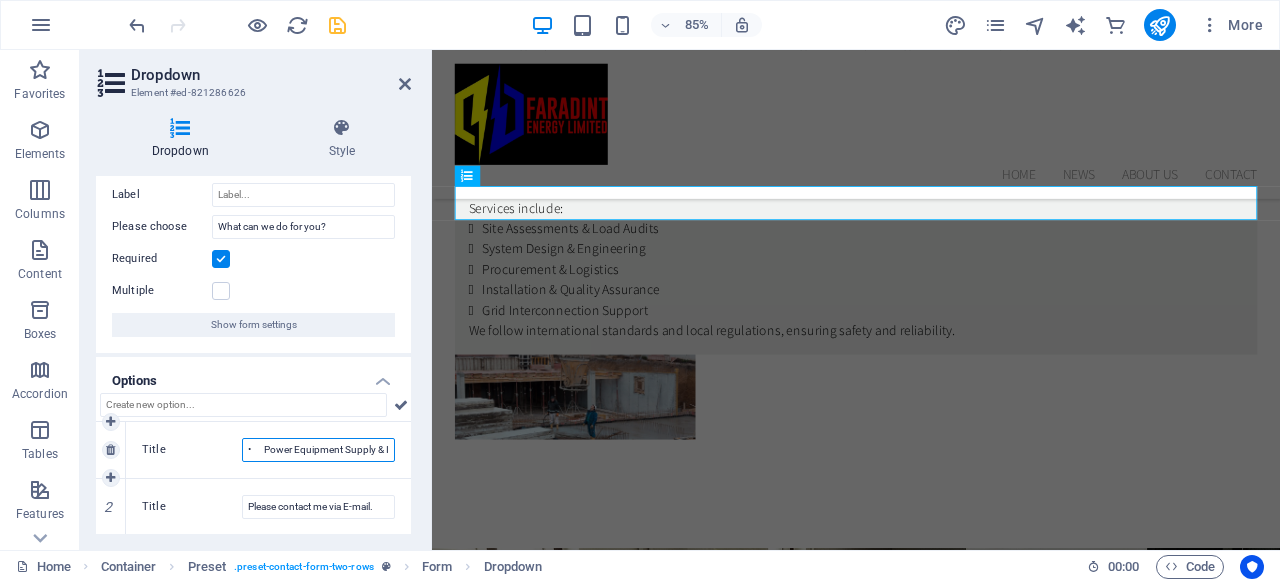 scroll, scrollTop: 0, scrollLeft: 54, axis: horizontal 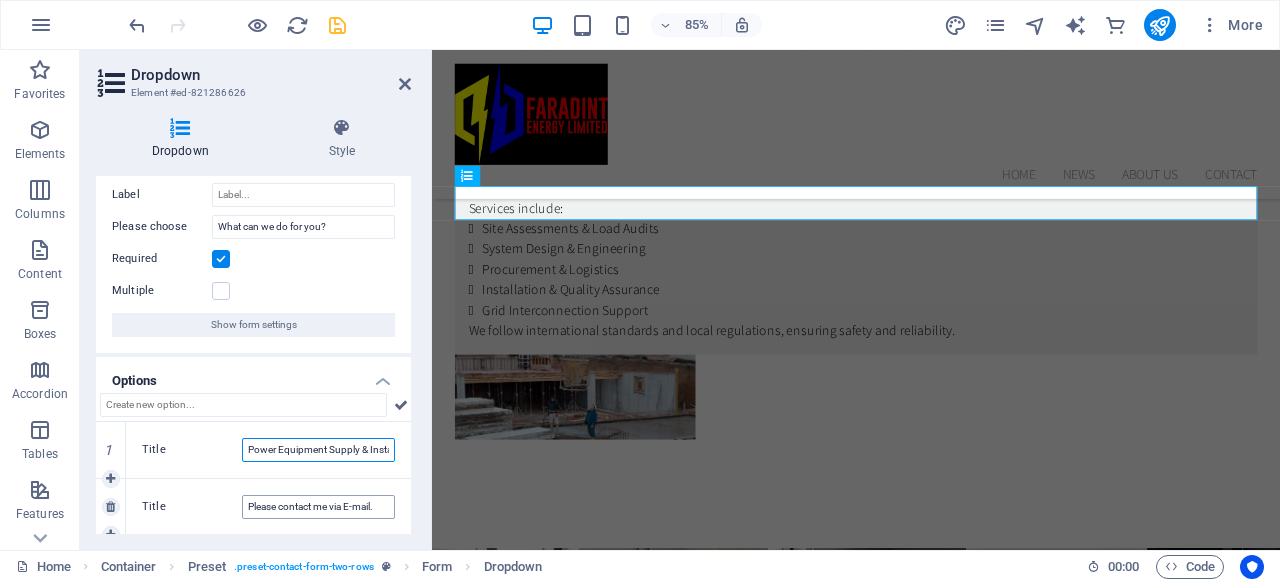 type on "Power Equipment Supply & Installation" 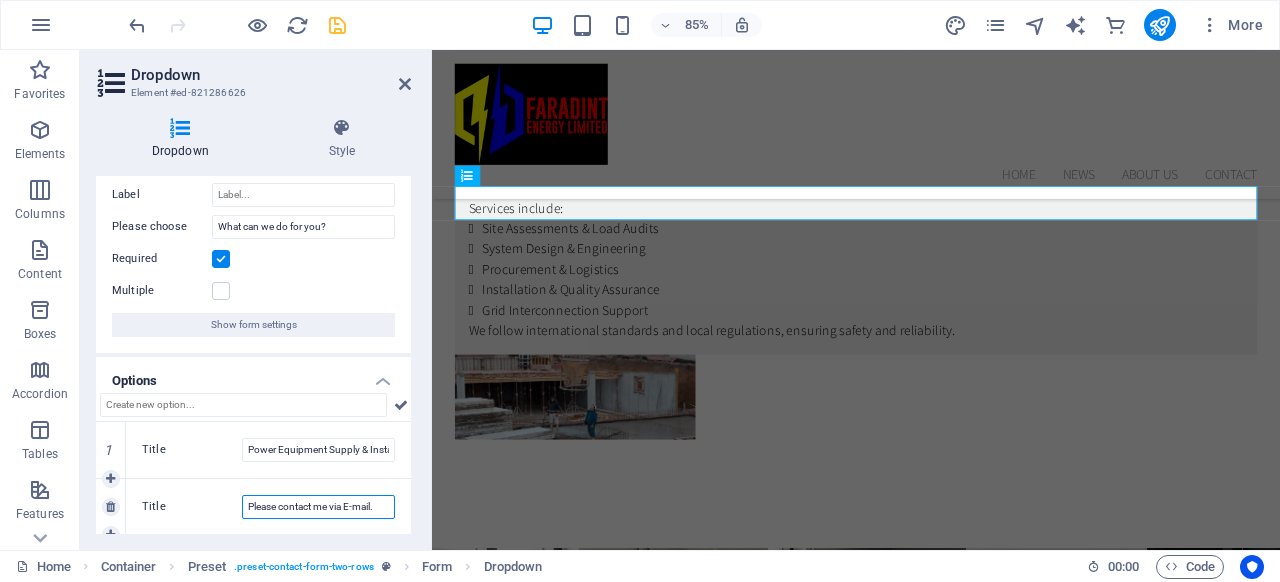 click on "Please contact me via E-mail." at bounding box center [318, 507] 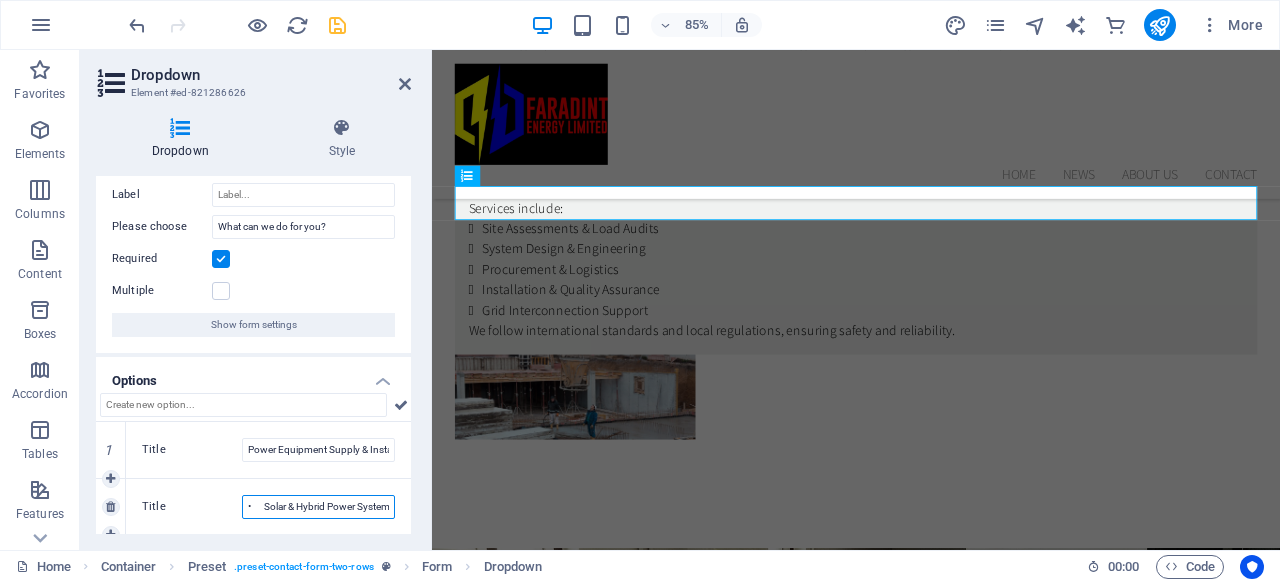 scroll, scrollTop: 0, scrollLeft: 17, axis: horizontal 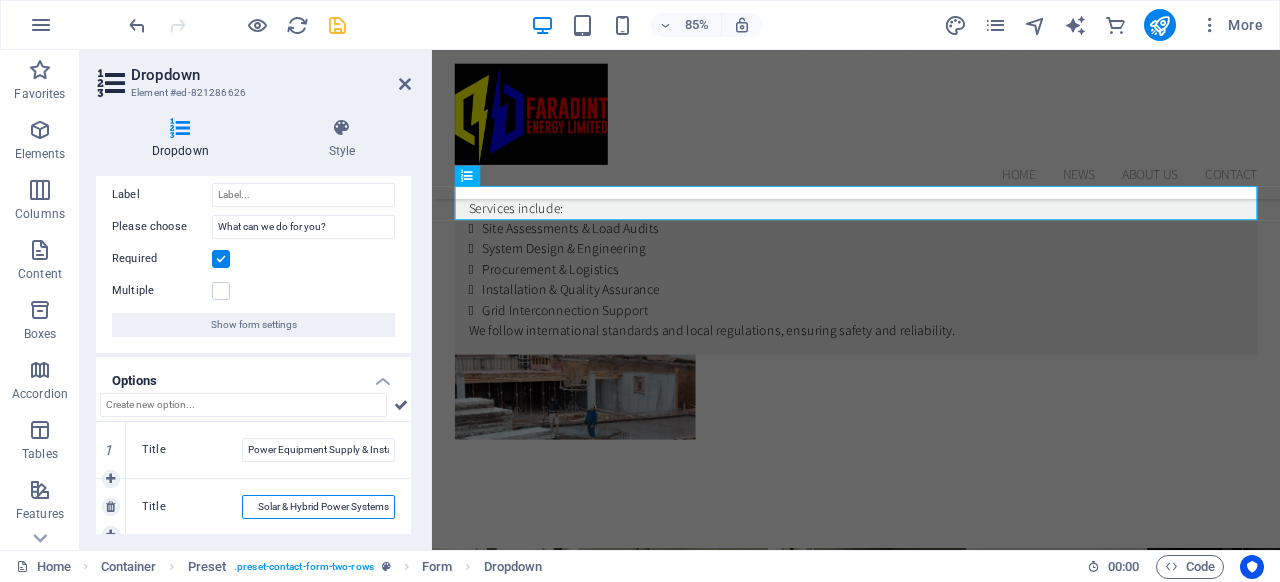 click on "•	Solar & Hybrid Power Systems" at bounding box center [318, 507] 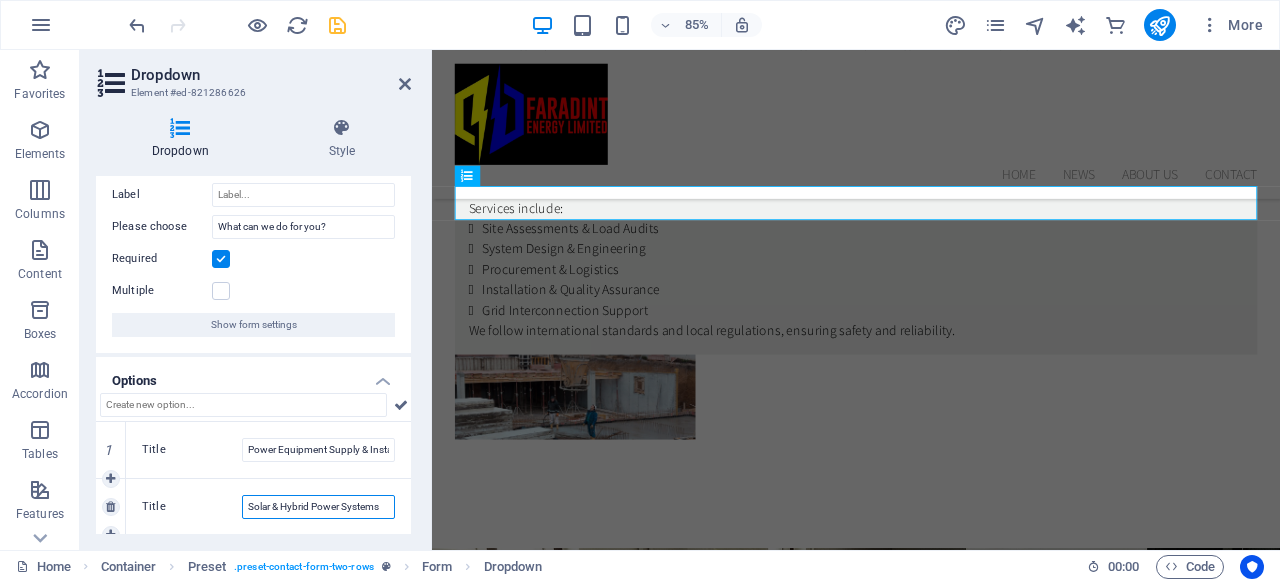 scroll, scrollTop: 0, scrollLeft: 0, axis: both 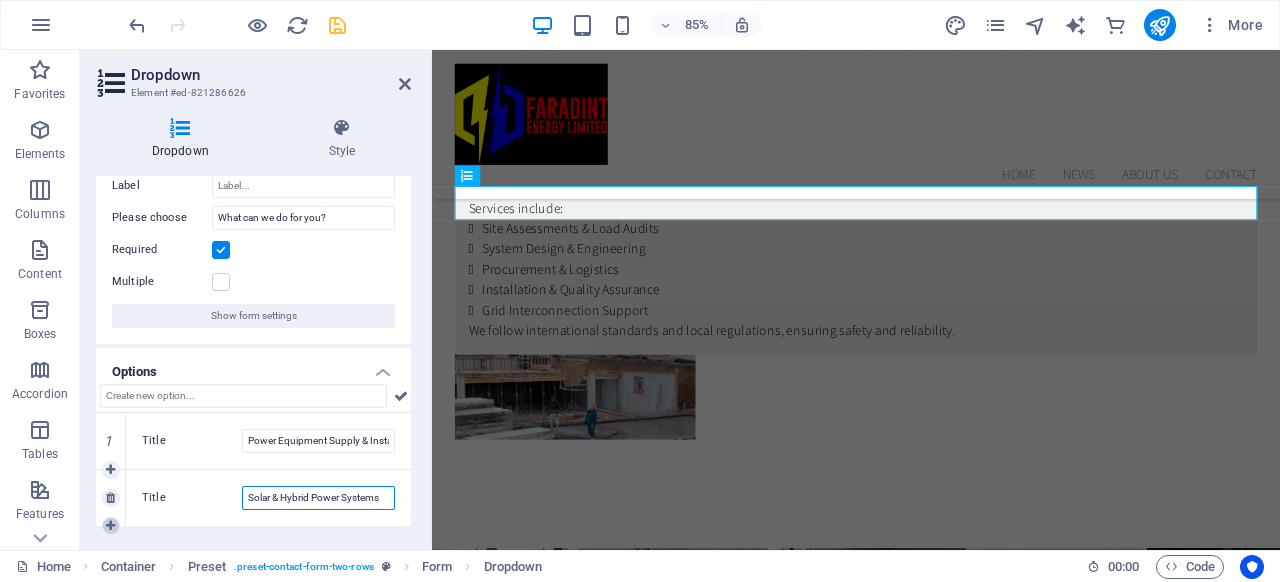 click at bounding box center (110, 526) 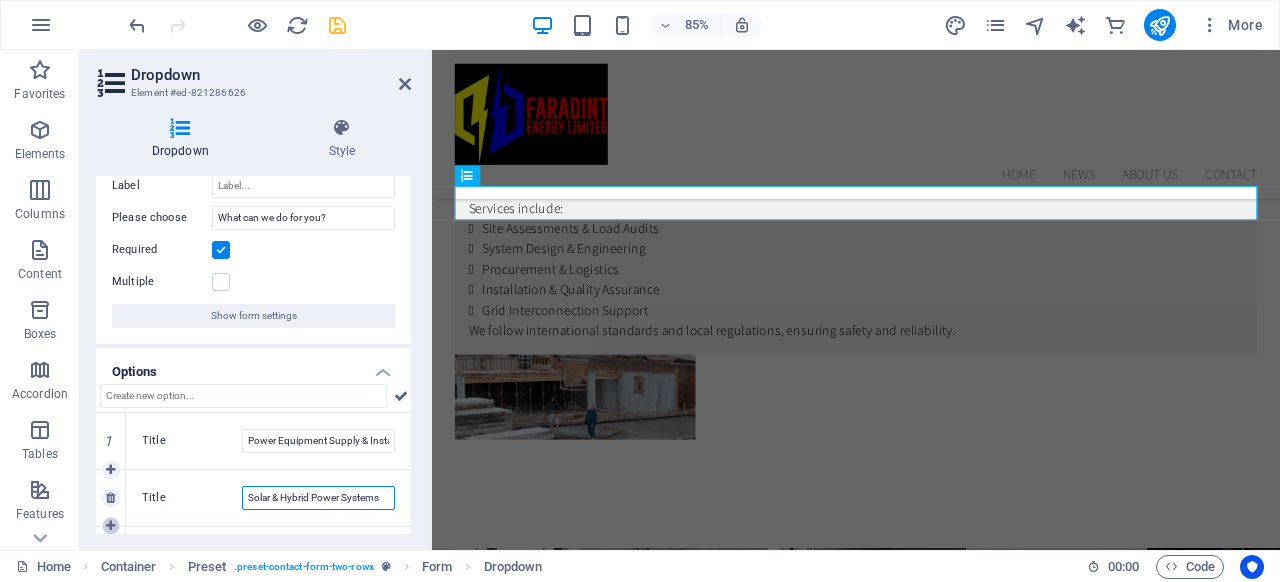 click at bounding box center (110, 526) 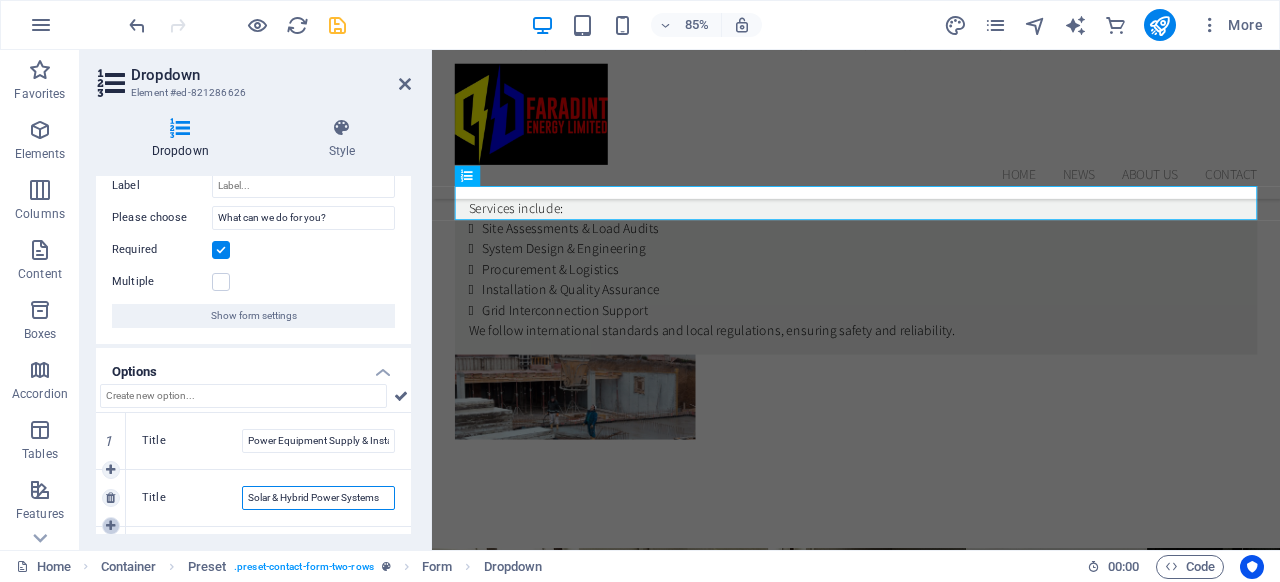 click at bounding box center [110, 526] 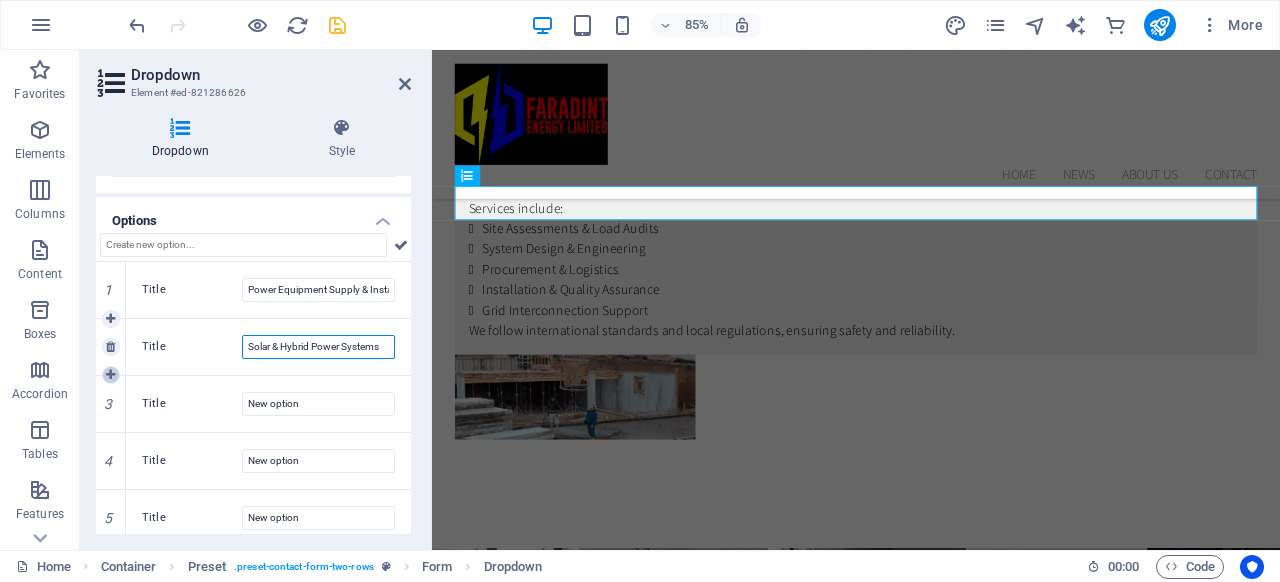 scroll, scrollTop: 216, scrollLeft: 0, axis: vertical 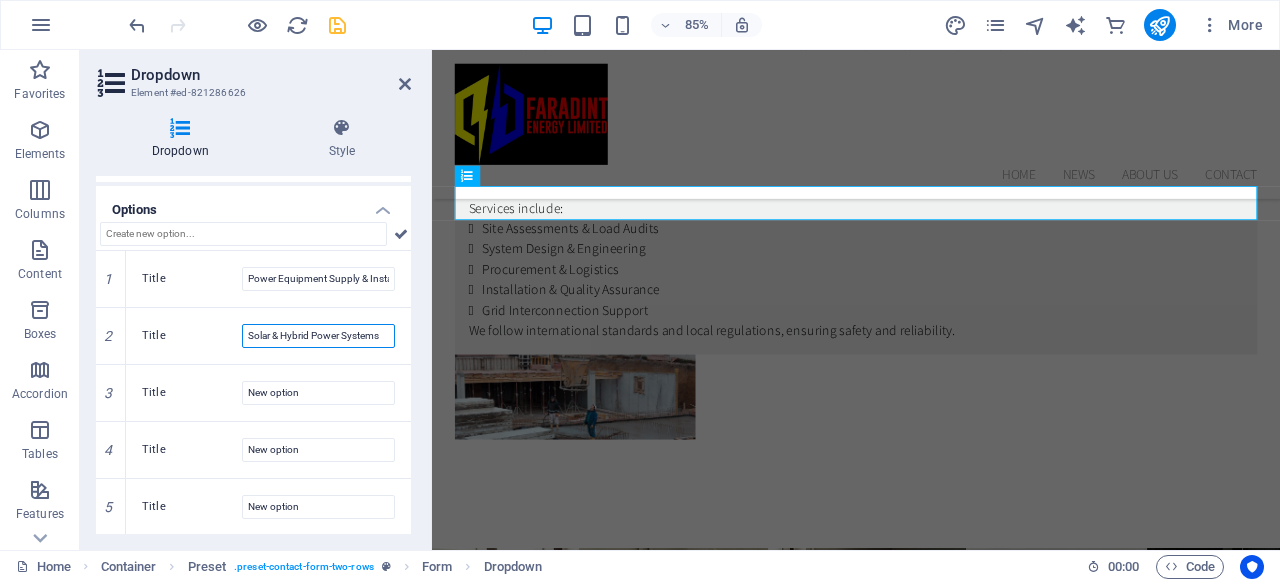 type on "Solar & Hybrid Power Systems" 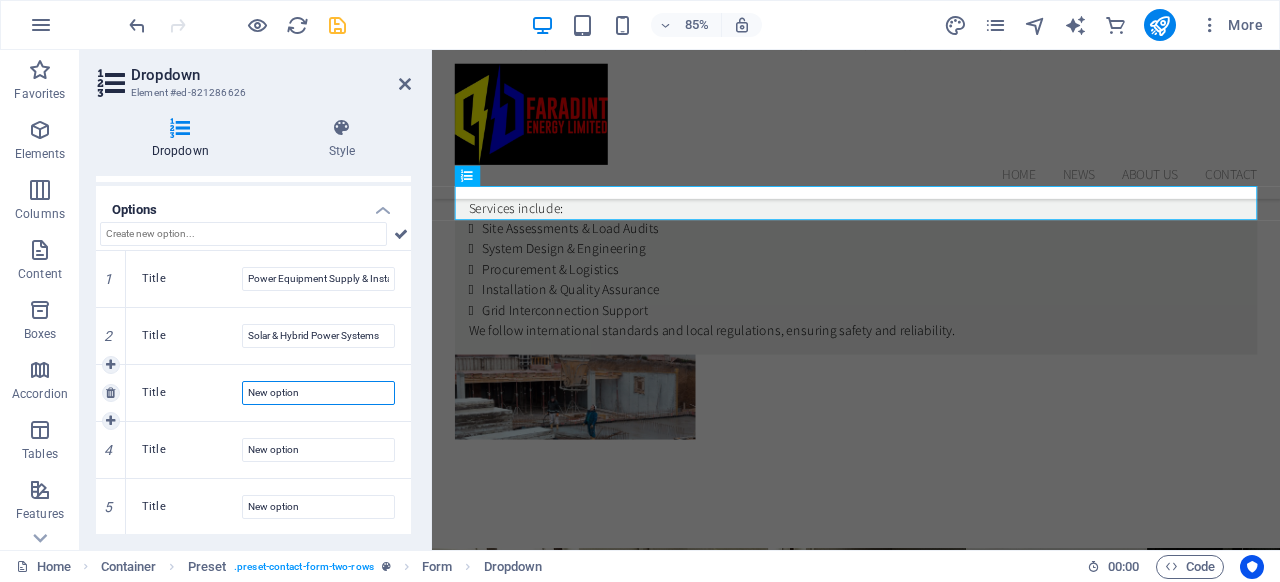 click on "New option" at bounding box center [318, 393] 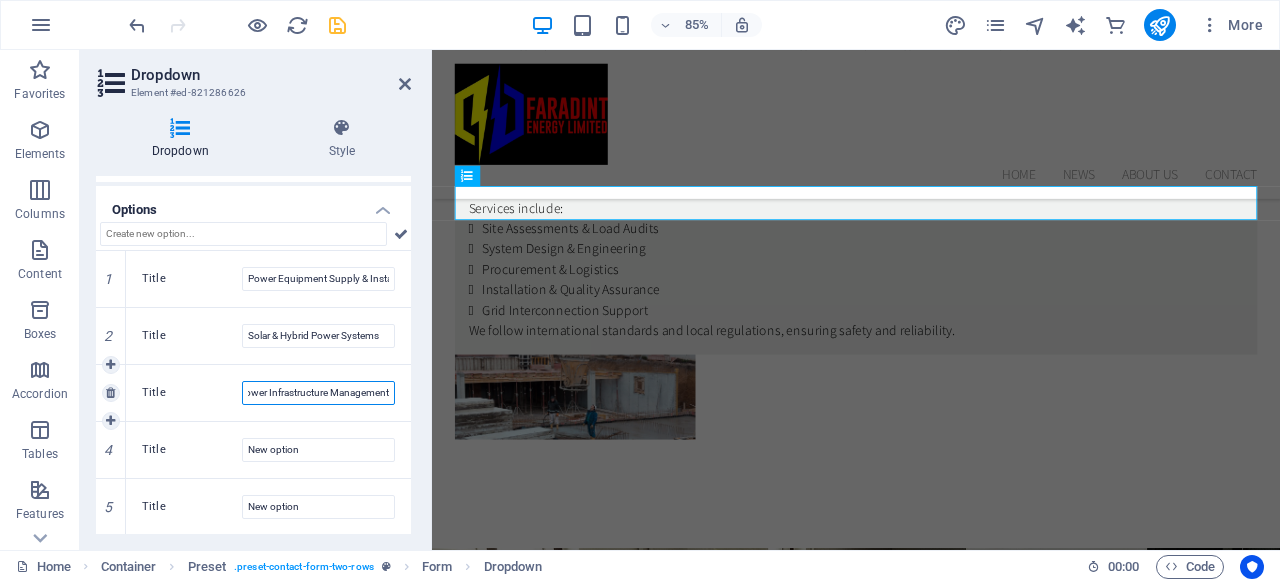scroll, scrollTop: 0, scrollLeft: 0, axis: both 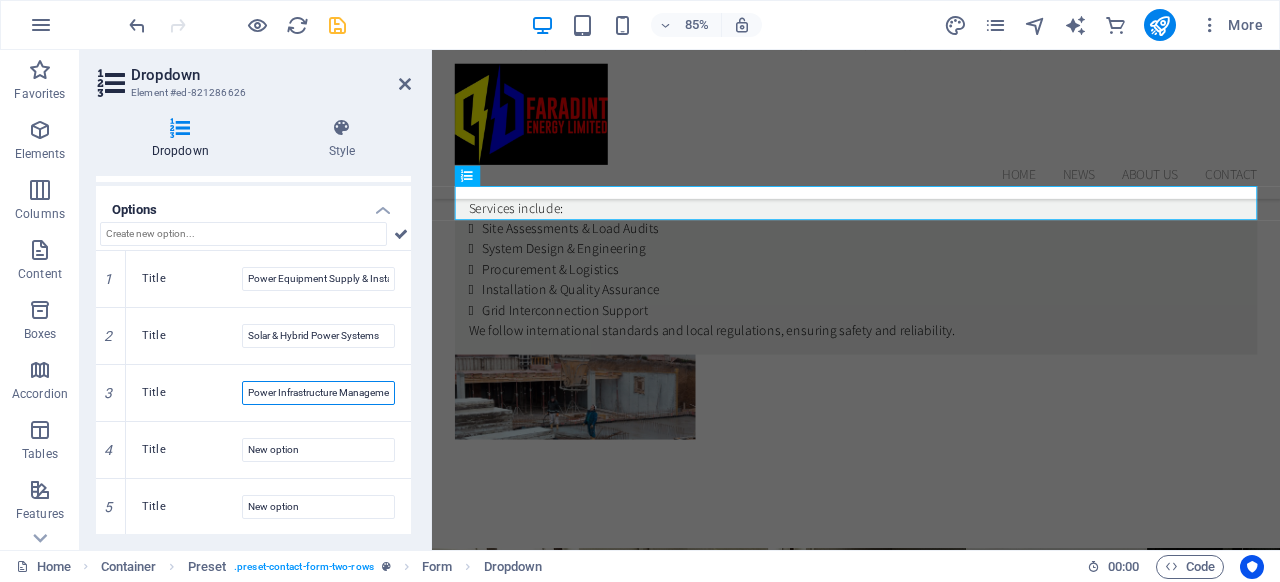 type on "Power Infrastructure Management" 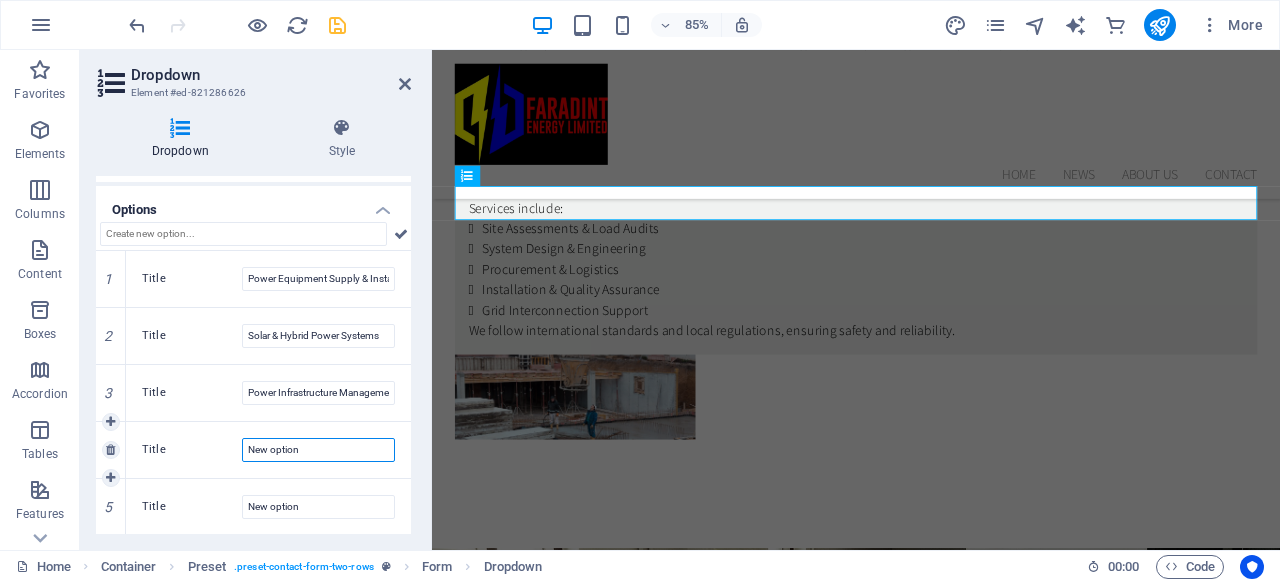 click on "New option" at bounding box center [318, 450] 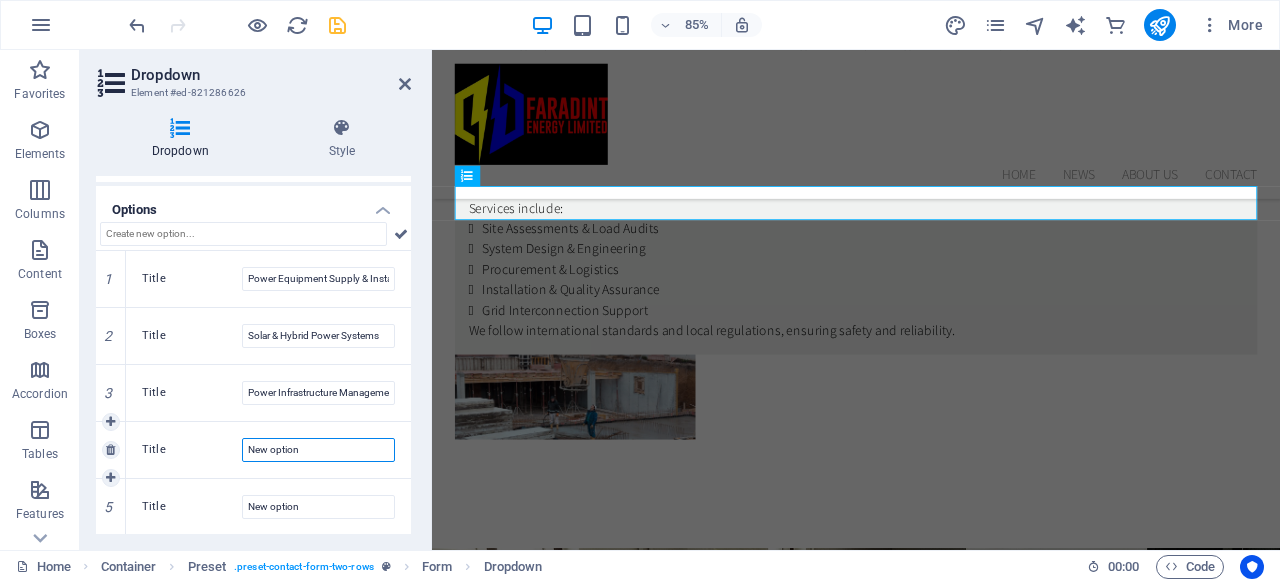click on "New option" at bounding box center [318, 450] 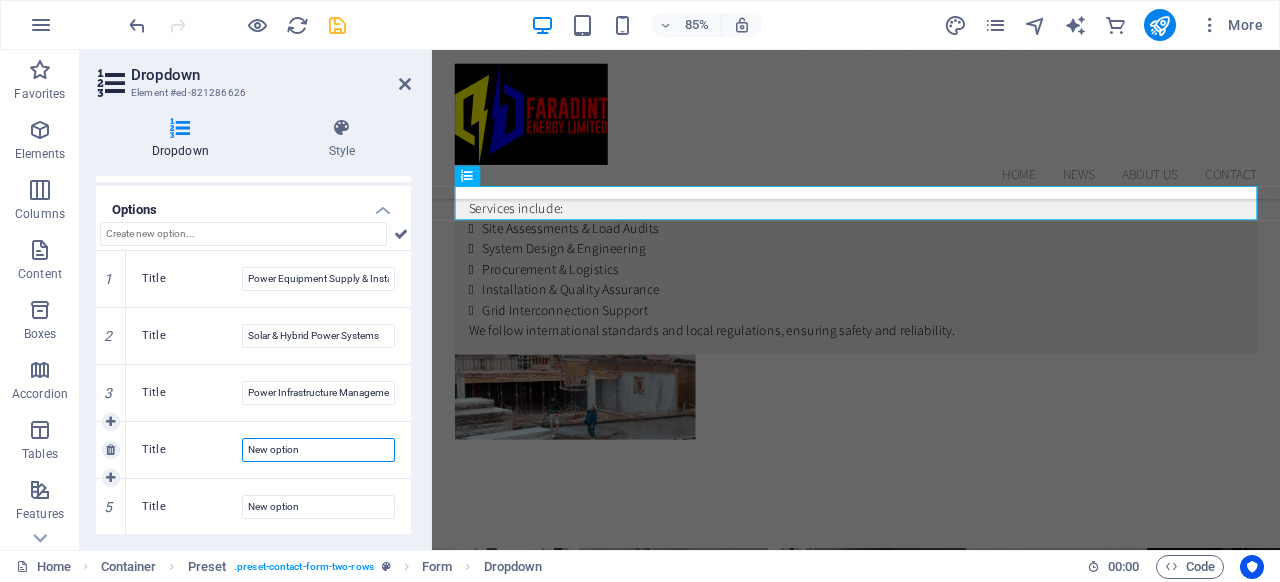 click on "New option" at bounding box center [318, 450] 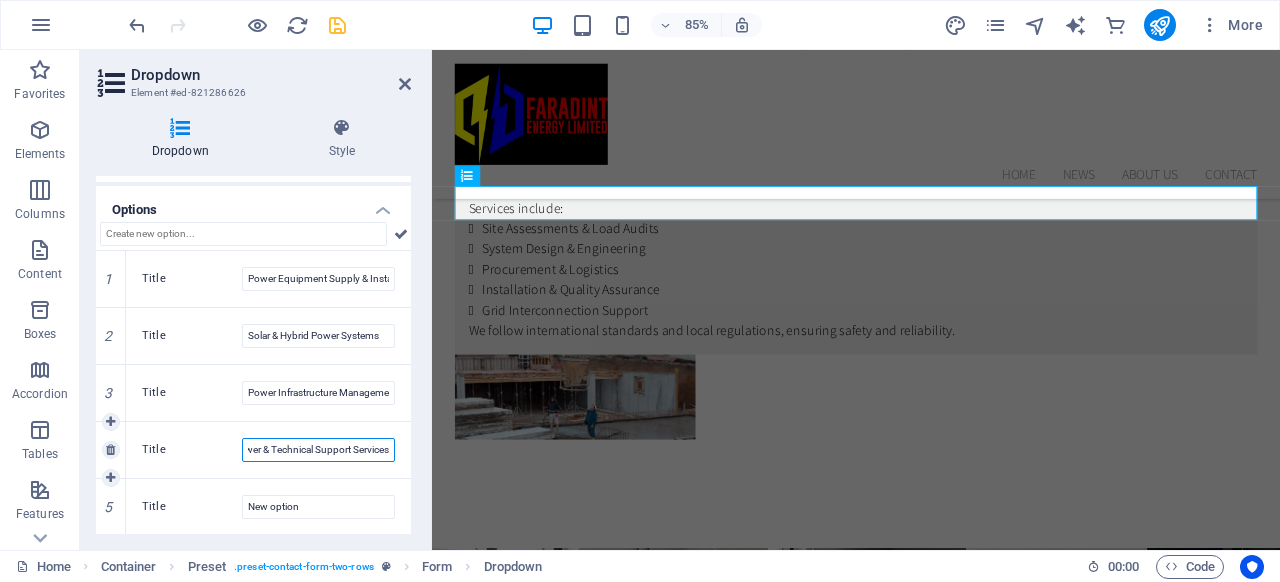 scroll, scrollTop: 0, scrollLeft: 0, axis: both 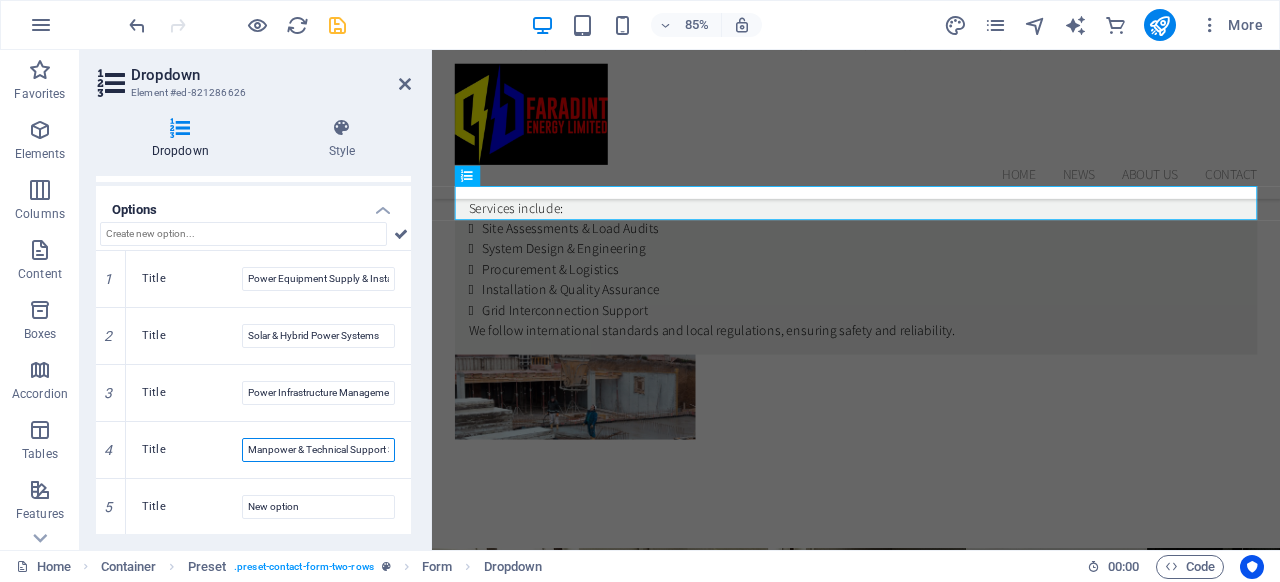 type on "Manpower & Technical Support Services" 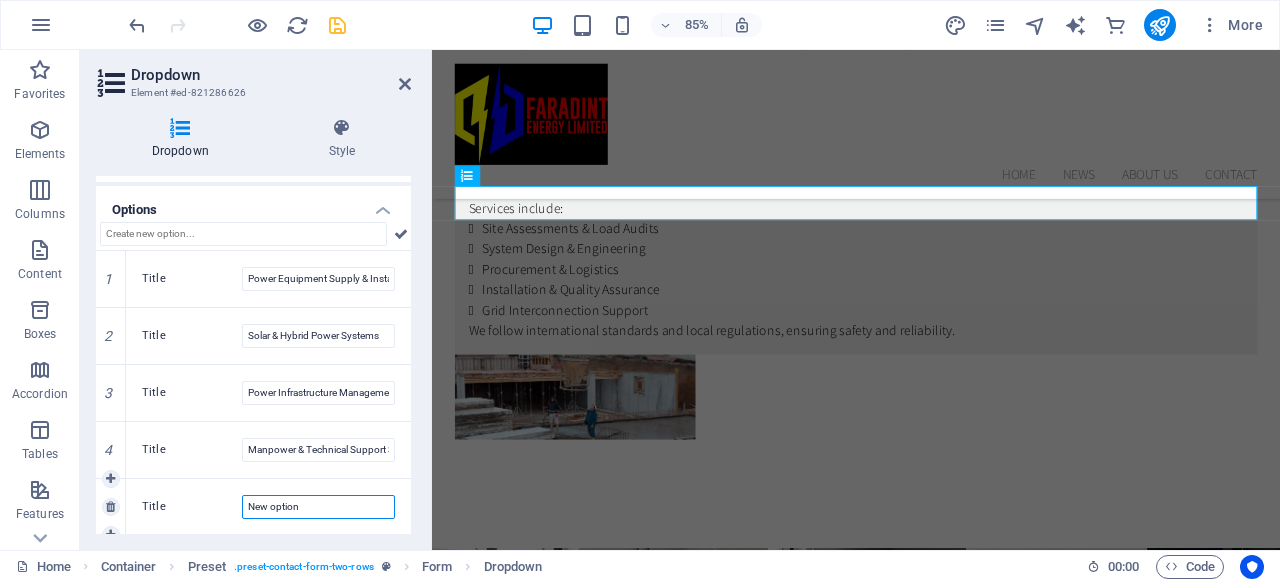 click on "New option" at bounding box center [318, 507] 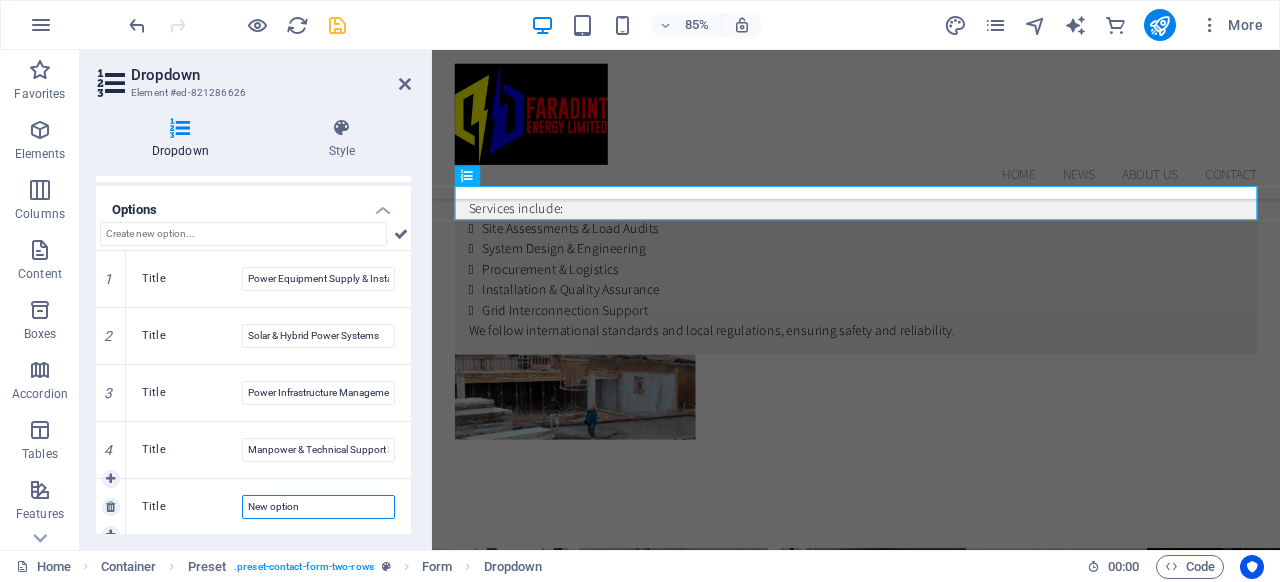 click on "New option" at bounding box center [318, 507] 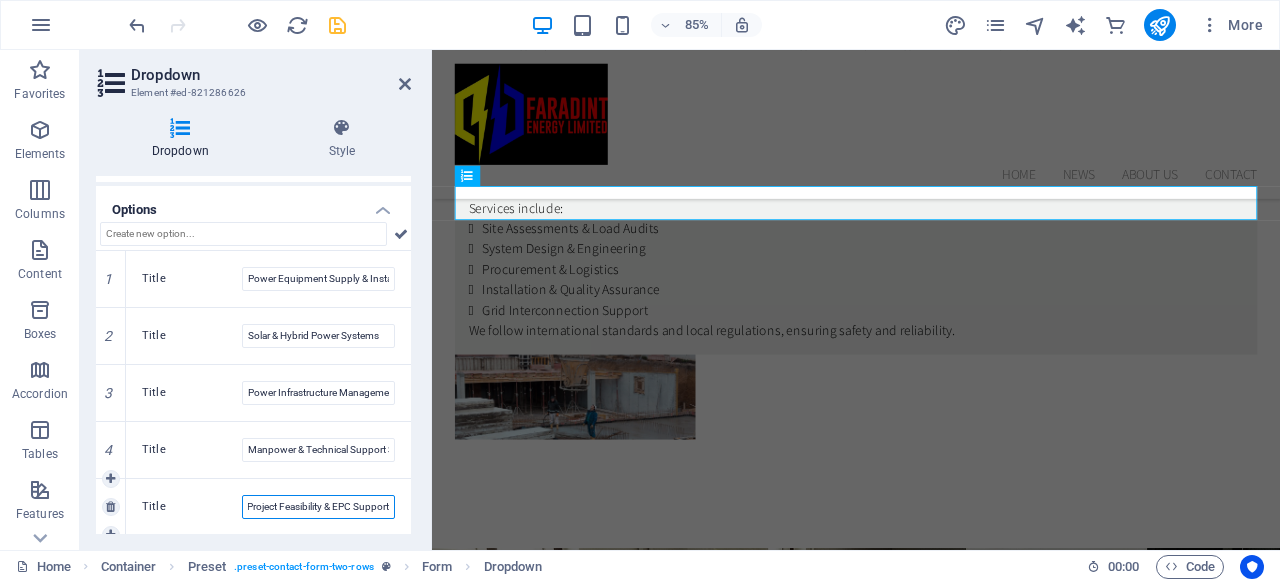 scroll, scrollTop: 0, scrollLeft: 0, axis: both 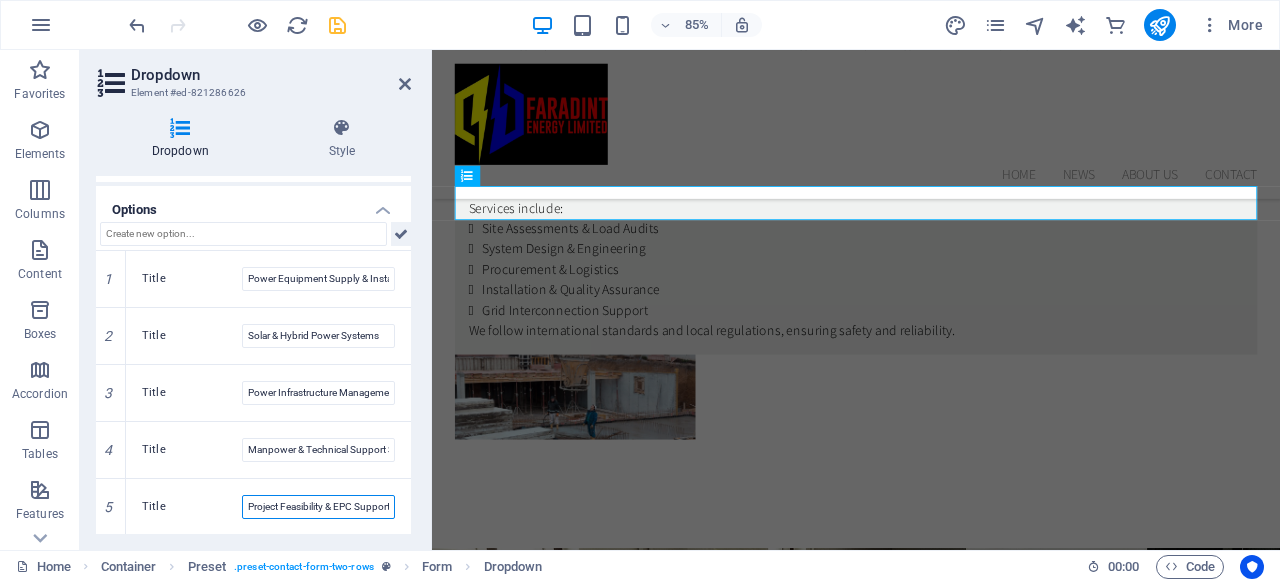 type on "Project Feasibility & EPC Support" 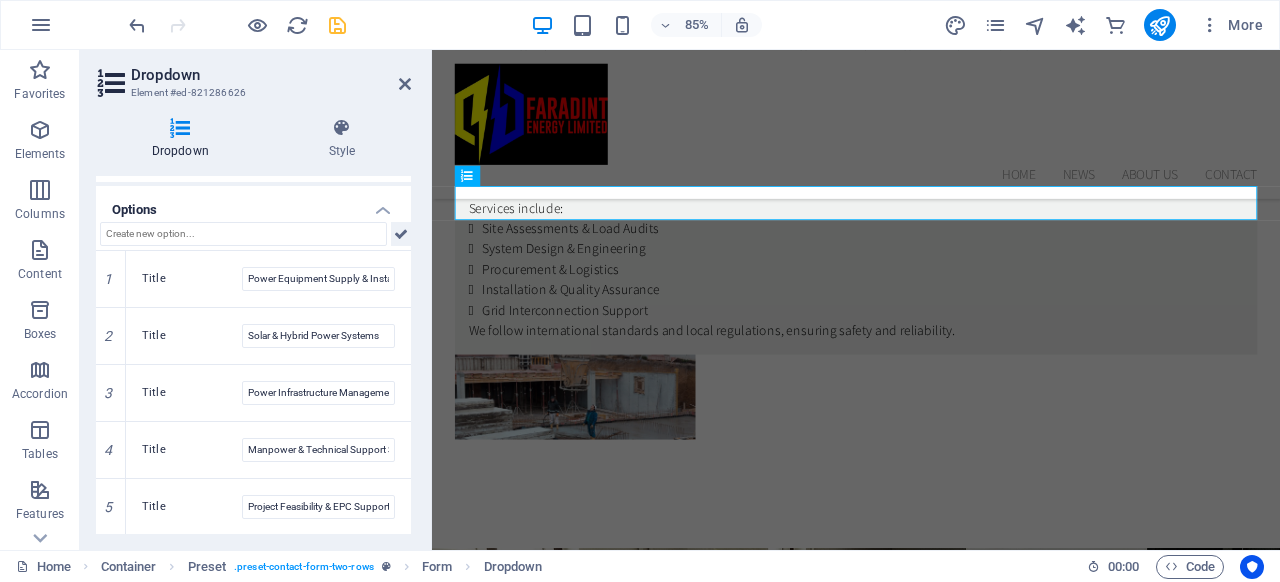 click at bounding box center [401, 234] 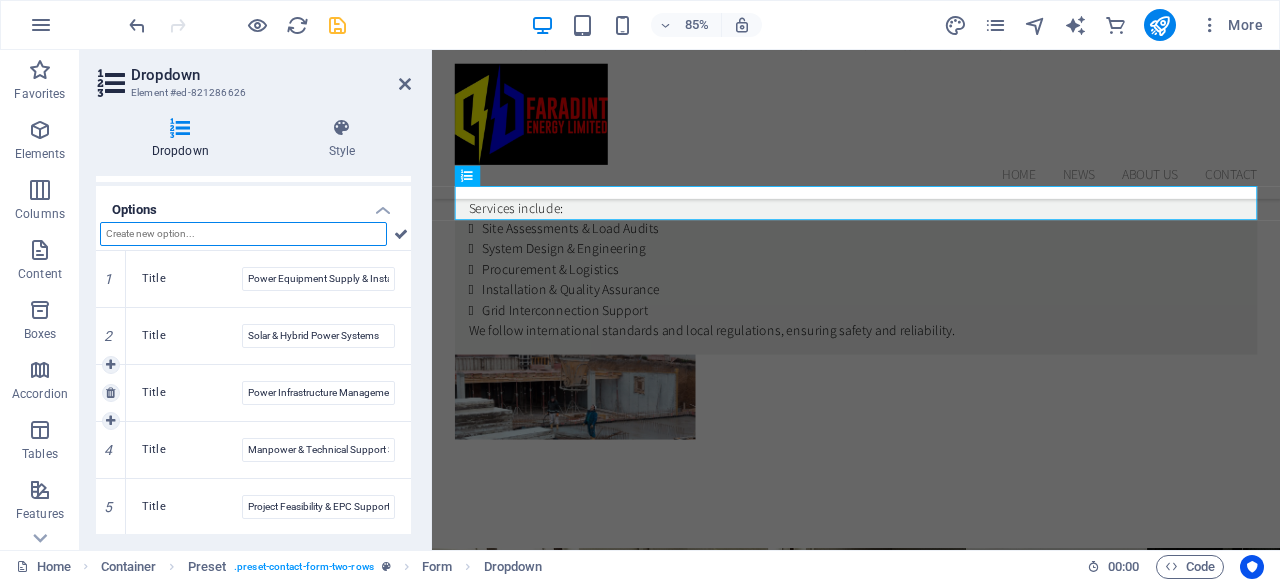 scroll, scrollTop: 273, scrollLeft: 0, axis: vertical 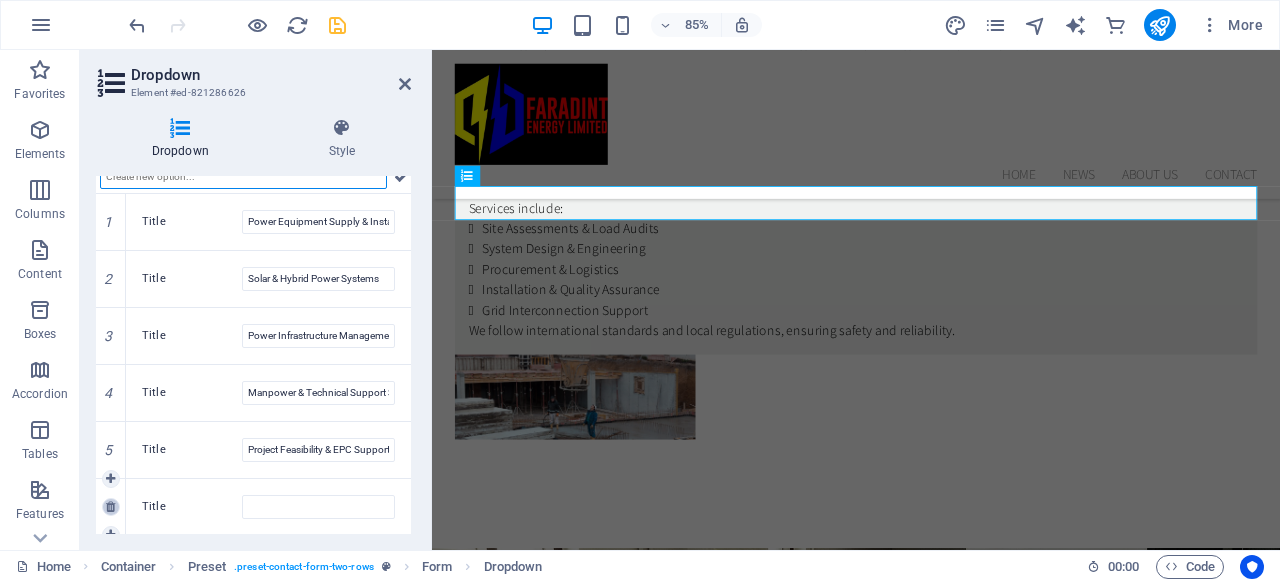 click at bounding box center (110, 507) 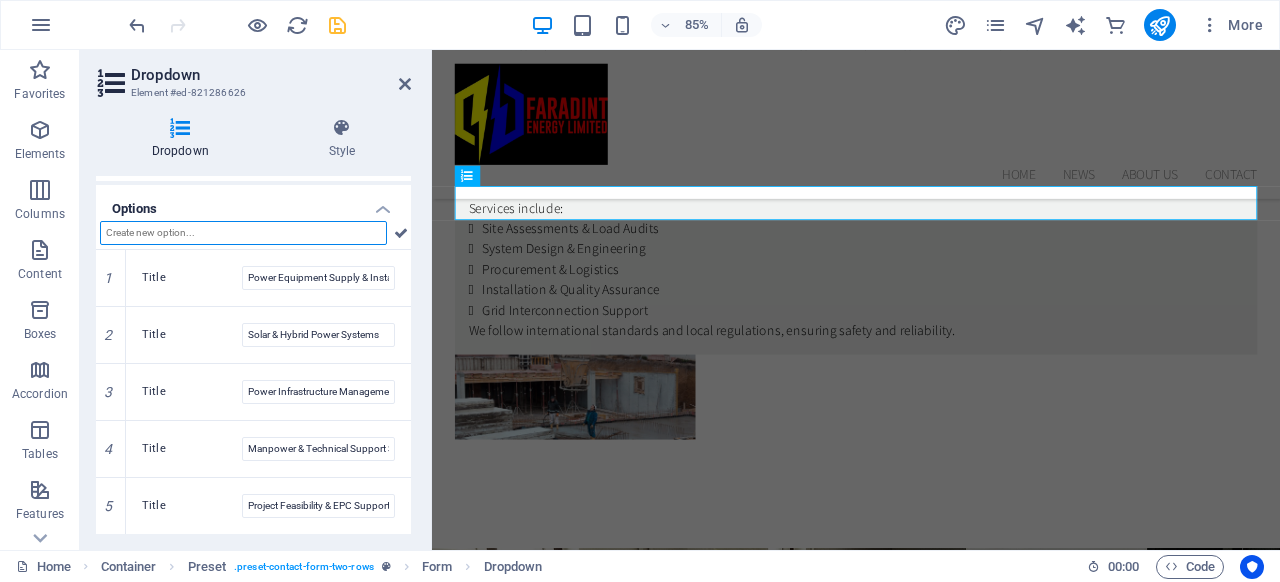 scroll, scrollTop: 216, scrollLeft: 0, axis: vertical 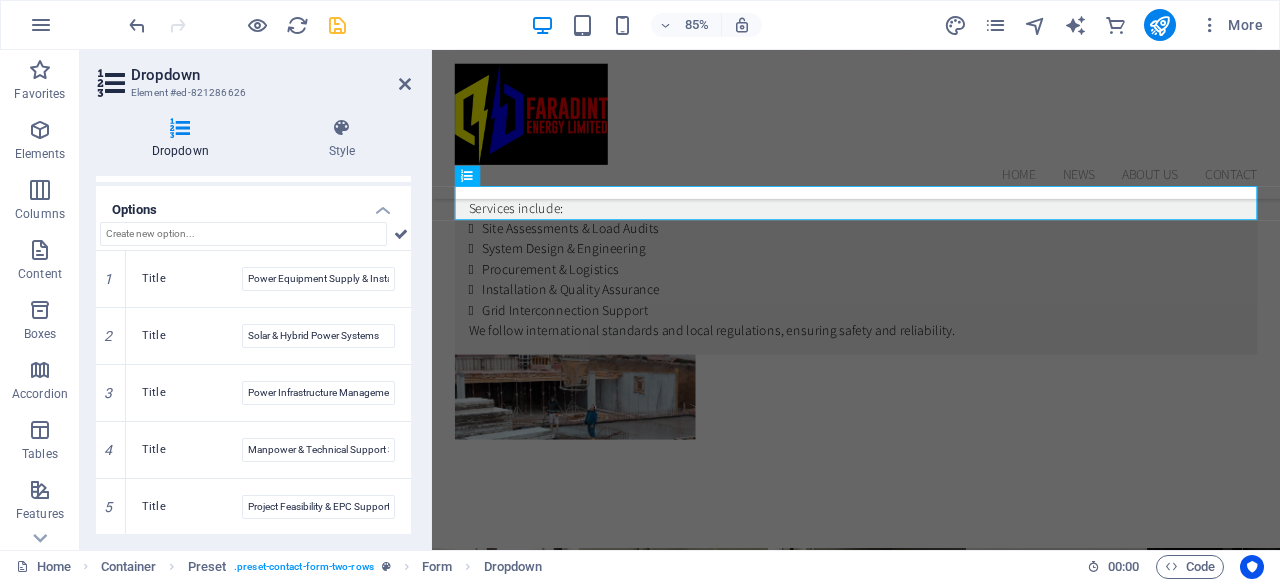 click on "Dropdown Style General Label Please choose What can we do for you? Required Multiple Show form settings Options 1 Title Power Equipment Supply & Installation 2 Title Solar & Hybrid Power Systems 3 Title Power Infrastructure Management 4 Title Manpower & Technical Support Services 5 Title Project Feasibility & EPC Support Preset Element Layout How this element expands within the layout (Flexbox). Size Default auto px % 1/1 1/2 1/3 1/4 1/5 1/6 1/7 1/8 1/9 1/10 Grow Shrink Order Container layout Visible Visible Opacity 100 % Overflow Spacing Margin Default auto px % rem vw vh Custom Custom auto px % rem vw vh auto px % rem vw vh auto px % rem vw vh auto px % rem vw vh Padding Default px rem % vh vw Custom Custom px rem % vh vw px rem % vh vw px rem % vh vw px rem % vh vw Border Style              - Width 1 auto px rem % vh vw Custom Custom 1 auto px rem % vh vw 1 auto px rem % vh vw 1 auto px rem % vh vw 1 auto px rem % vh vw  - Color Round corners Default px rem % vh vw Custom Custom px rem % vh vw px" at bounding box center (253, 326) 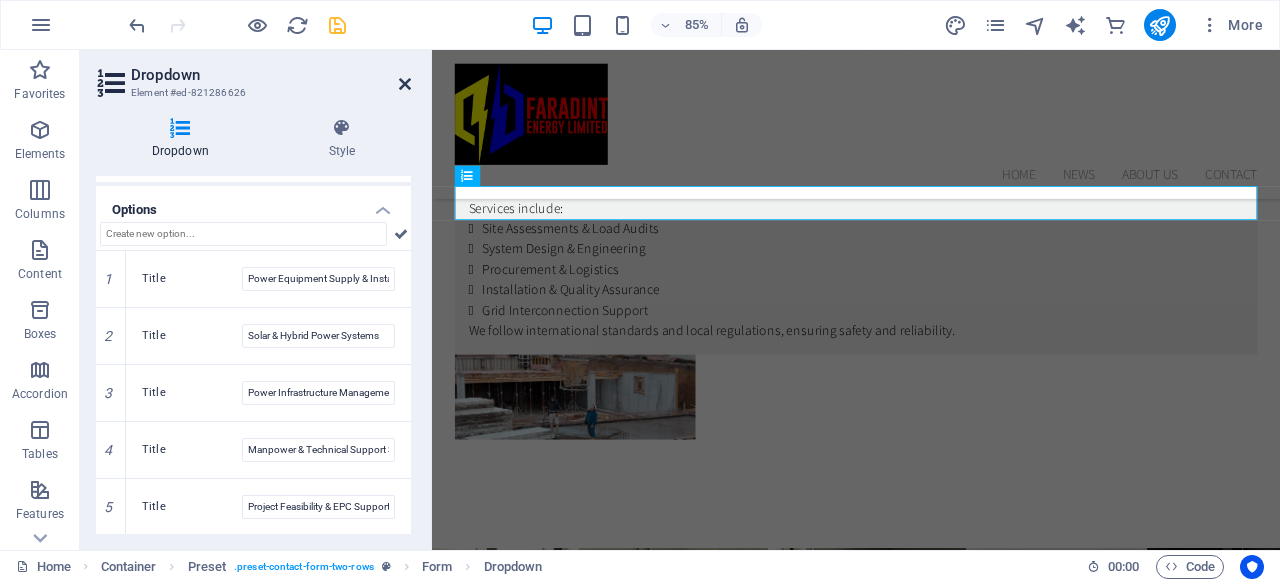 click at bounding box center [405, 84] 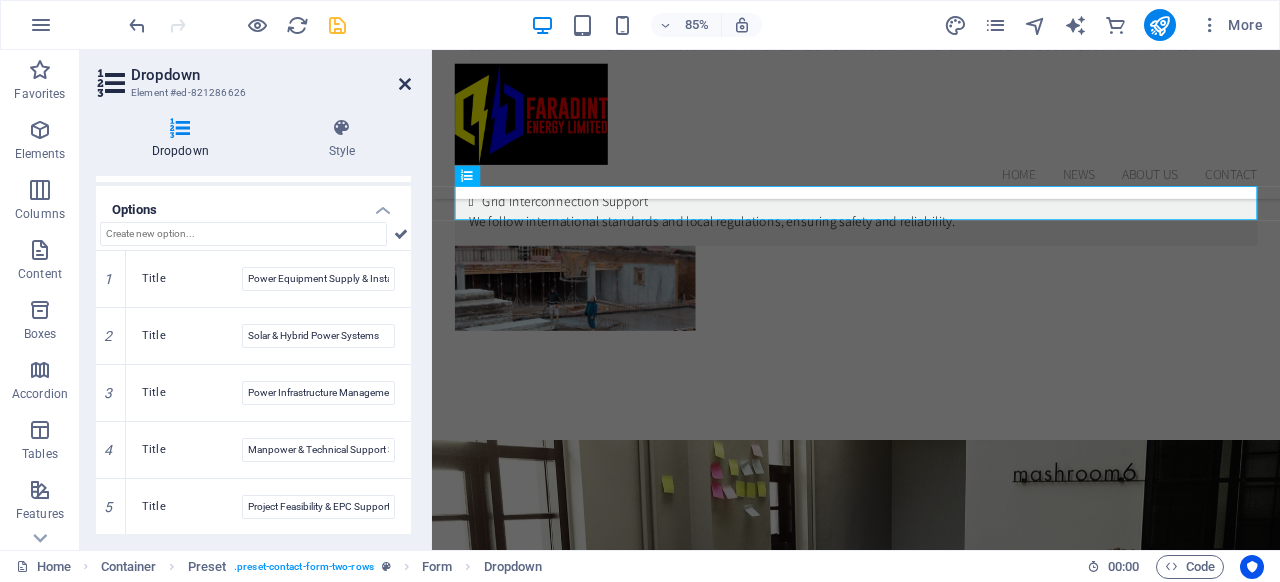 scroll, scrollTop: 3925, scrollLeft: 0, axis: vertical 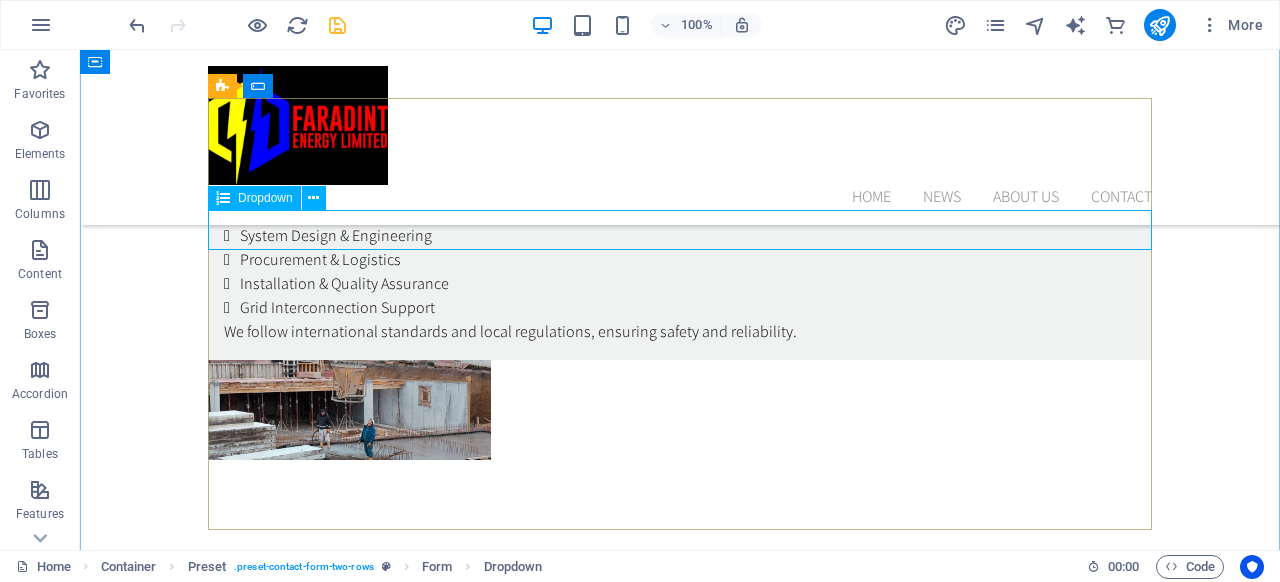 click on "What can we do for you?
Power Equipment Supply & Installation Solar & Hybrid Power Systems Power Infrastructure Management Manpower & Technical Support Services Project Feasibility & EPC Support" 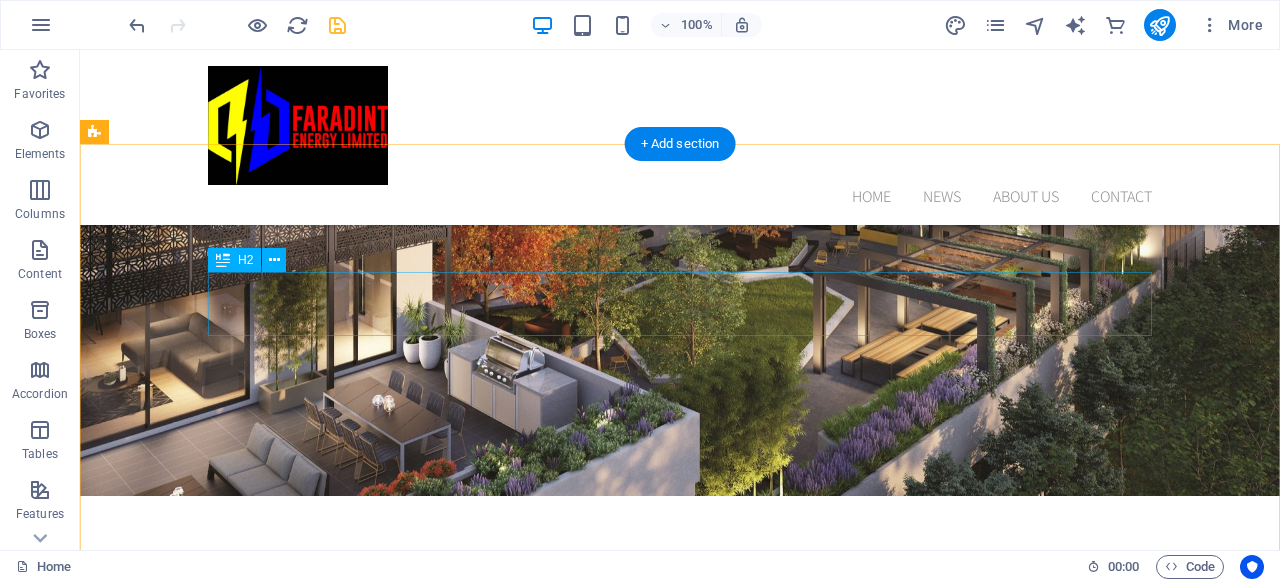 scroll, scrollTop: 544, scrollLeft: 0, axis: vertical 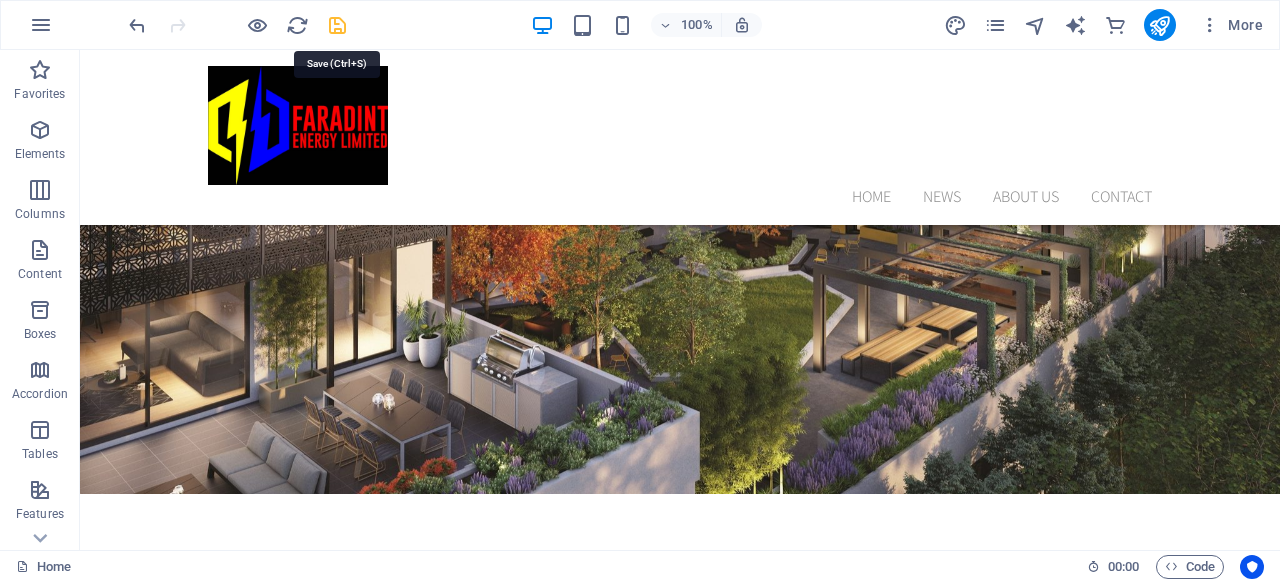 click at bounding box center [337, 25] 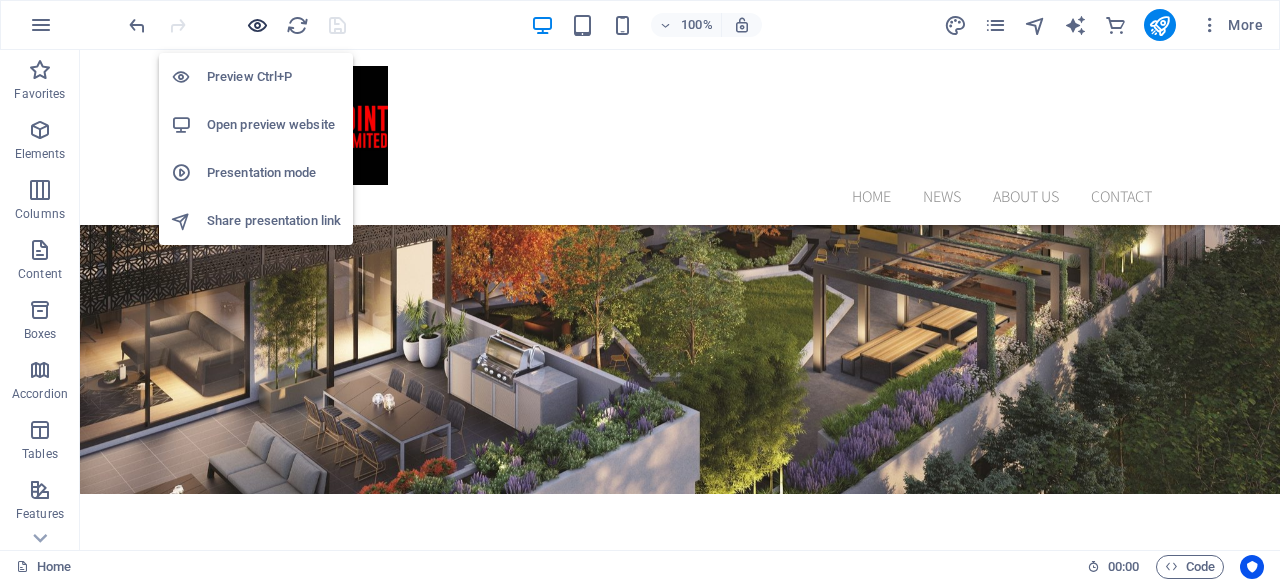 click at bounding box center (257, 25) 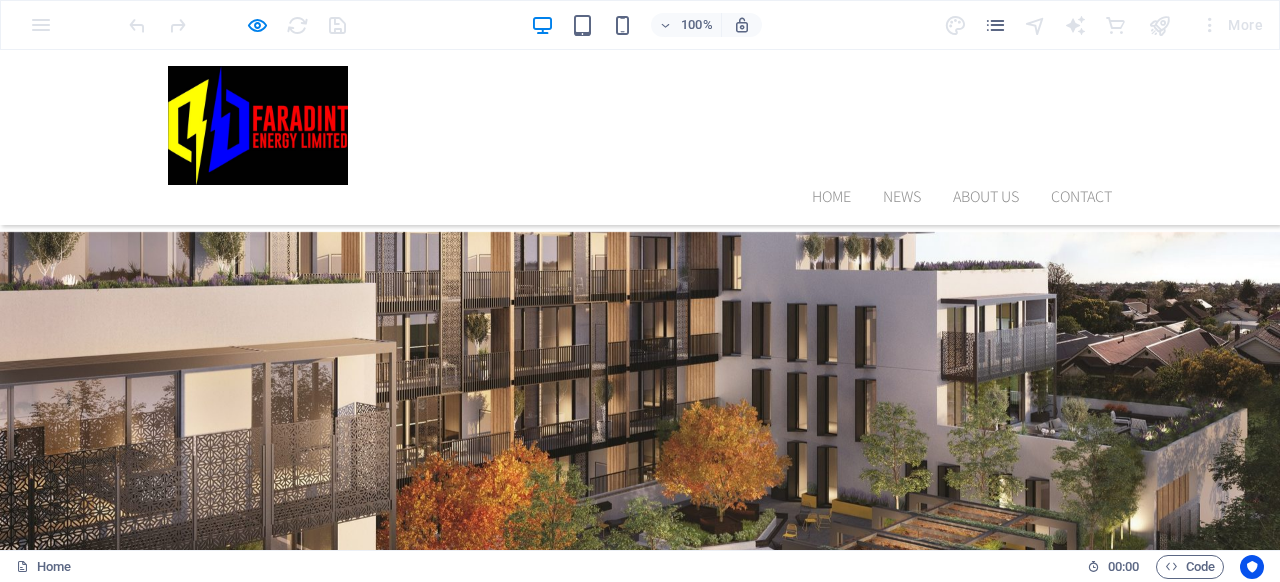 scroll, scrollTop: 0, scrollLeft: 0, axis: both 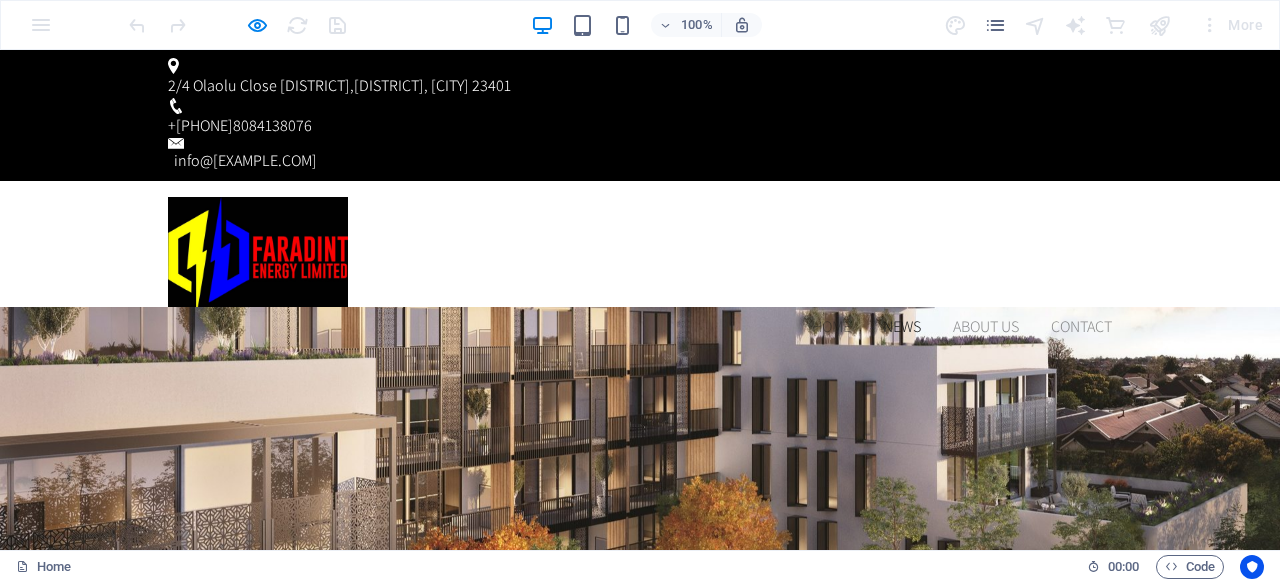 click on "News" at bounding box center (902, 327) 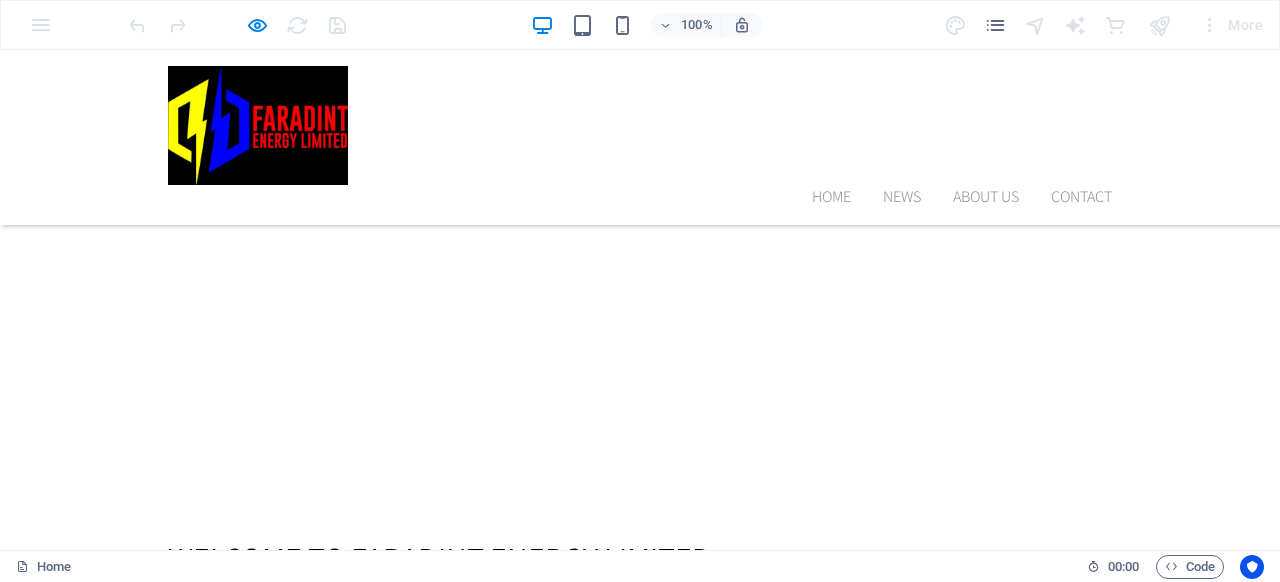 scroll, scrollTop: 921, scrollLeft: 0, axis: vertical 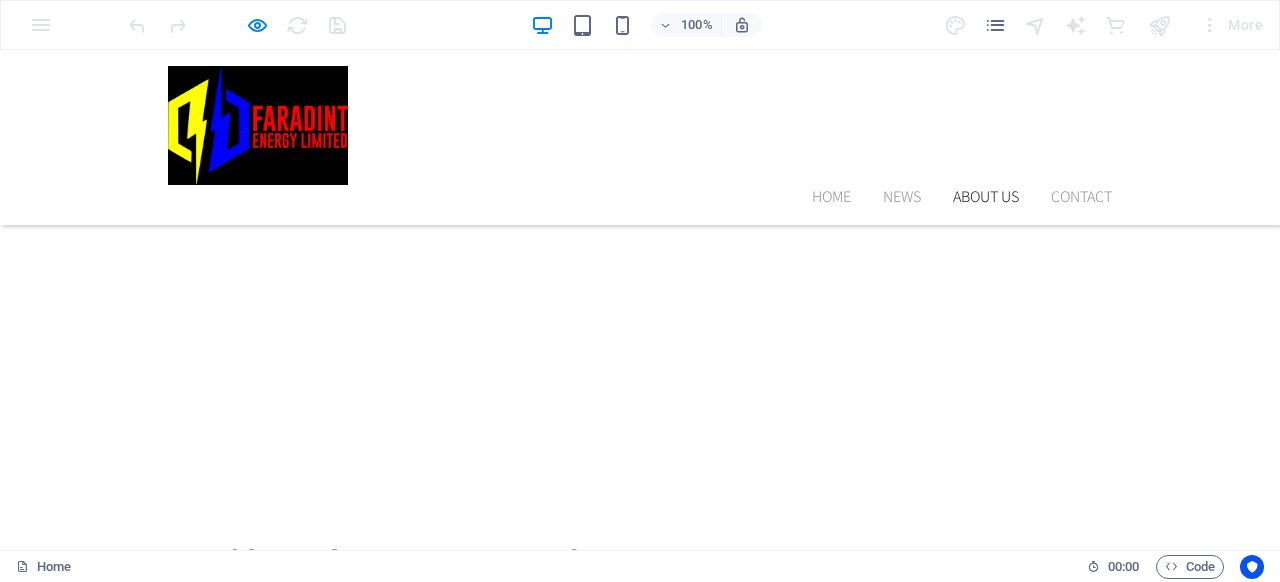 click on "About us" at bounding box center (986, 197) 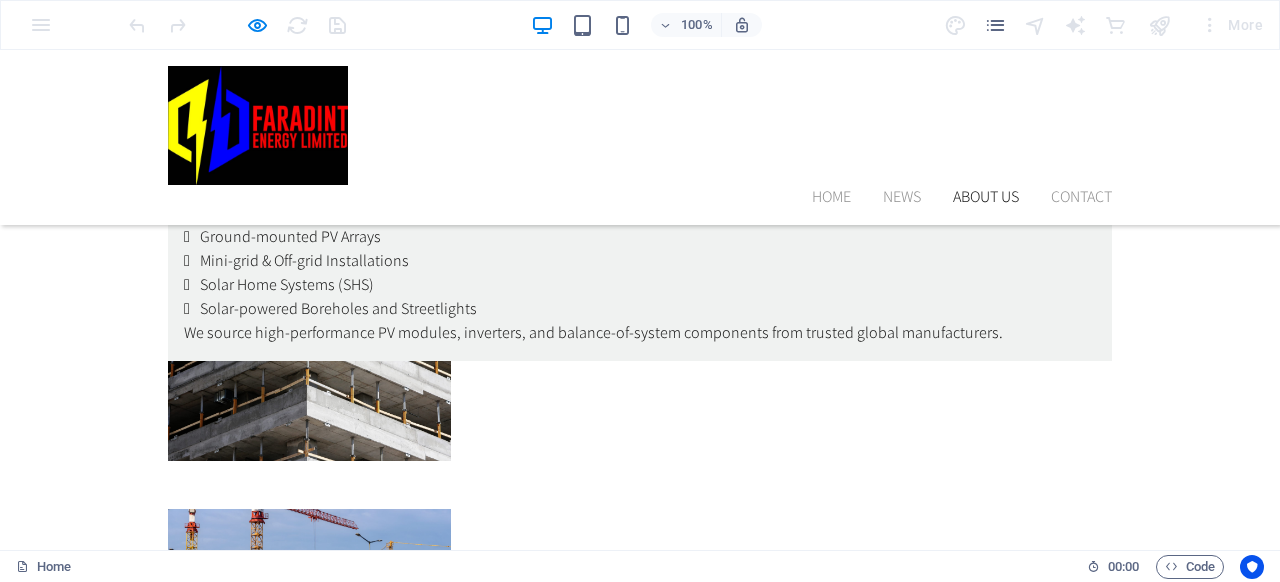 scroll, scrollTop: 3086, scrollLeft: 0, axis: vertical 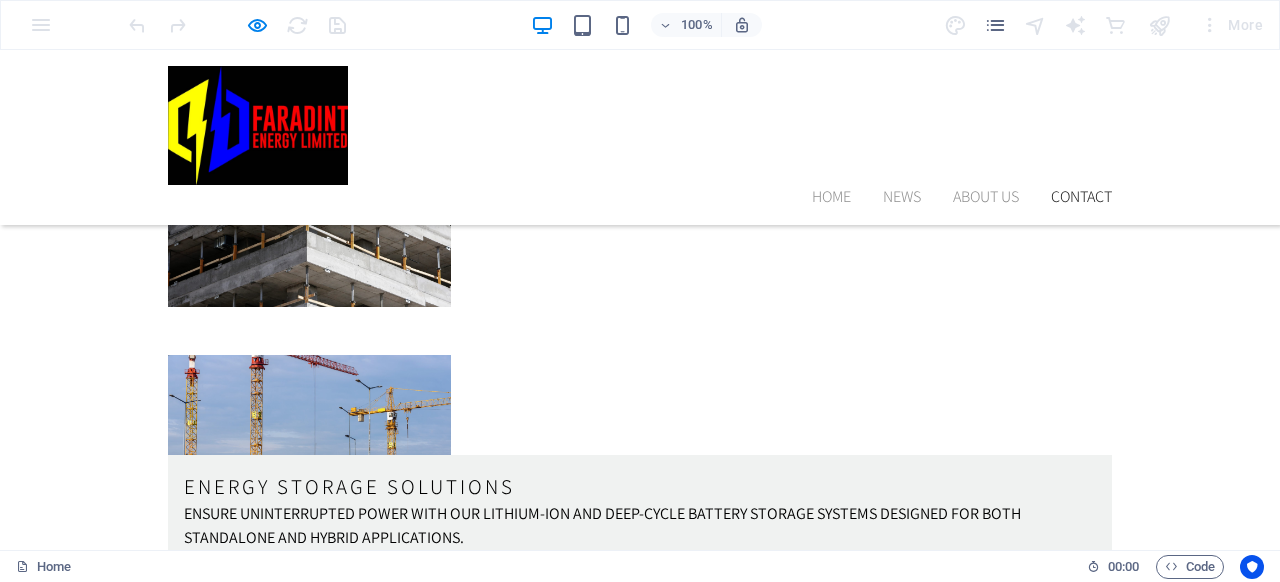 click on "Contact" at bounding box center (1081, 197) 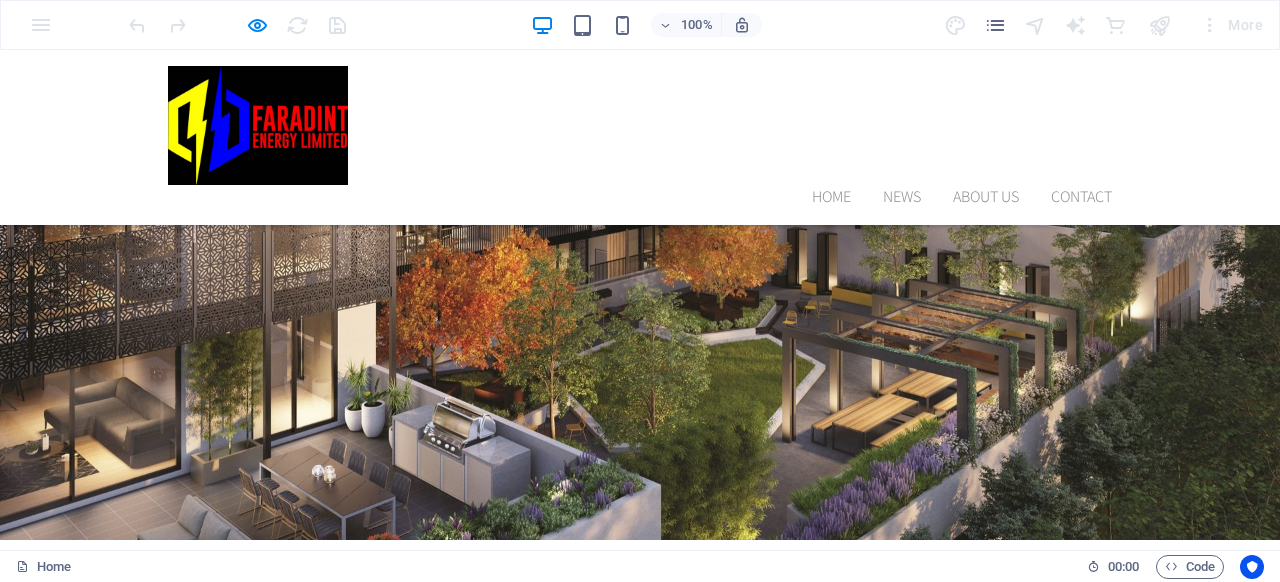 scroll, scrollTop: 365, scrollLeft: 0, axis: vertical 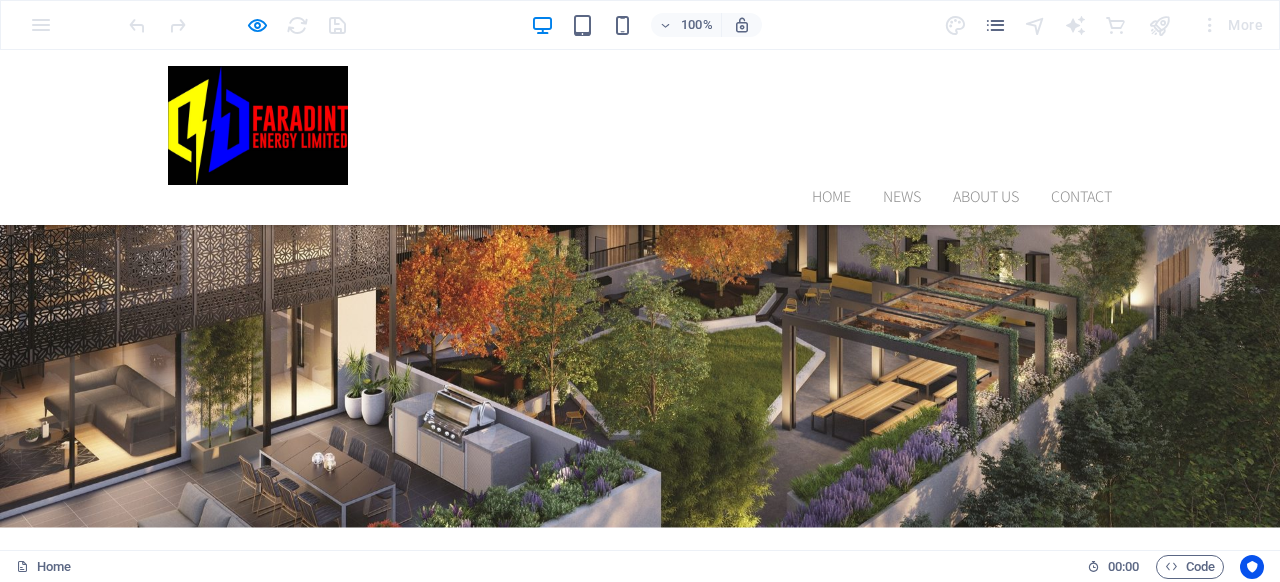 click on "Our Current Project" at bounding box center [640, 785] 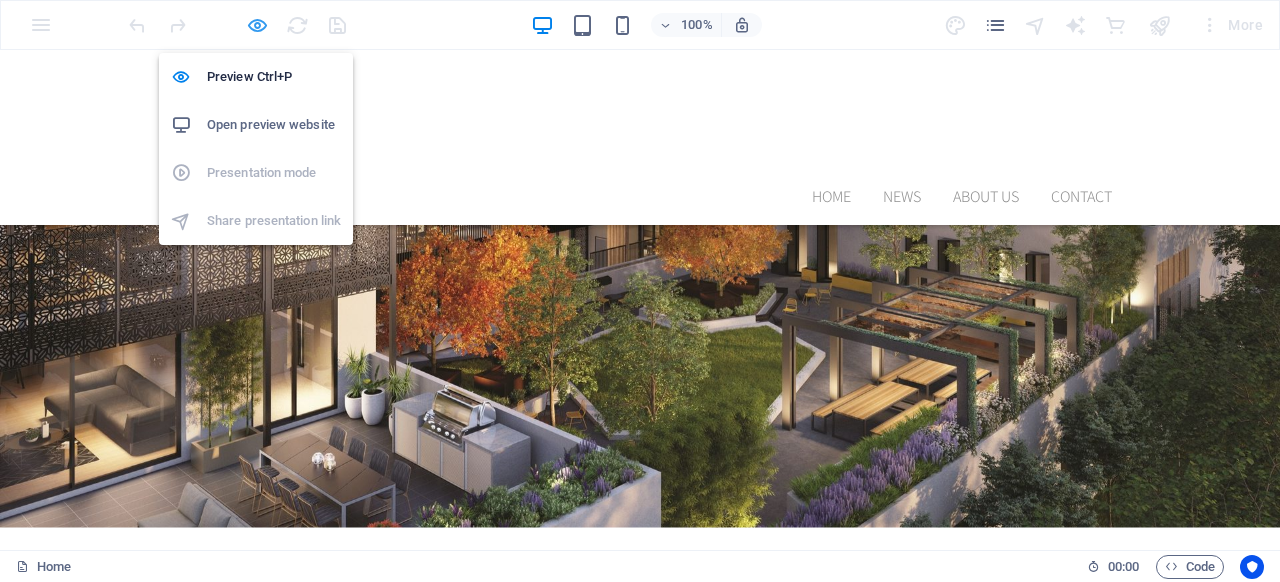 drag, startPoint x: 255, startPoint y: 27, endPoint x: 447, endPoint y: 153, distance: 229.65192 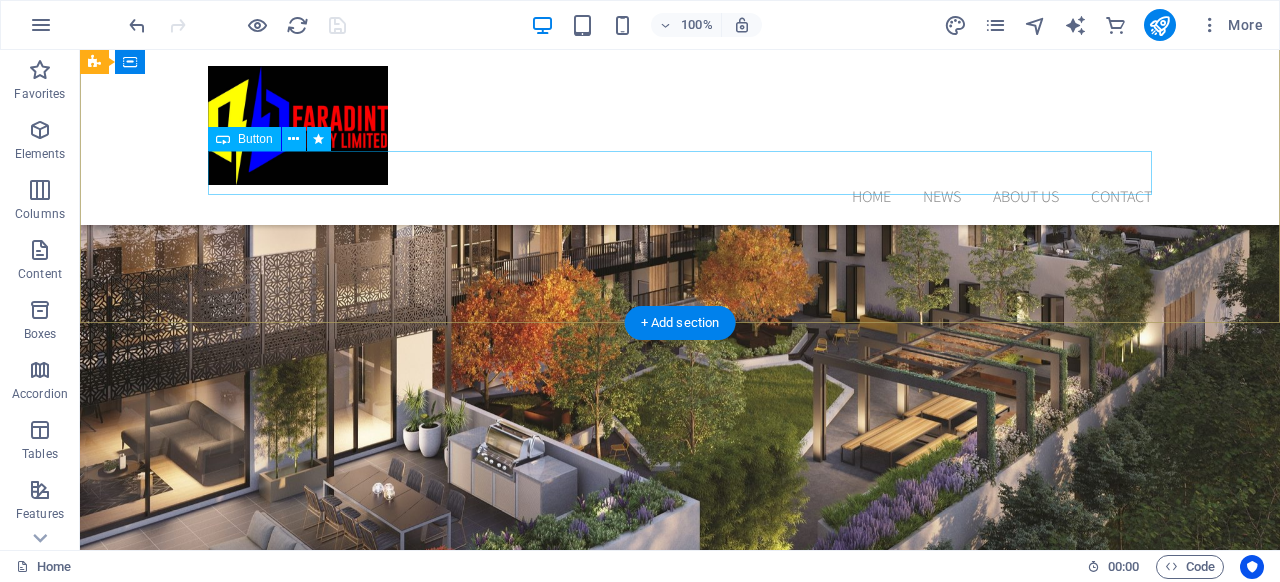 click on "Our Current Project" at bounding box center (680, 813) 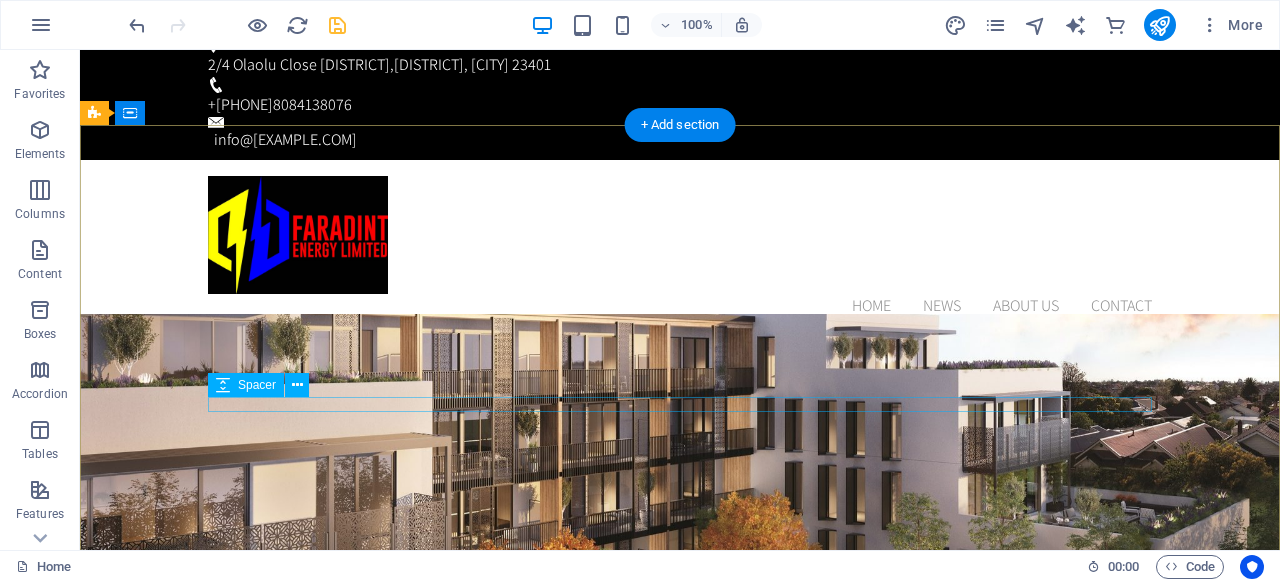 scroll, scrollTop: 0, scrollLeft: 0, axis: both 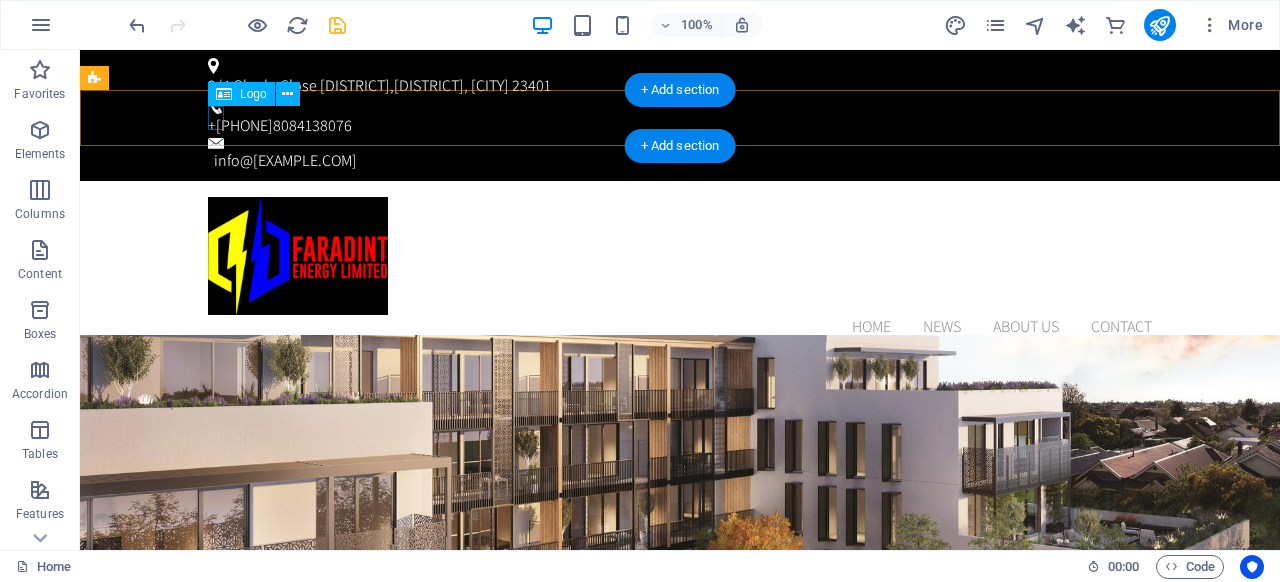 click at bounding box center [680, 256] 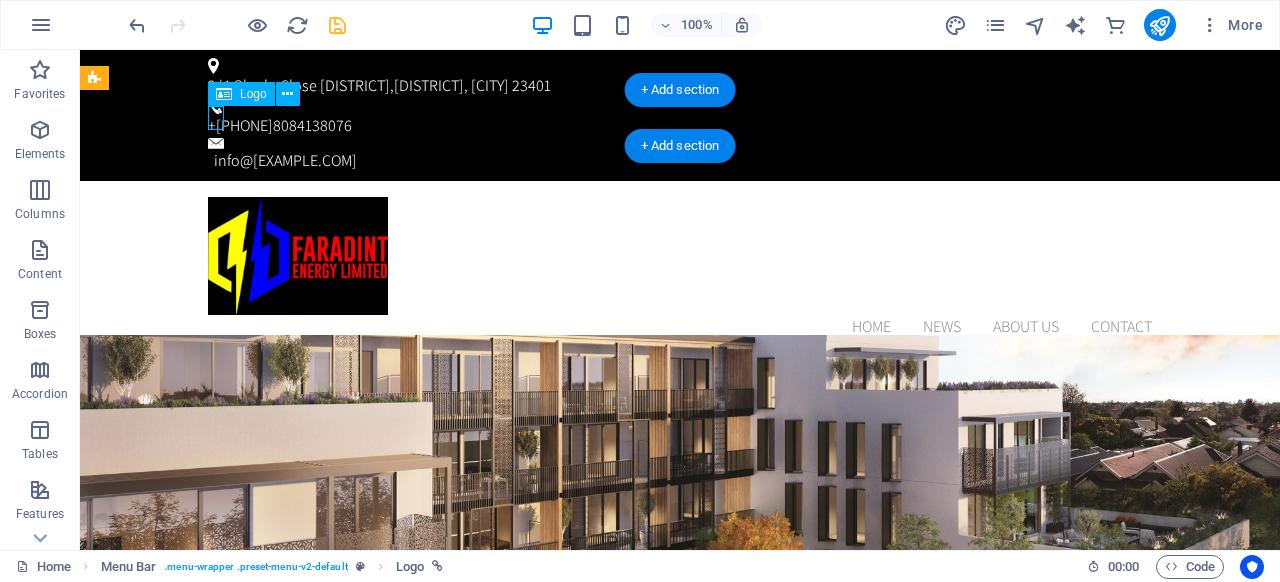 click at bounding box center [680, 256] 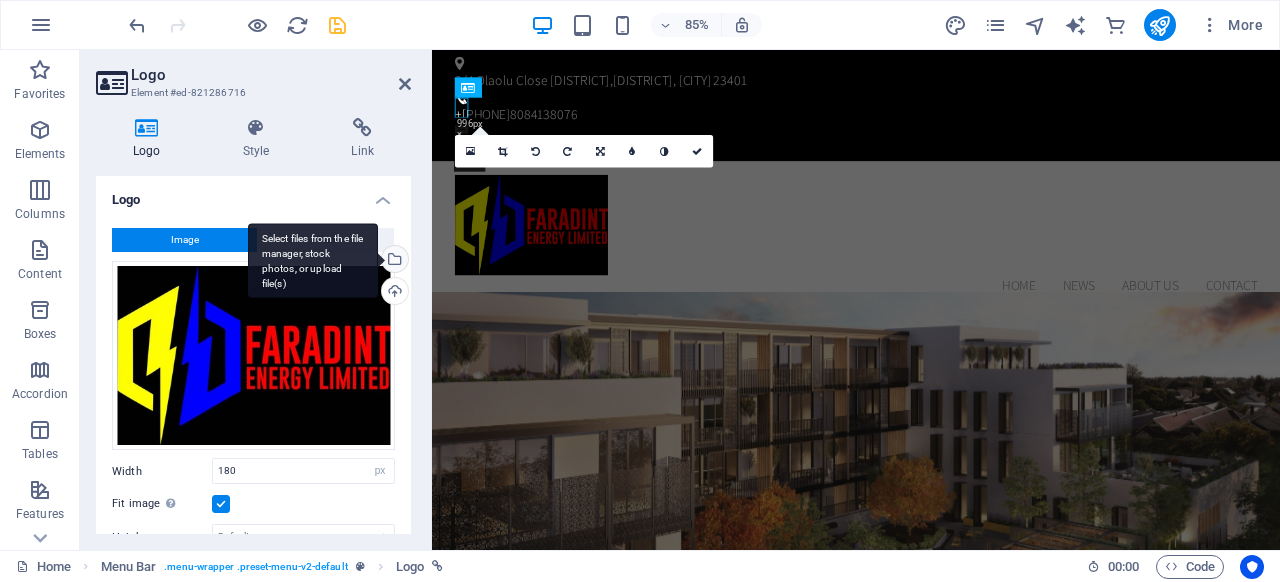 click on "Select files from the file manager, stock photos, or upload file(s)" at bounding box center (393, 261) 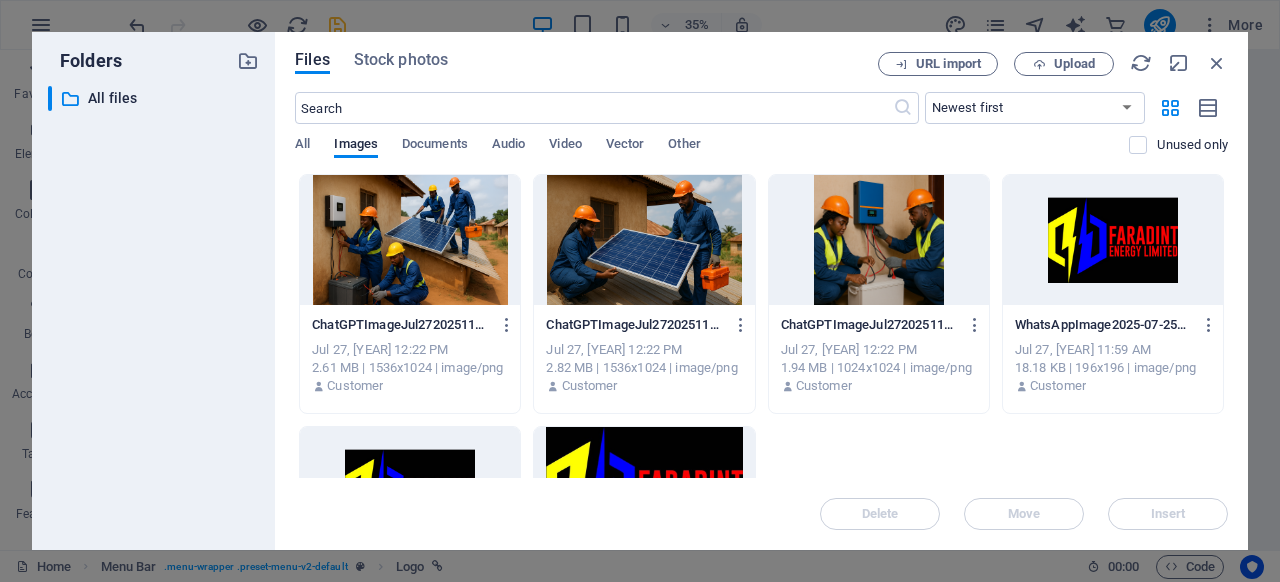 click at bounding box center (644, 492) 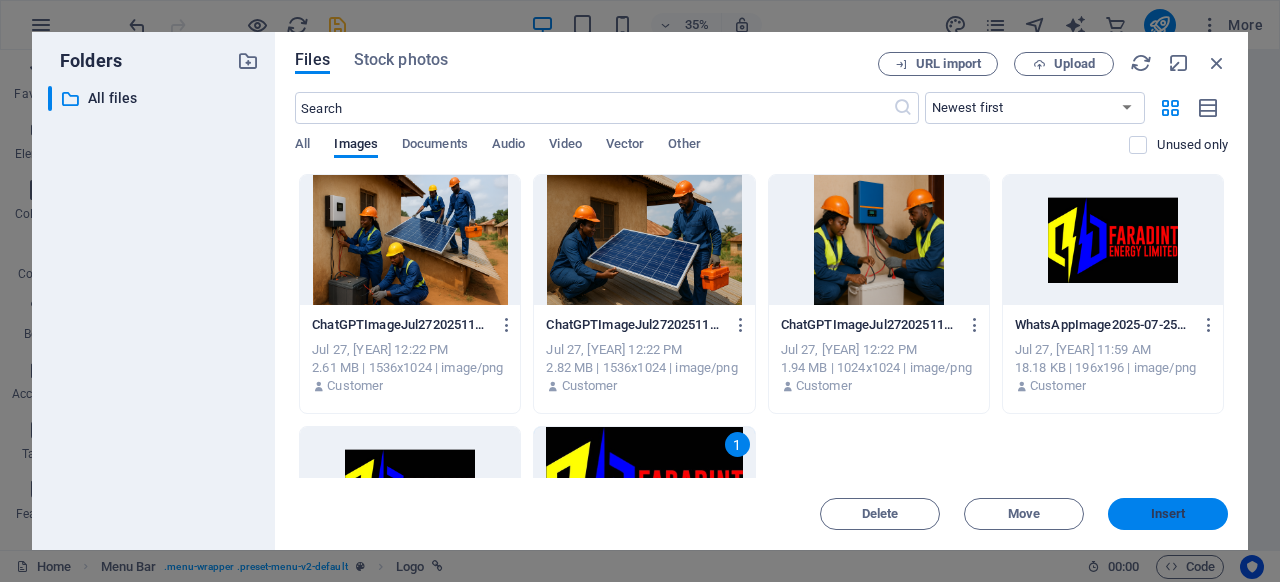 click on "Insert" at bounding box center [1168, 514] 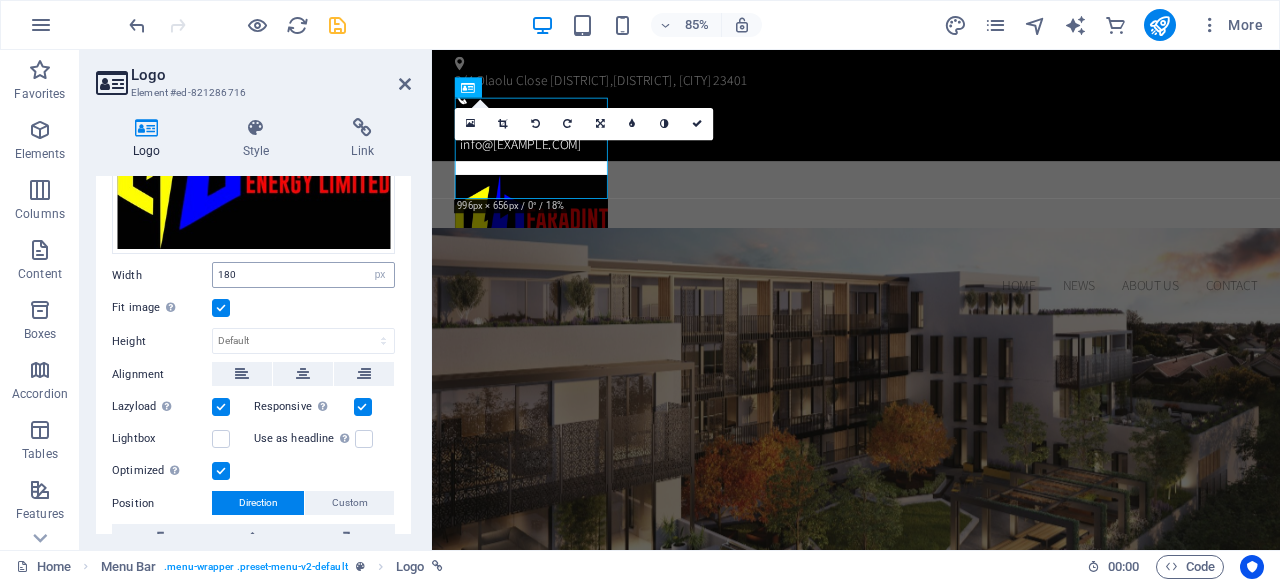 scroll, scrollTop: 198, scrollLeft: 0, axis: vertical 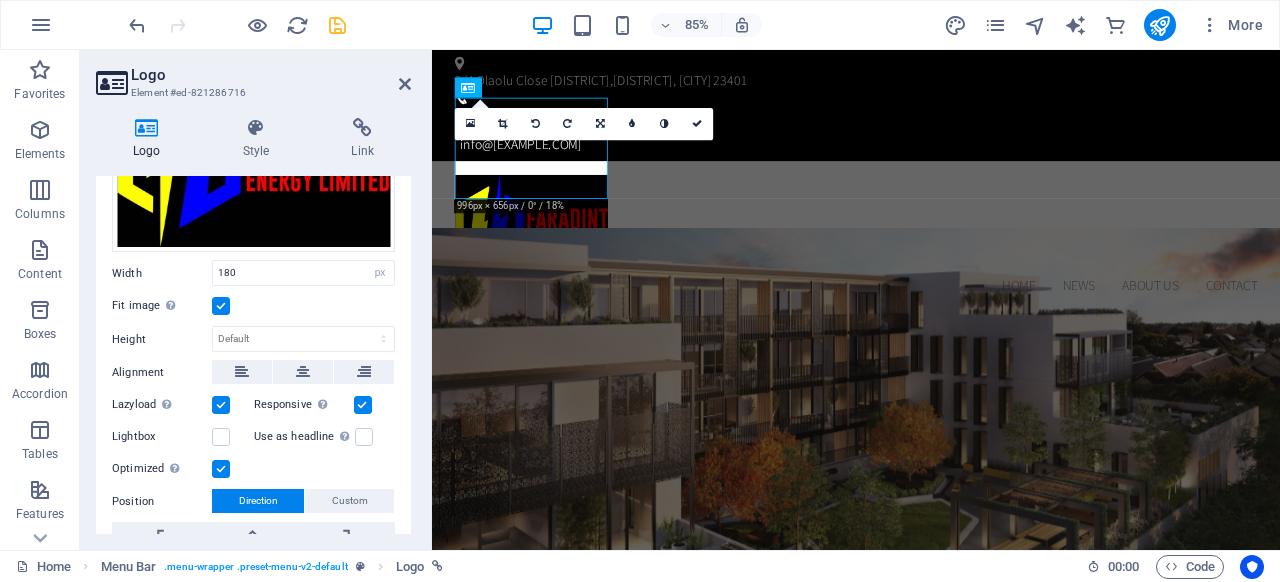 click on "Logo Style Link Logo Image Text Drag files here, click to choose files or select files from Files or our free stock photos & videos Select files from the file manager, stock photos, or upload file(s) Upload Width 180 Default auto px rem % em vh vw Fit image Automatically fit image to a fixed width and height Height Default auto px Alignment Lazyload Loading images after the page loads improves page speed. Responsive Automatically load retina image and smartphone optimized sizes. Lightbox Use as headline The image will be wrapped in an H1 headline tag. Useful for giving alternative text the weight of an H1 headline, e.g. for the logo. Leave unchecked if uncertain. Optimized Images are compressed to improve page speed. Position Direction Custom X offset 50 px rem % vh vw Y offset 50 px rem % vh vw Edit design Text Float No float Image left Image right Determine how text should behave around the image. Text Alternative text Image caption Paragraph Format Normal Heading 1 Heading 2 Heading 3 Heading 4 Heading 5 8" at bounding box center (253, 326) 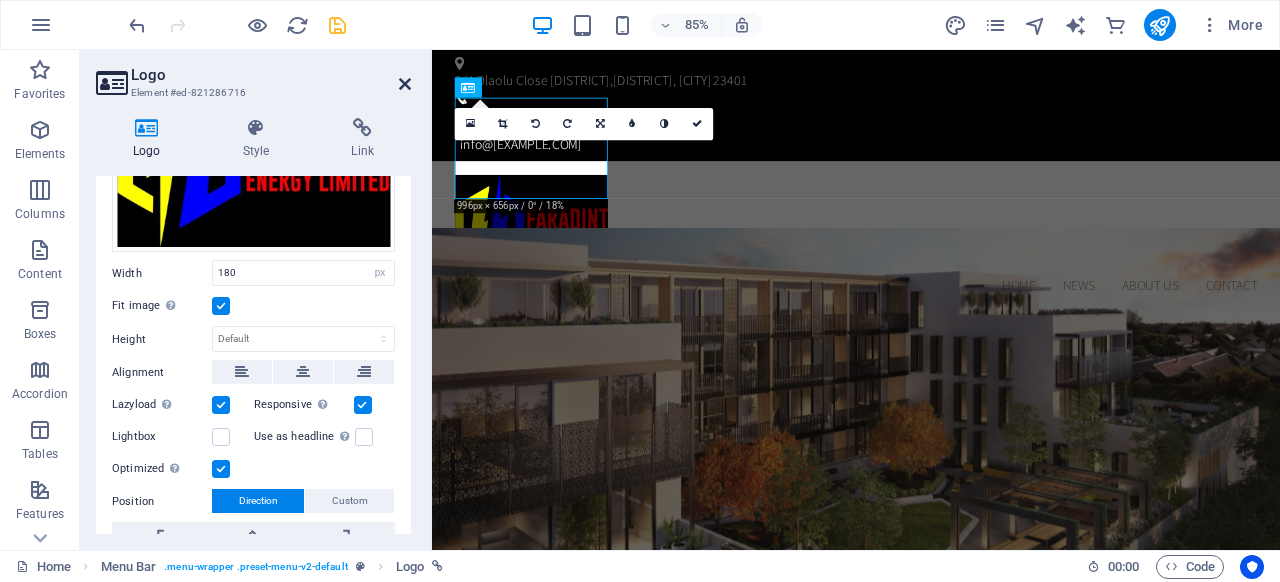 click at bounding box center (405, 84) 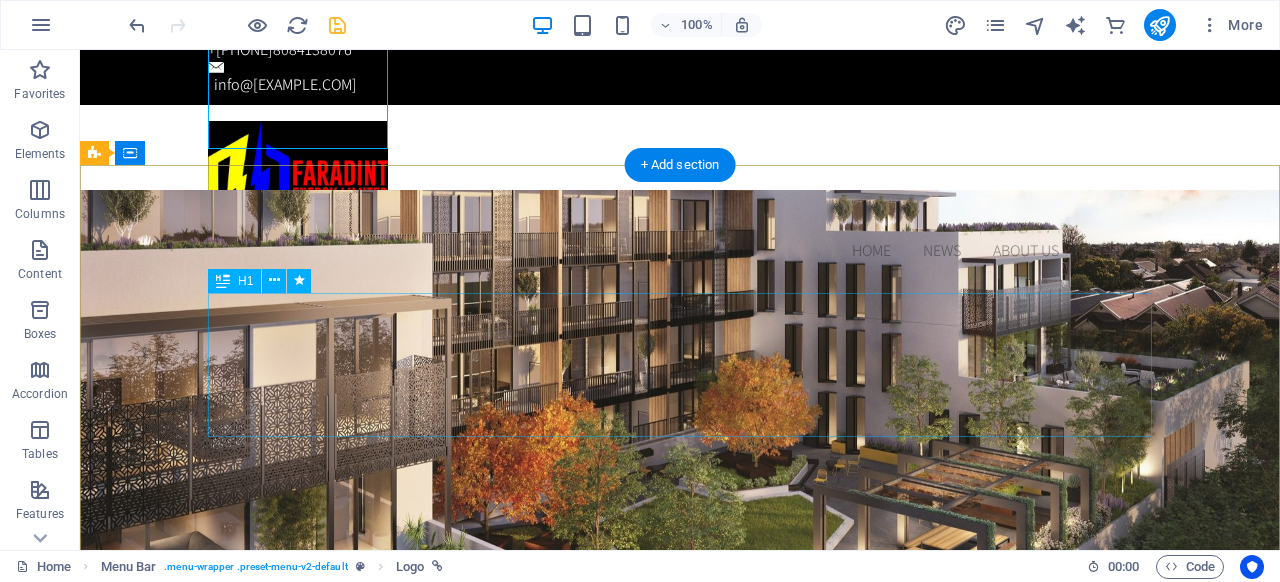 scroll, scrollTop: 0, scrollLeft: 0, axis: both 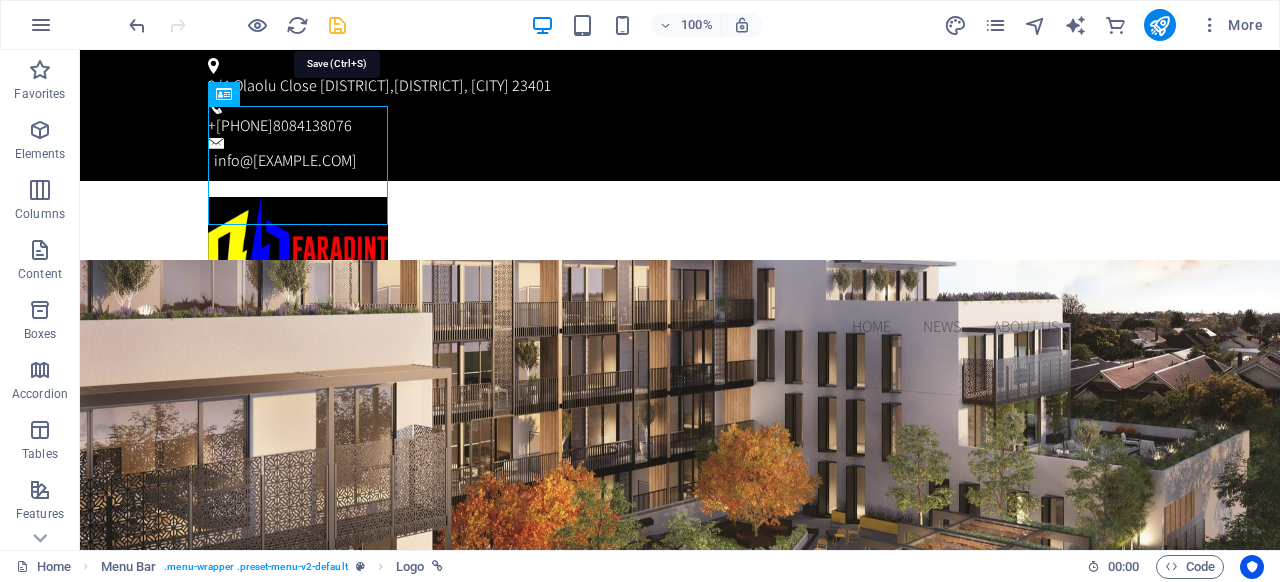 click at bounding box center [337, 25] 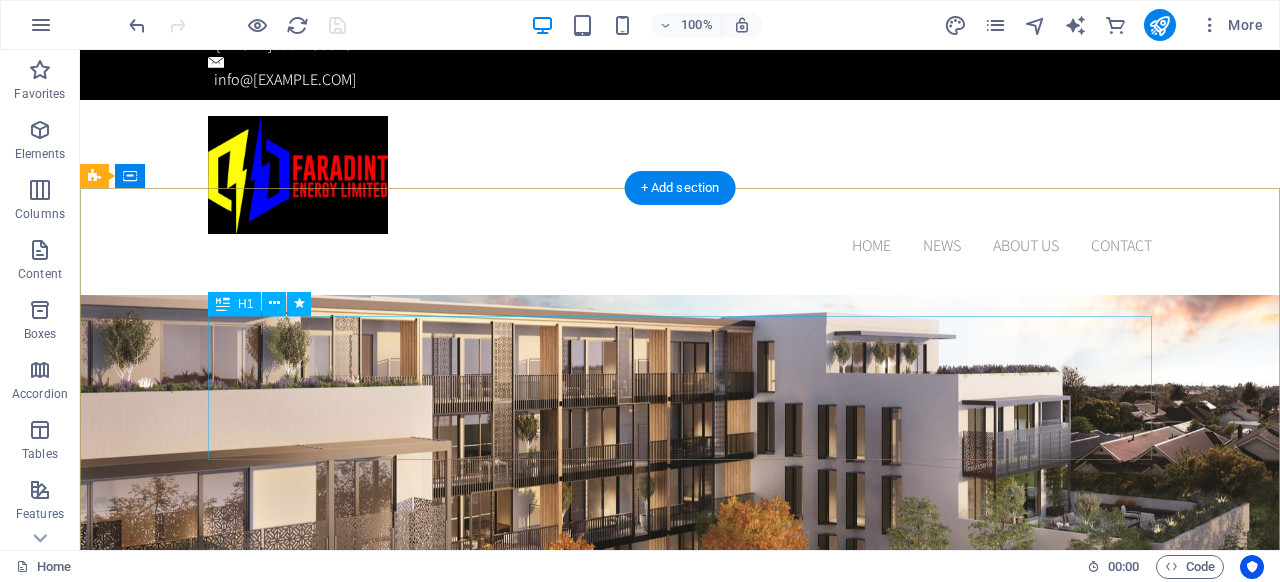 scroll, scrollTop: 83, scrollLeft: 0, axis: vertical 